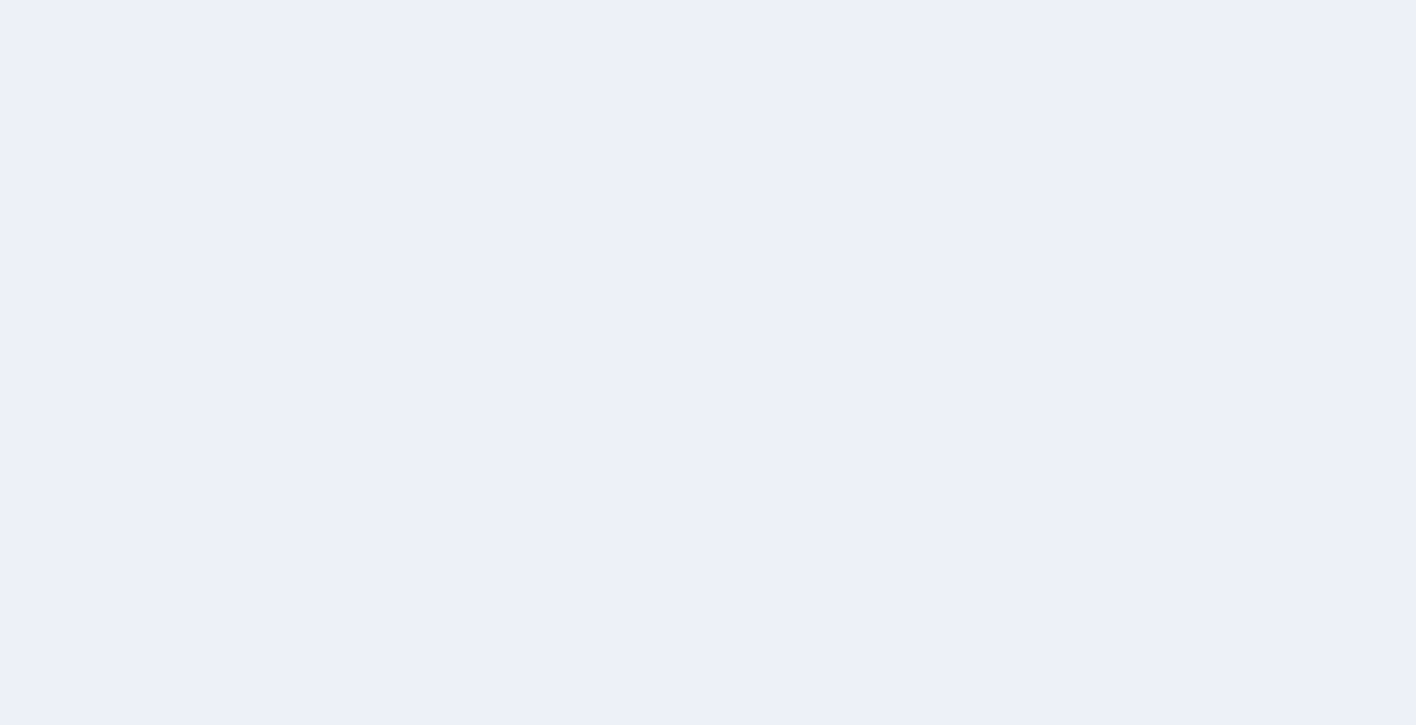 scroll, scrollTop: 0, scrollLeft: 0, axis: both 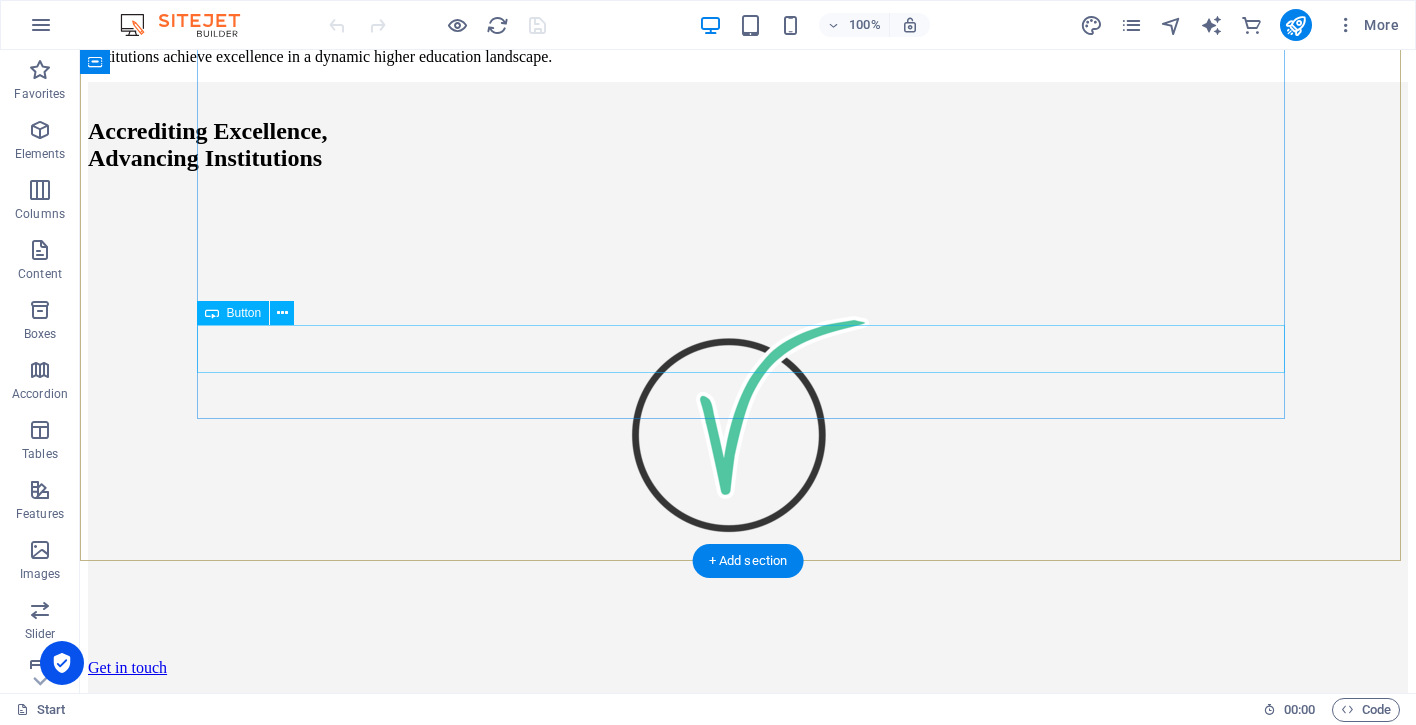 click on "Get in touch" at bounding box center [748, 668] 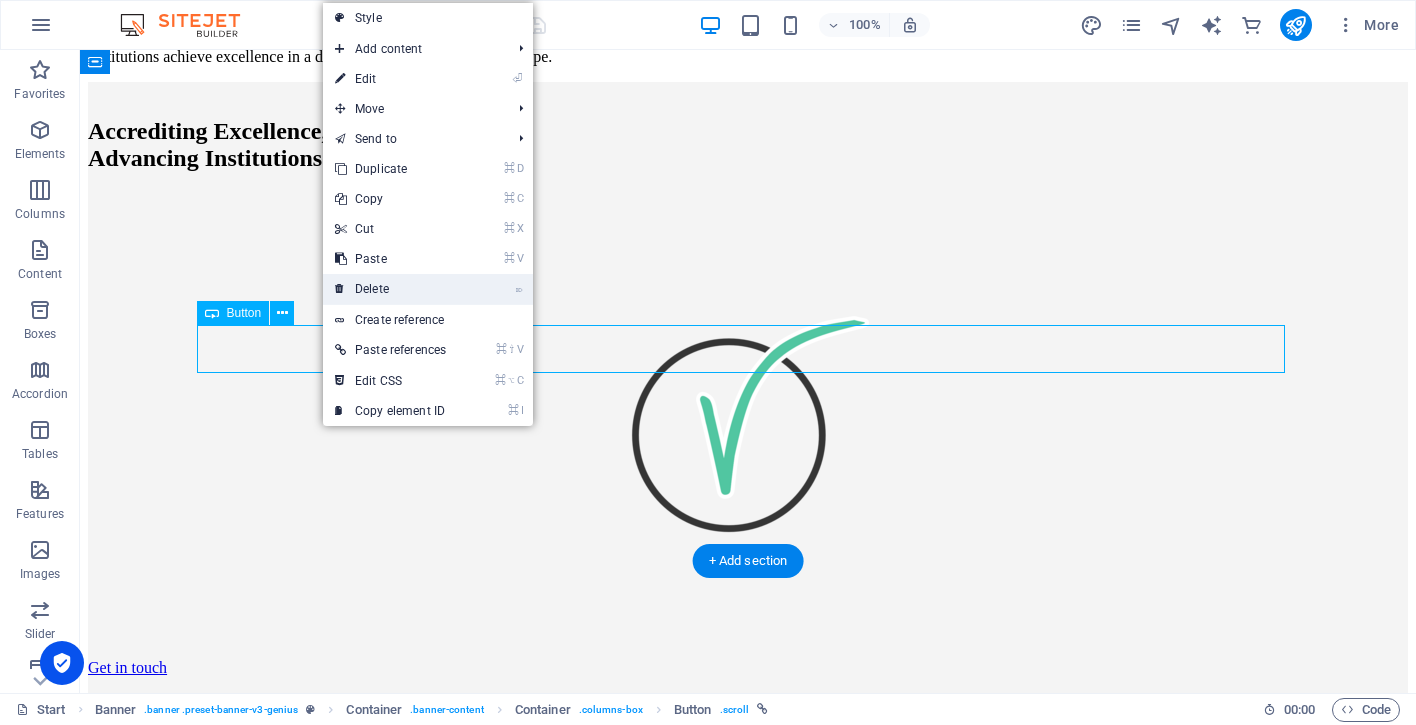 click on "⌦  Delete" at bounding box center [390, 289] 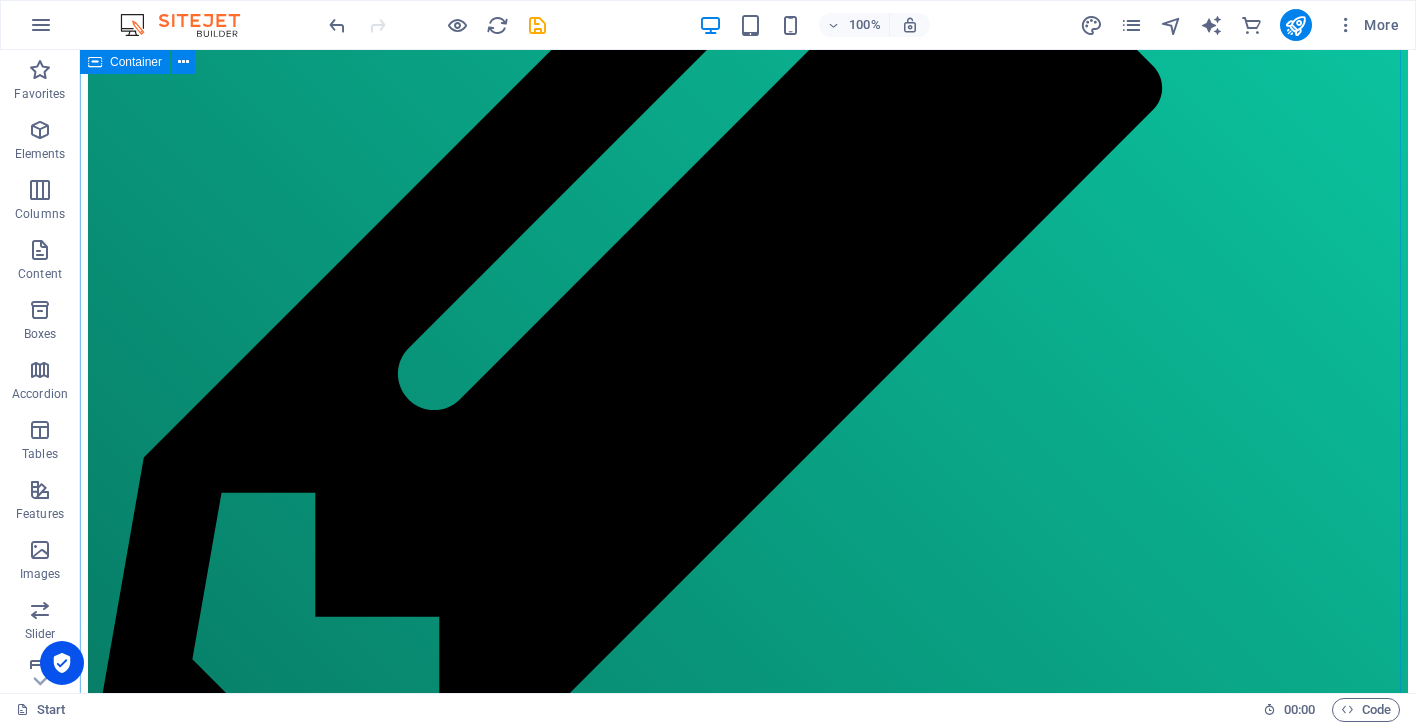 scroll, scrollTop: 3299, scrollLeft: 0, axis: vertical 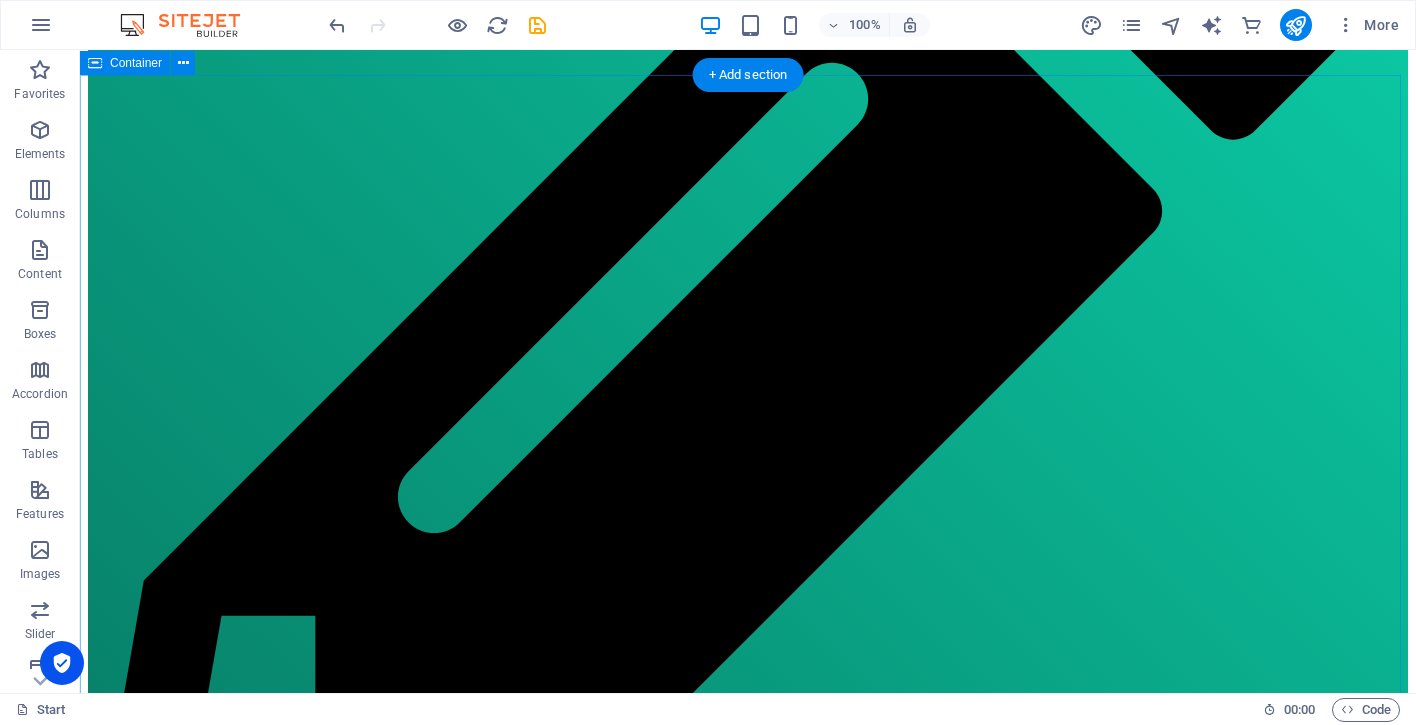 click at bounding box center [748, 11814] 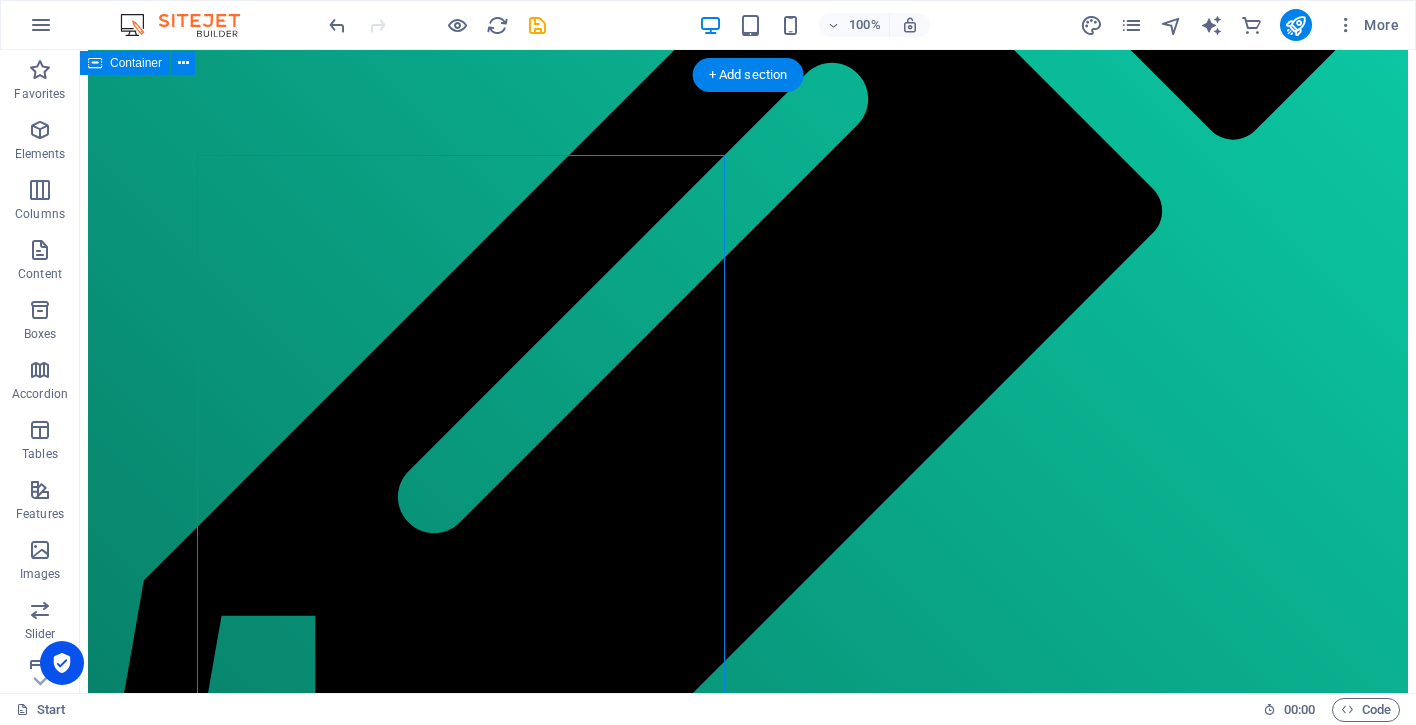 click at bounding box center [748, 11814] 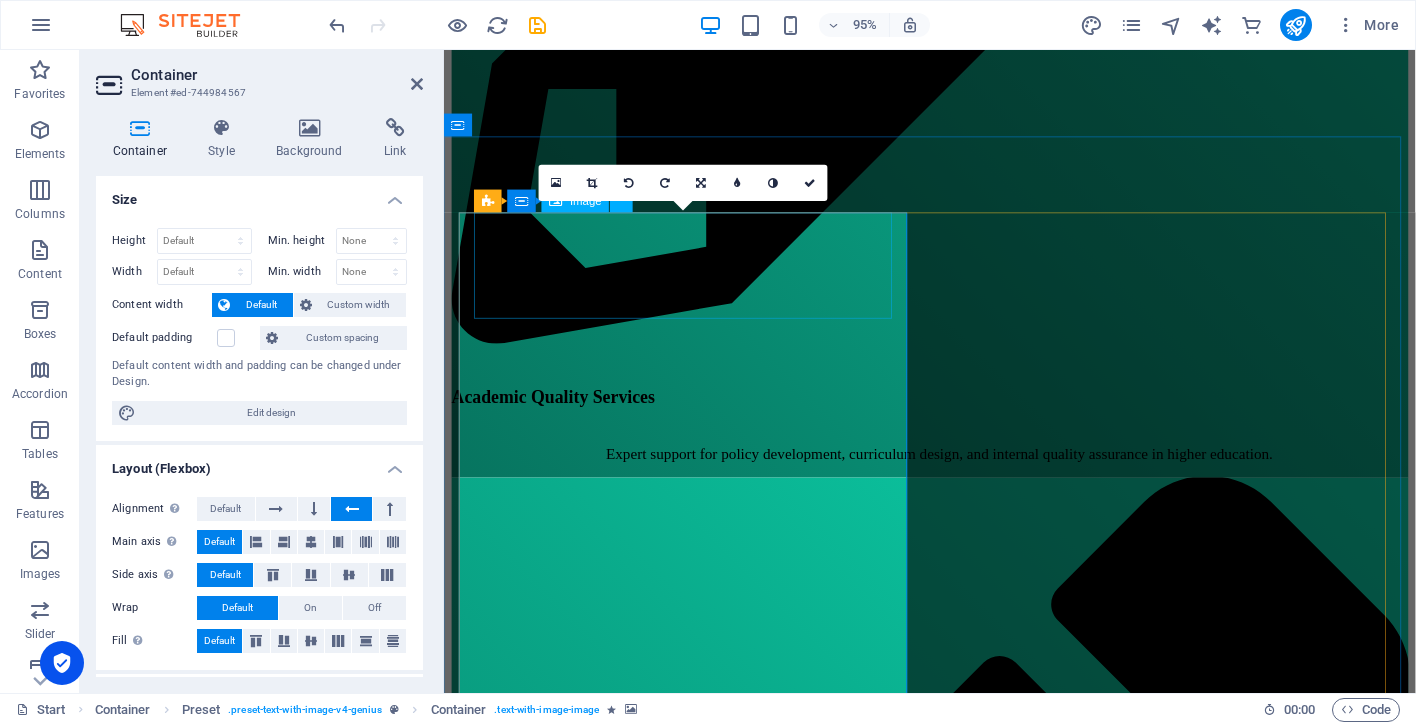 click at bounding box center (955, 10227) 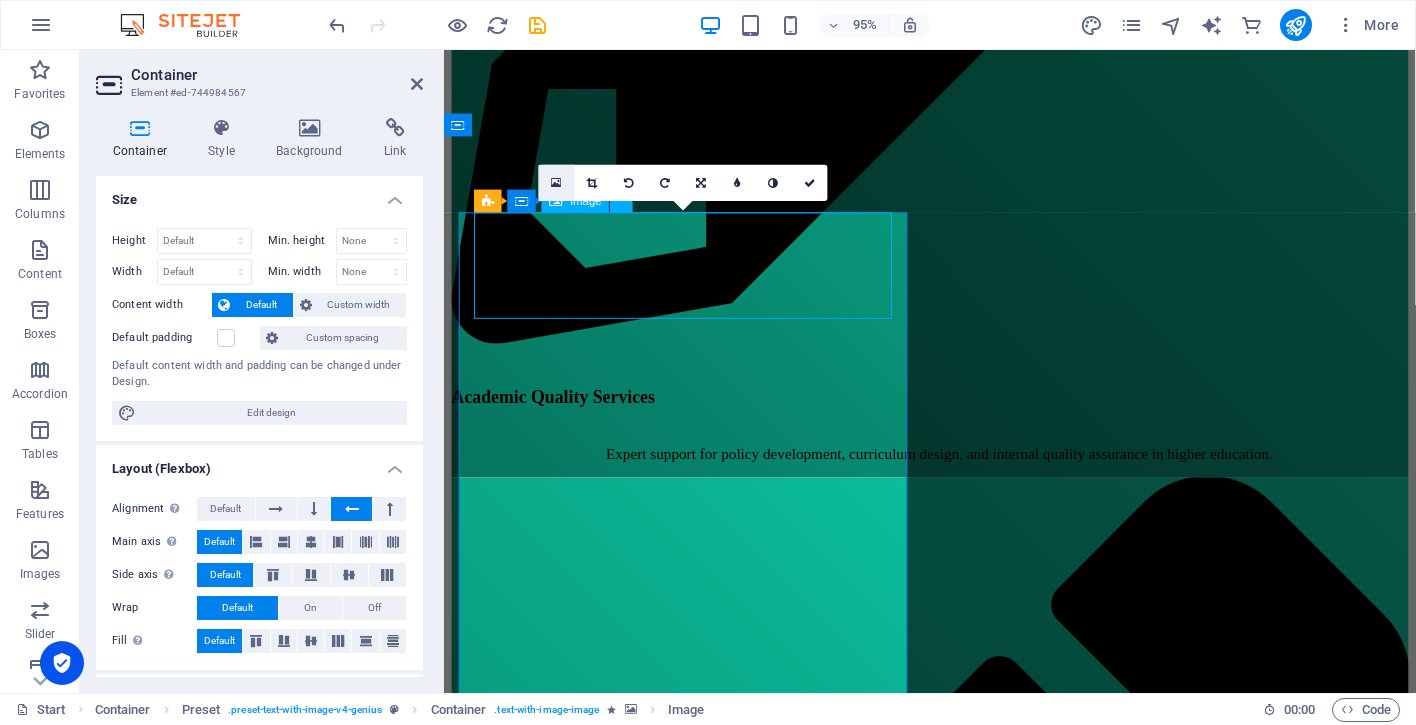 click at bounding box center (557, 182) 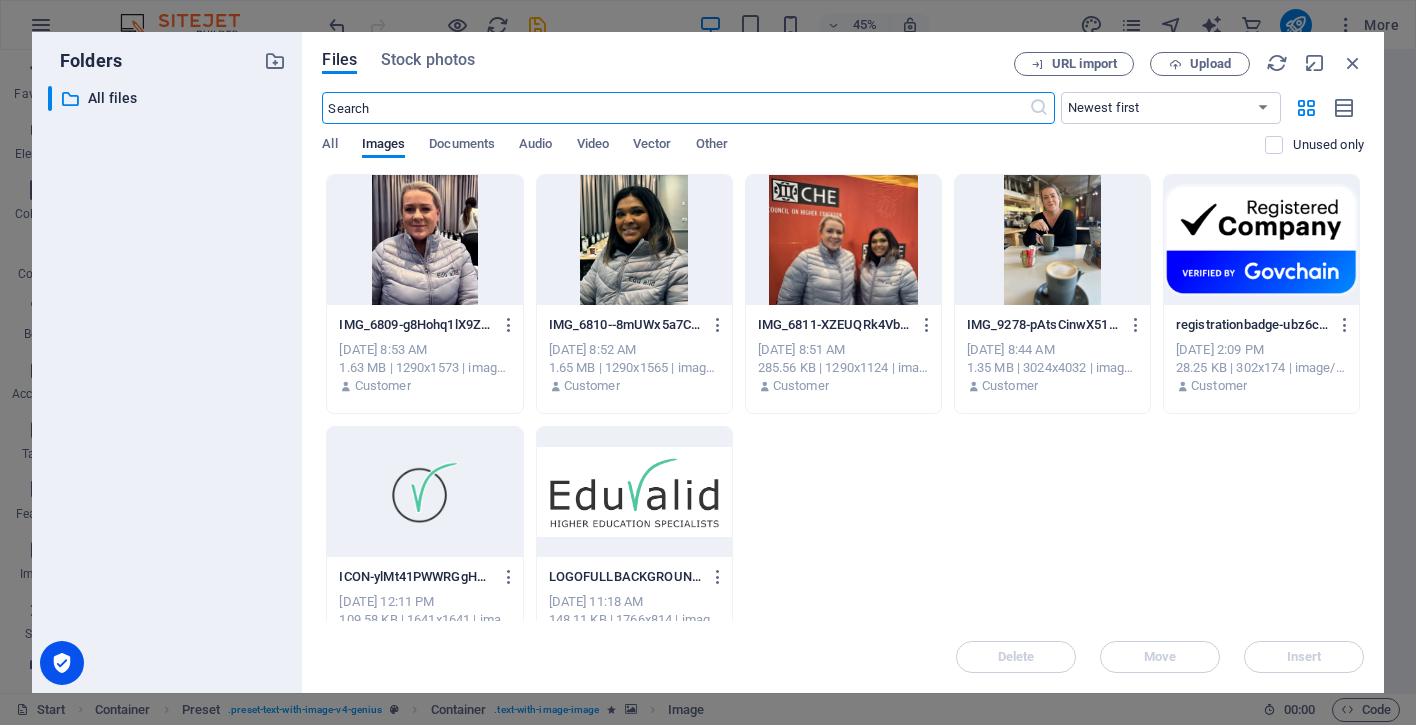 click at bounding box center (843, 240) 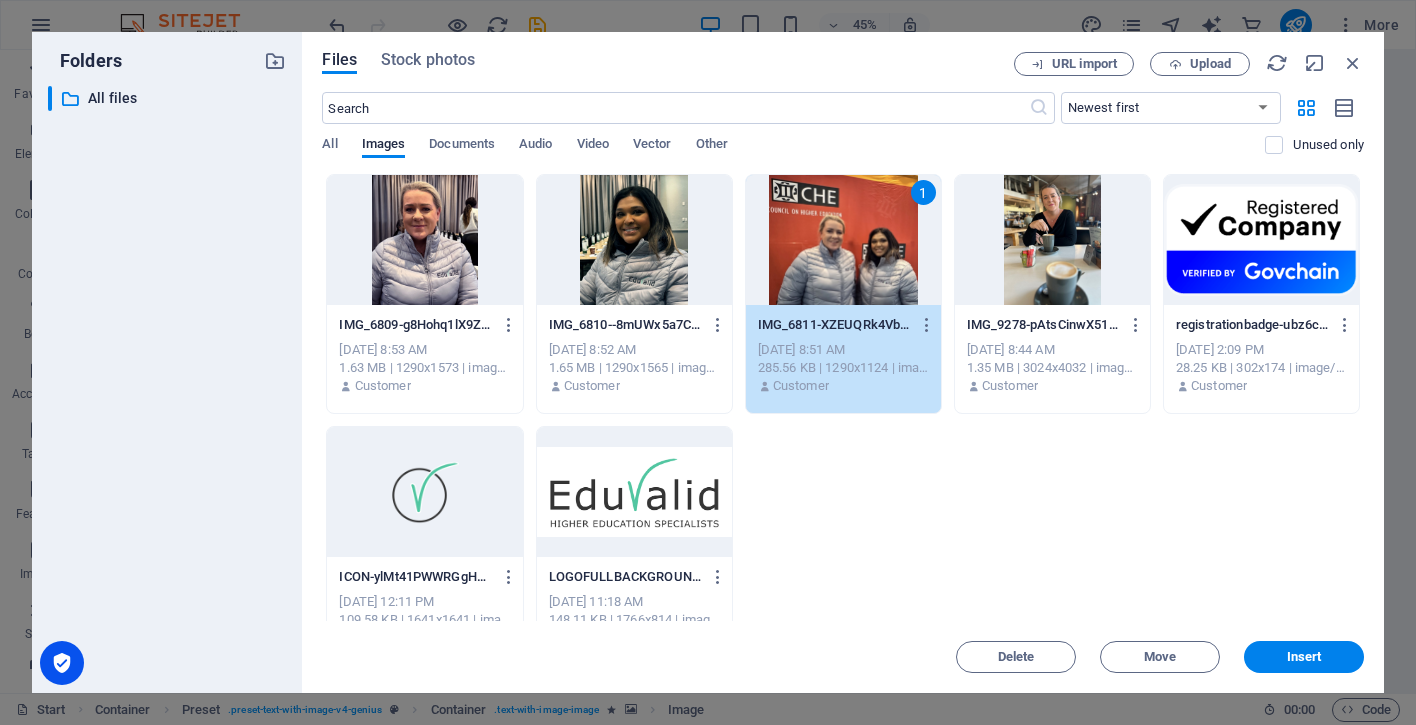 click on "1" at bounding box center [843, 240] 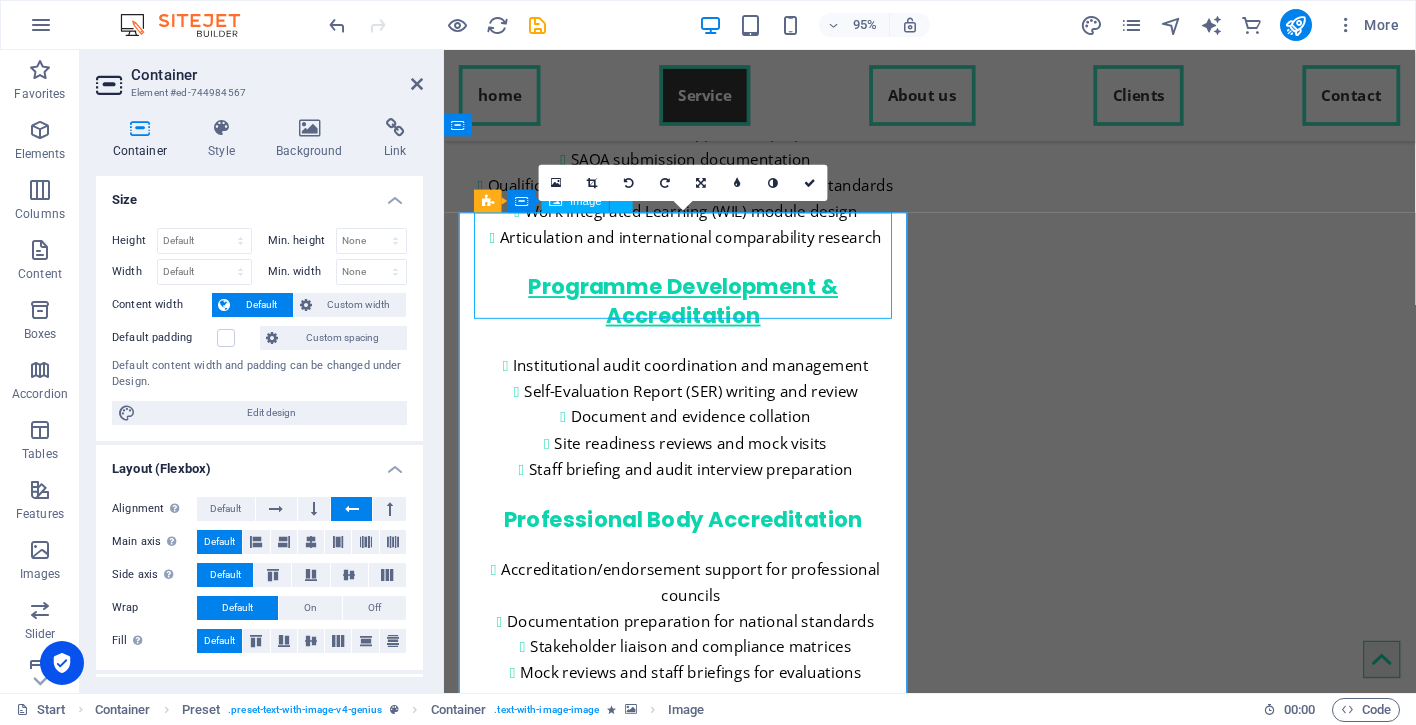 click at bounding box center [955, 3127] 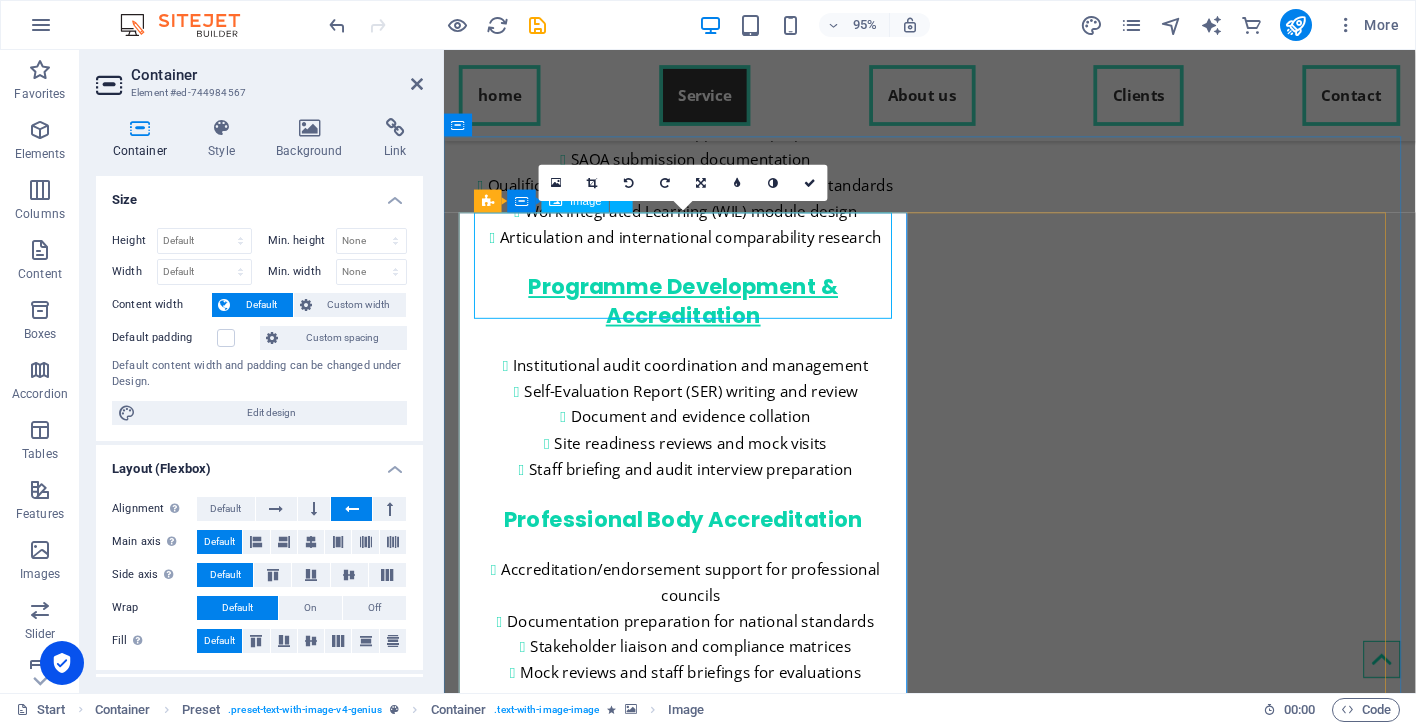 click at bounding box center [955, 3127] 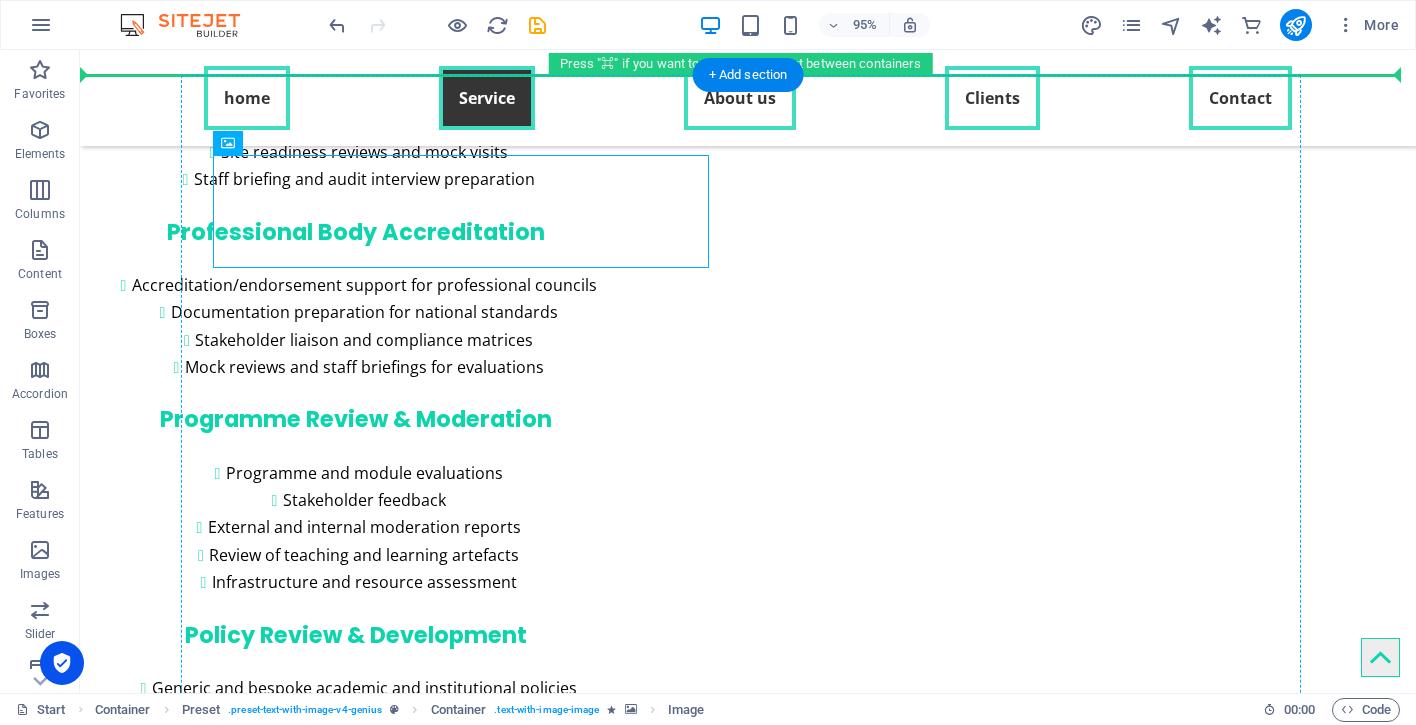 drag, startPoint x: 397, startPoint y: 294, endPoint x: 753, endPoint y: 326, distance: 357.4353 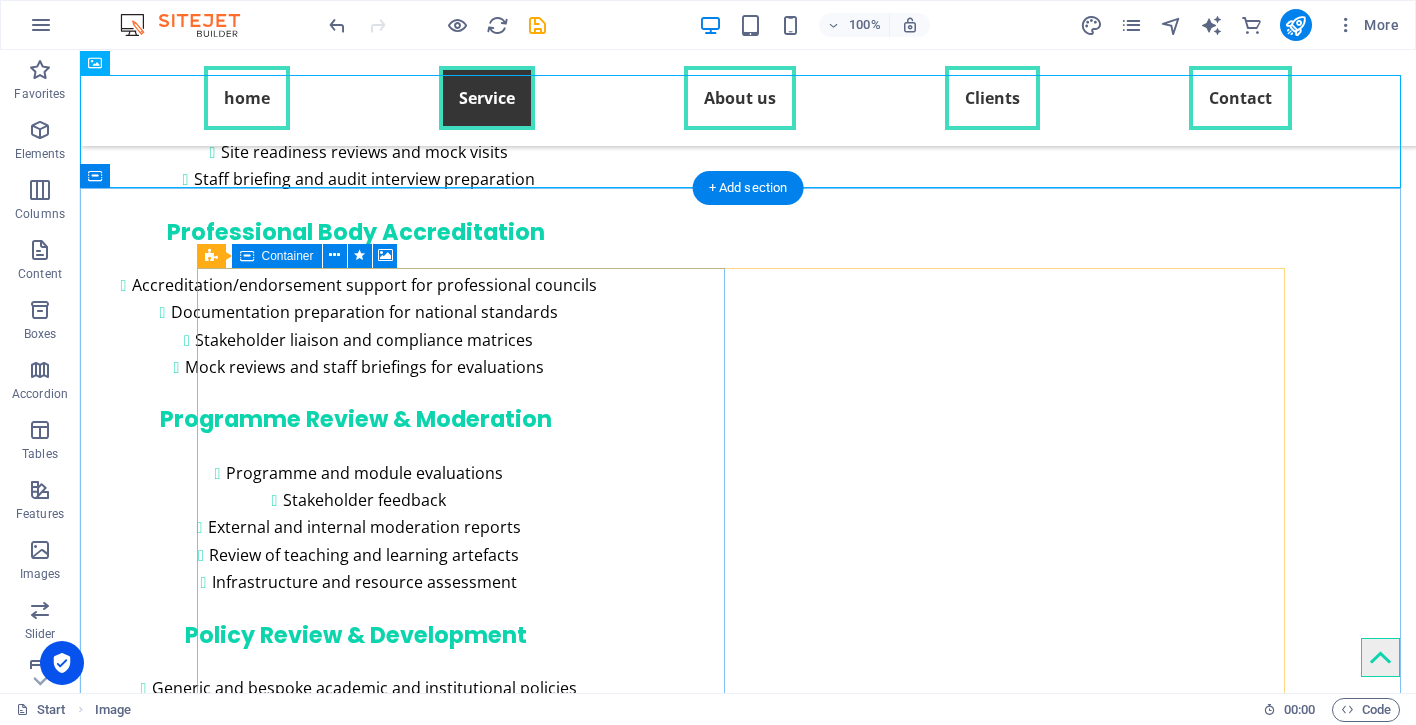 click on "Drop content here or  Add elements  Paste clipboard" at bounding box center [748, 2772] 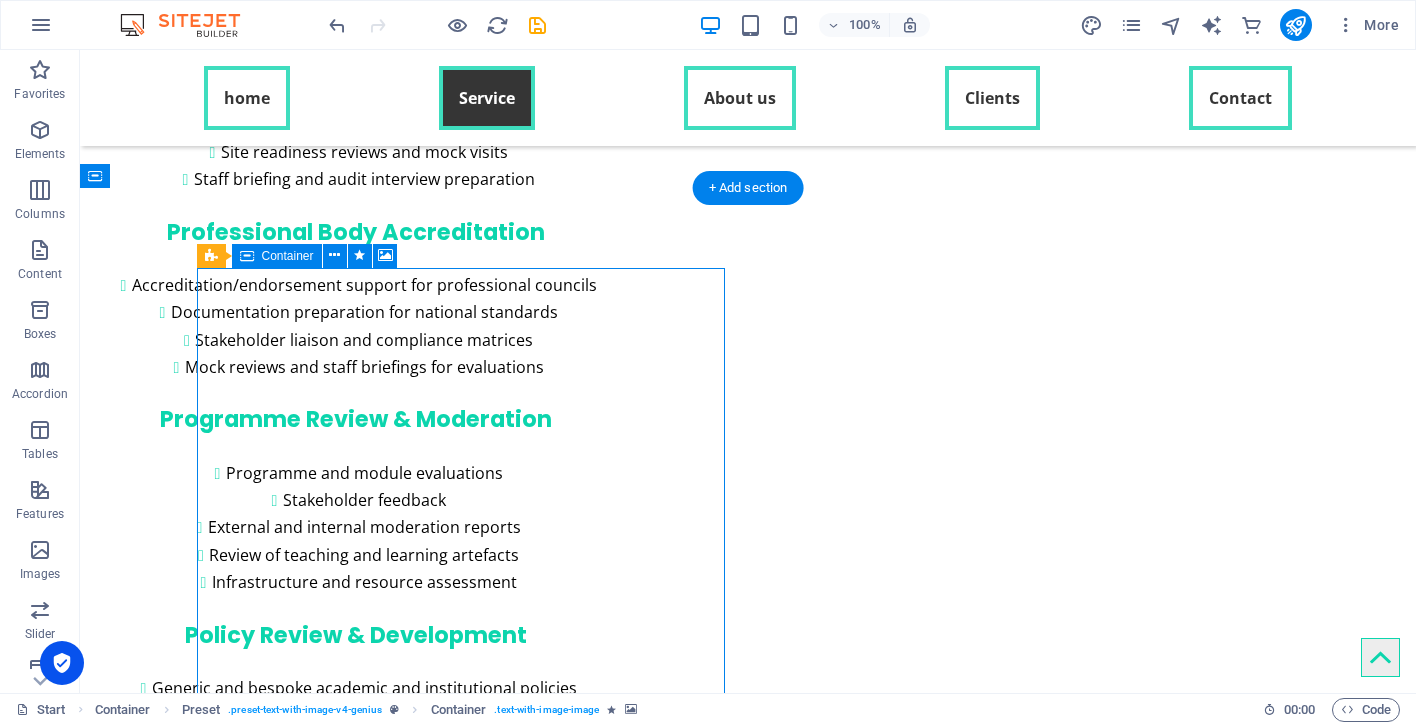 click on "Paste clipboard" at bounding box center [802, 2802] 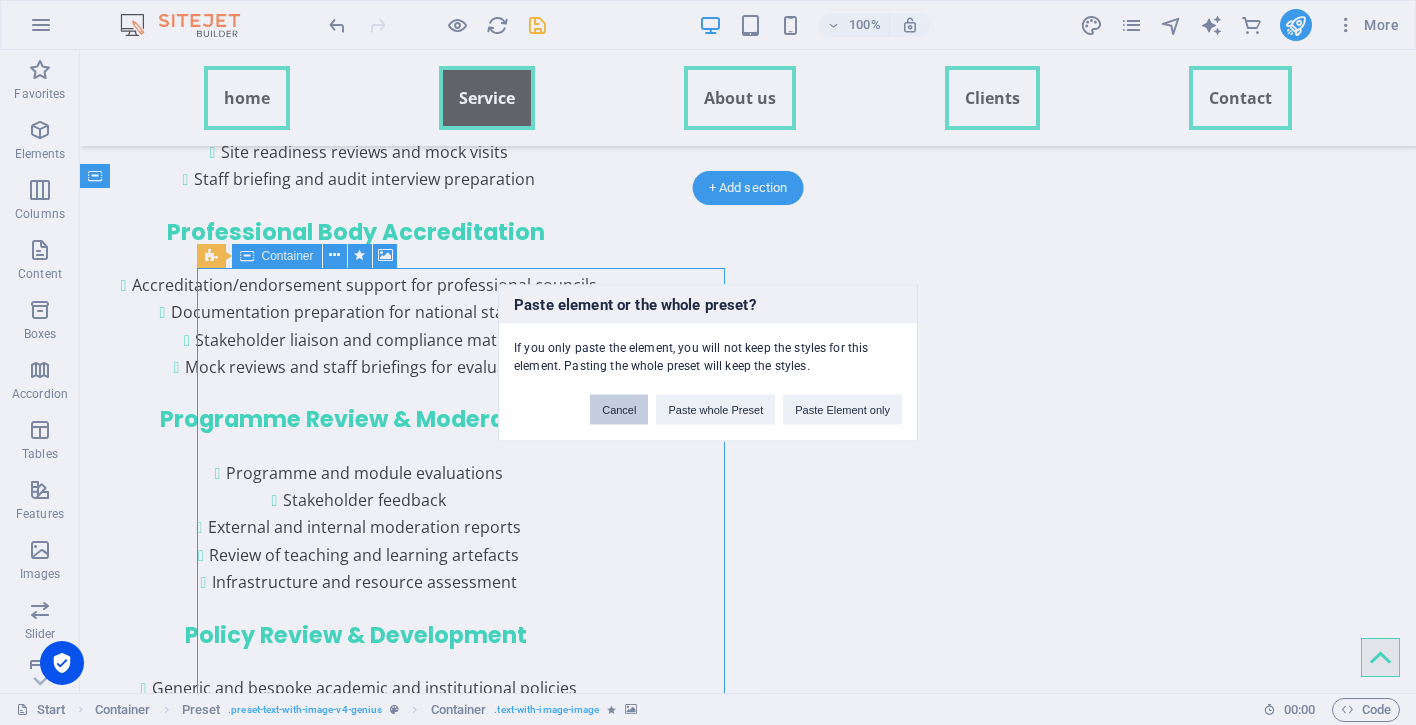 click on "Cancel" at bounding box center [619, 409] 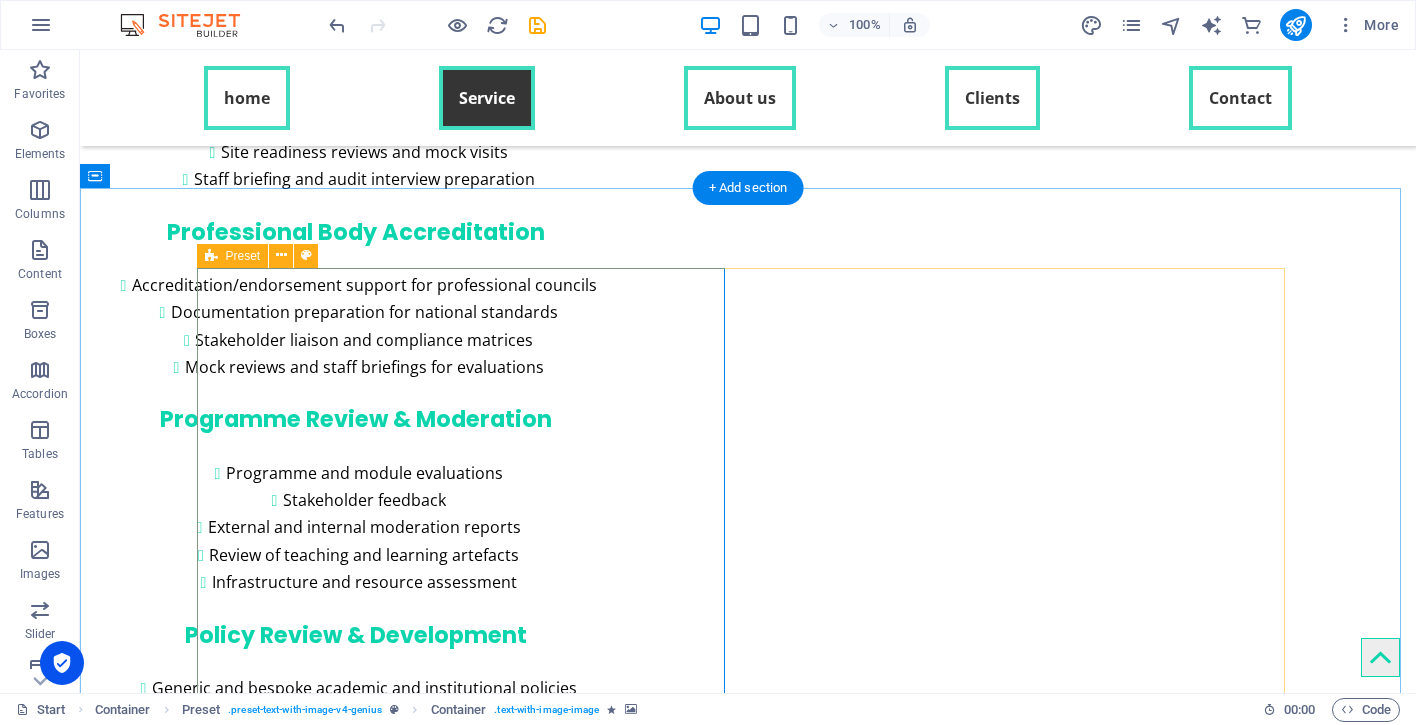 click on "Preset" at bounding box center [243, 256] 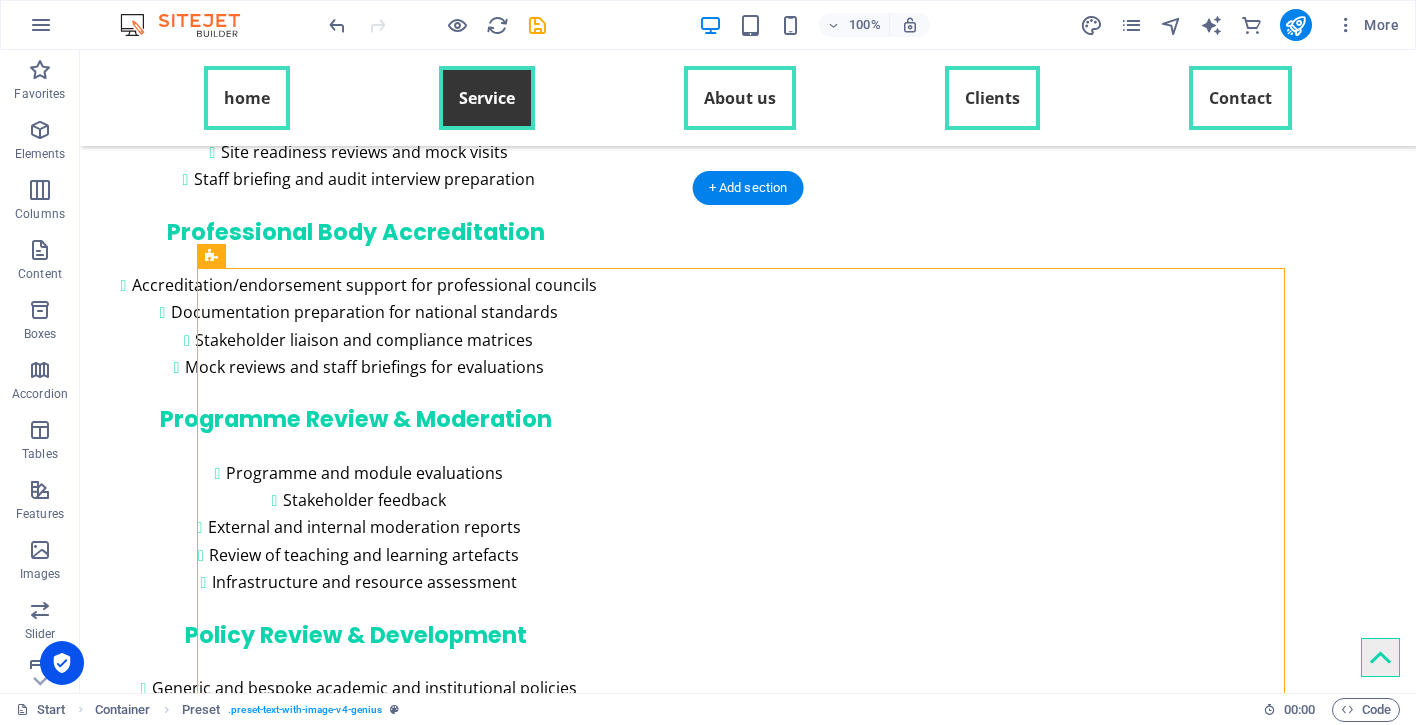 click on "Drop content here or  Add elements  Paste clipboard" at bounding box center (748, 2772) 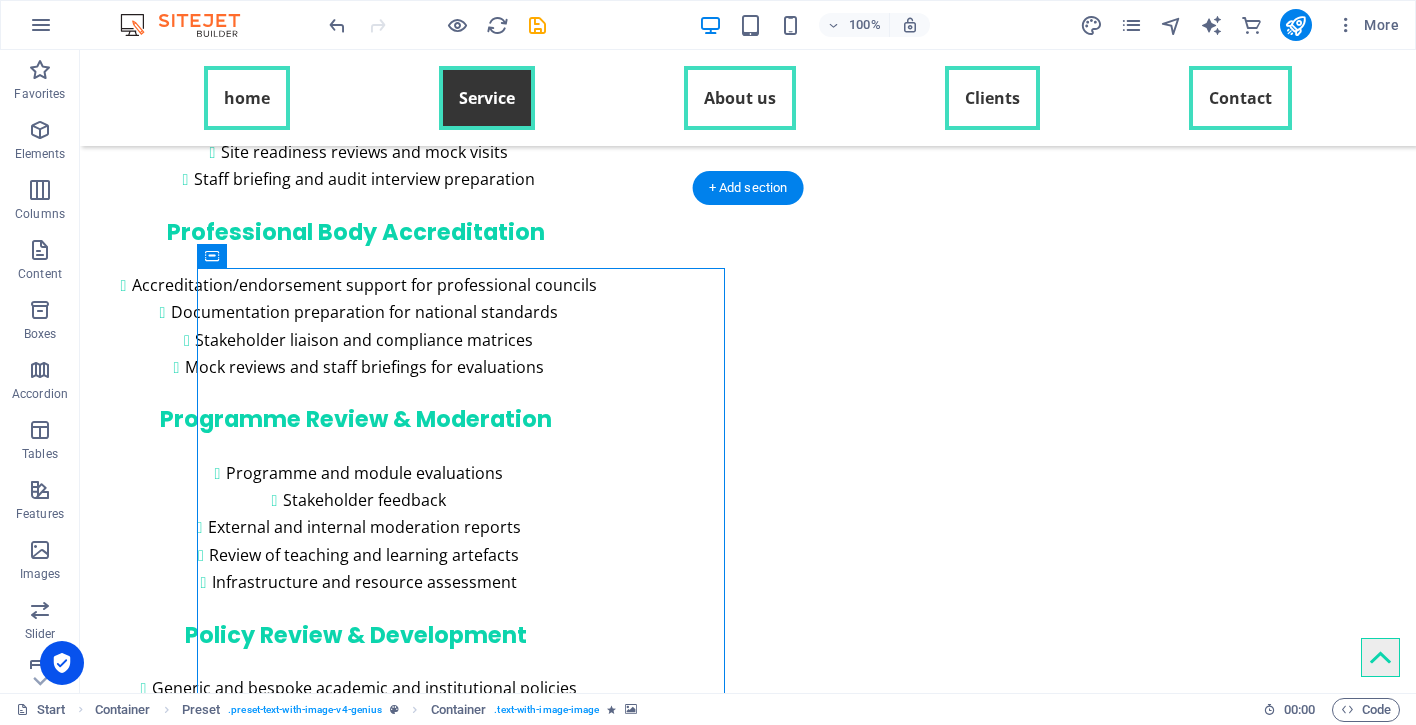 click on "Paste clipboard" at bounding box center (802, 2802) 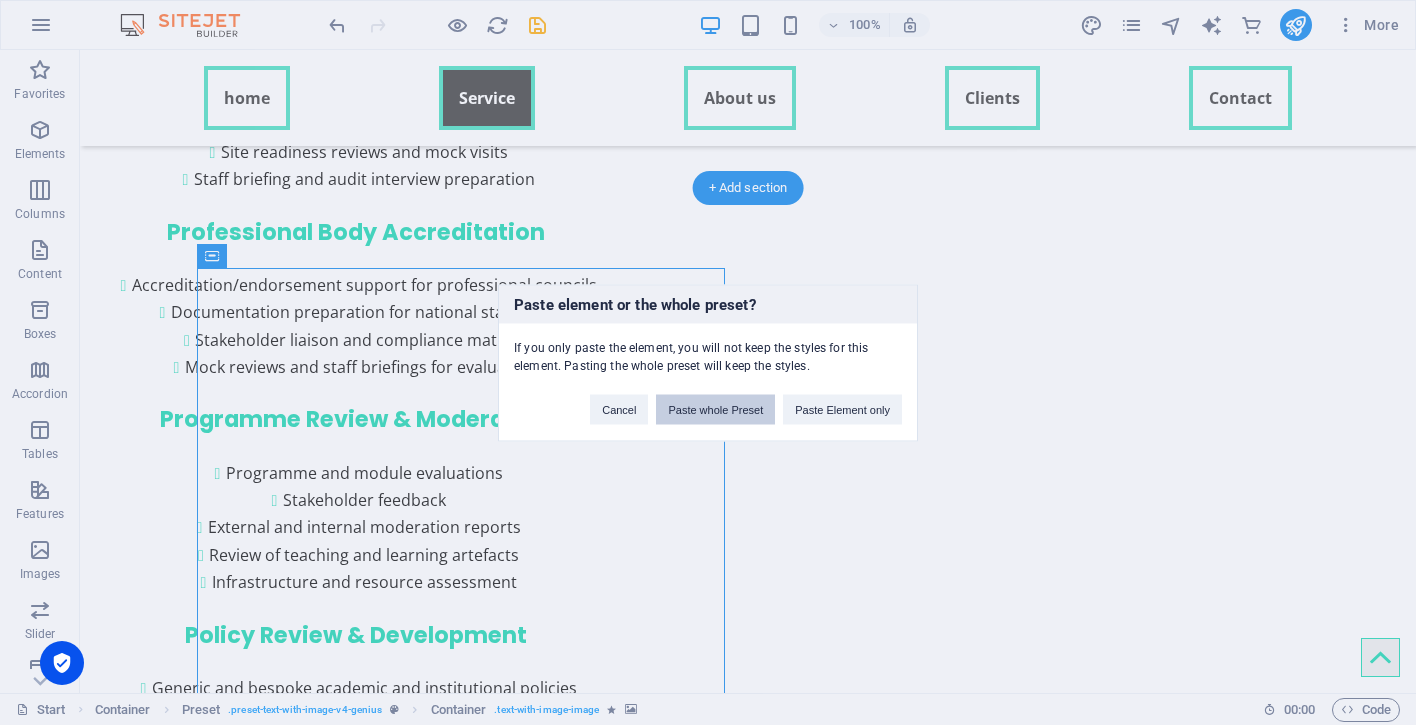 click on "Paste whole Preset" at bounding box center (715, 409) 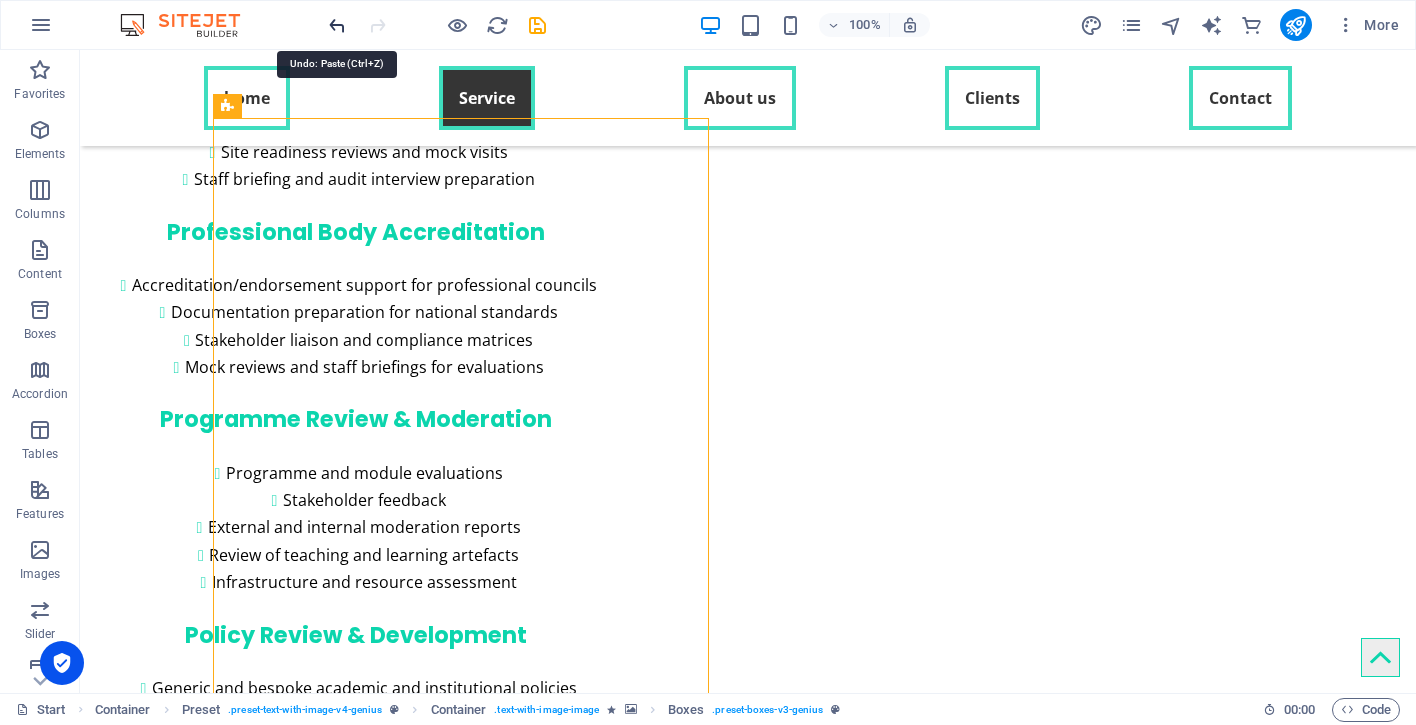 click at bounding box center (337, 25) 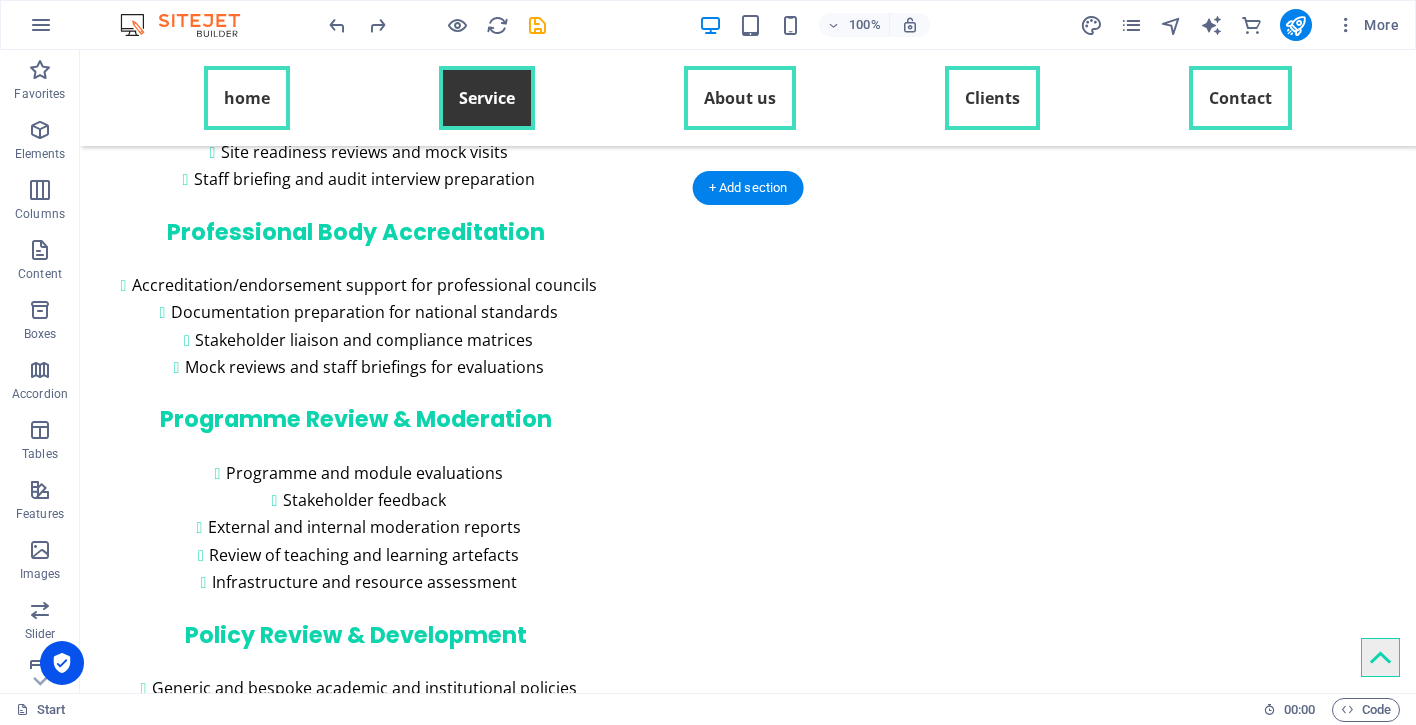 click at bounding box center (748, 2387) 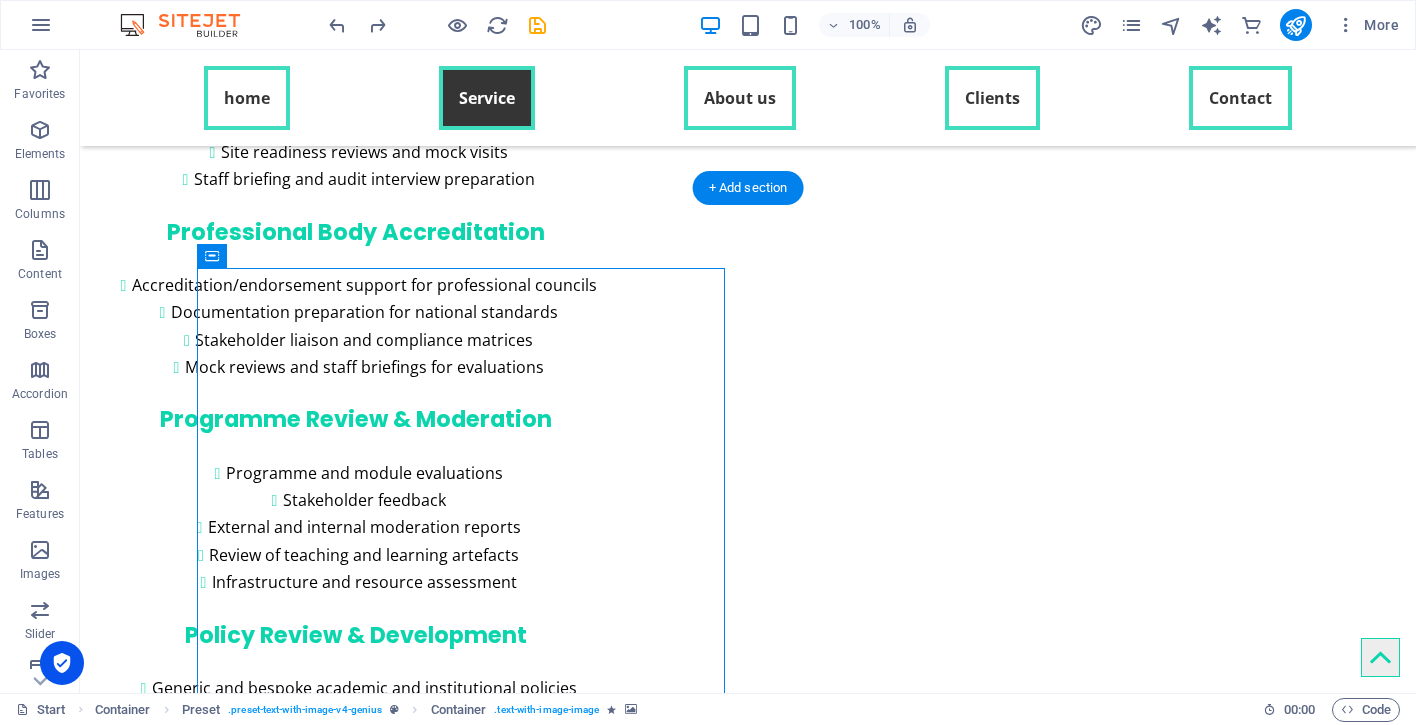 click at bounding box center [748, 2387] 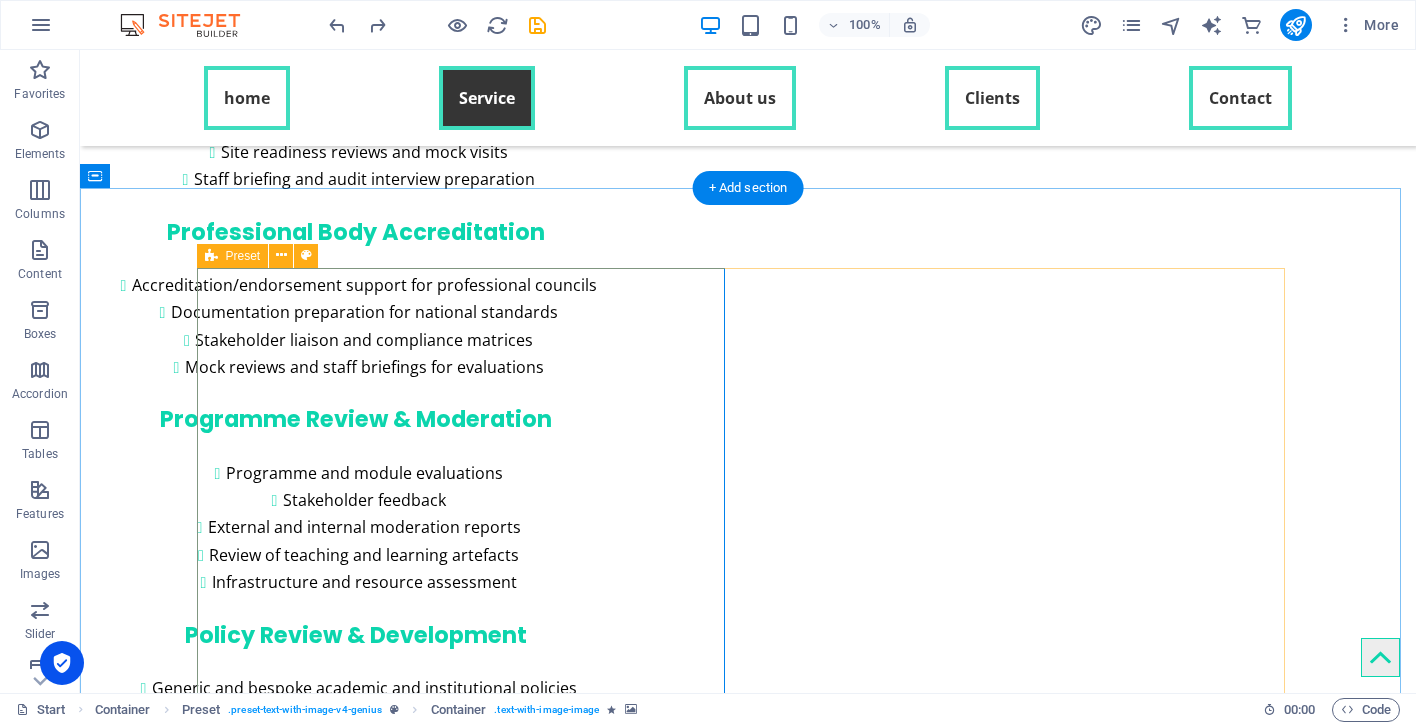 click on "Drop content here or  Add elements  Paste clipboard About EduValid EduValid (Pty) Ltd   is a specialised higher education consultancy founded by two seasoned experts— [PERSON_NAME]   and   [PERSON_NAME] —with over 35 years of combined experience in academic quality assurance, programme accreditation, and curriculum development across public, private, and international higher education sectors. We provide end-to-end support to universities, colleges, NGOs, and NPOs in navigating [GEOGRAPHIC_DATA]’s complex regulatory landscape, ensuring full alignment with the standards of bodies such as the CHE, SAQA, DHET, and professional councils. From qualification design and policy development to institutional audits and staff training, our approach is collaborative, strategic, and results-driven. Learn more" at bounding box center [748, 2678] 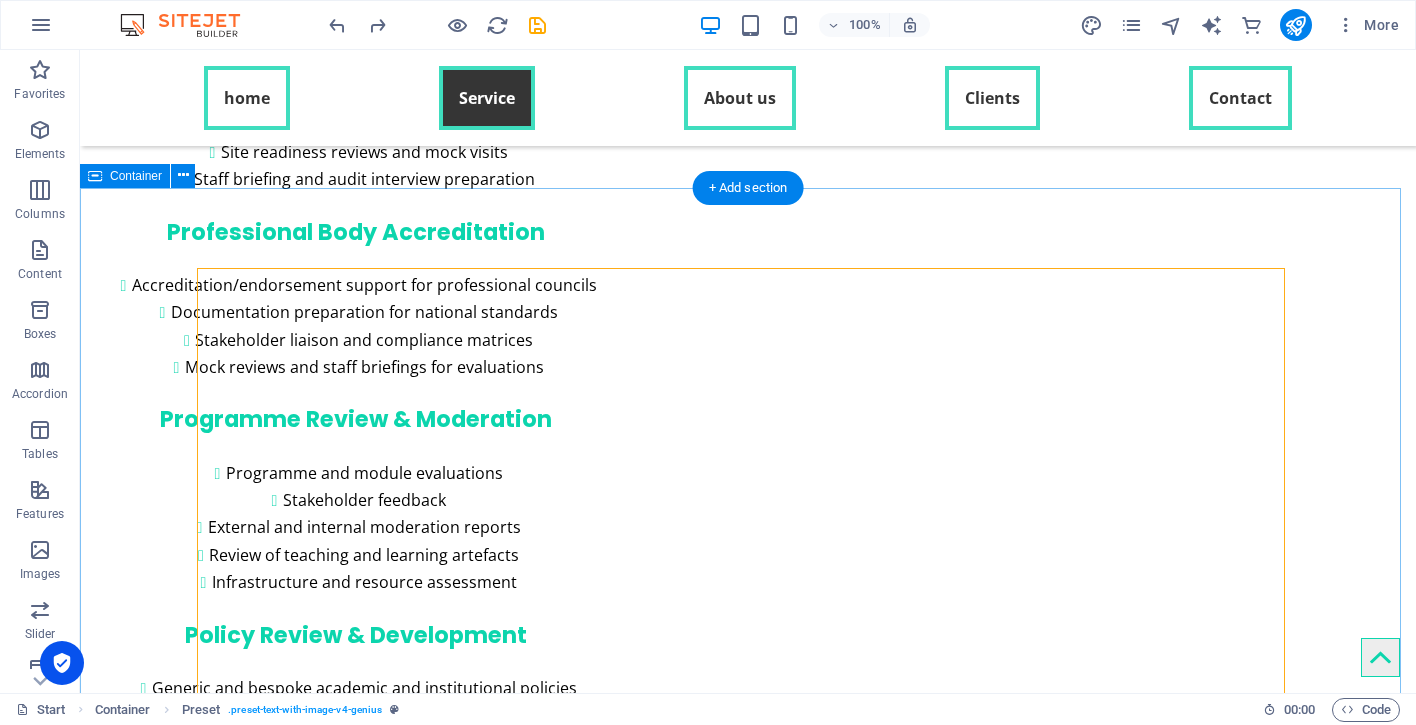 click on "Drop content here or  Add elements  Paste clipboard About EduValid EduValid (Pty) Ltd   is a specialised higher education consultancy founded by two seasoned experts— [PERSON_NAME]   and   [PERSON_NAME] —with over 35 years of combined experience in academic quality assurance, programme accreditation, and curriculum development across public, private, and international higher education sectors. We provide end-to-end support to universities, colleges, NGOs, and NPOs in navigating [GEOGRAPHIC_DATA]’s complex regulatory landscape, ensuring full alignment with the standards of bodies such as the CHE, SAQA, DHET, and professional councils. From qualification design and policy development to institutional audits and staff training, our approach is collaborative, strategic, and results-driven. Learn more Submit   I have read and understand the privacy policy. Nicht lesbar? Neu generieren [PERSON_NAME] [PERSON_NAME]   [EMAIL_ADDRESS][DOMAIN_NAME]   [PERSON_NAME] Nadoo [PERSON_NAME]   [EMAIL_ADDRESS][DOMAIN_NAME]" at bounding box center [748, 4060] 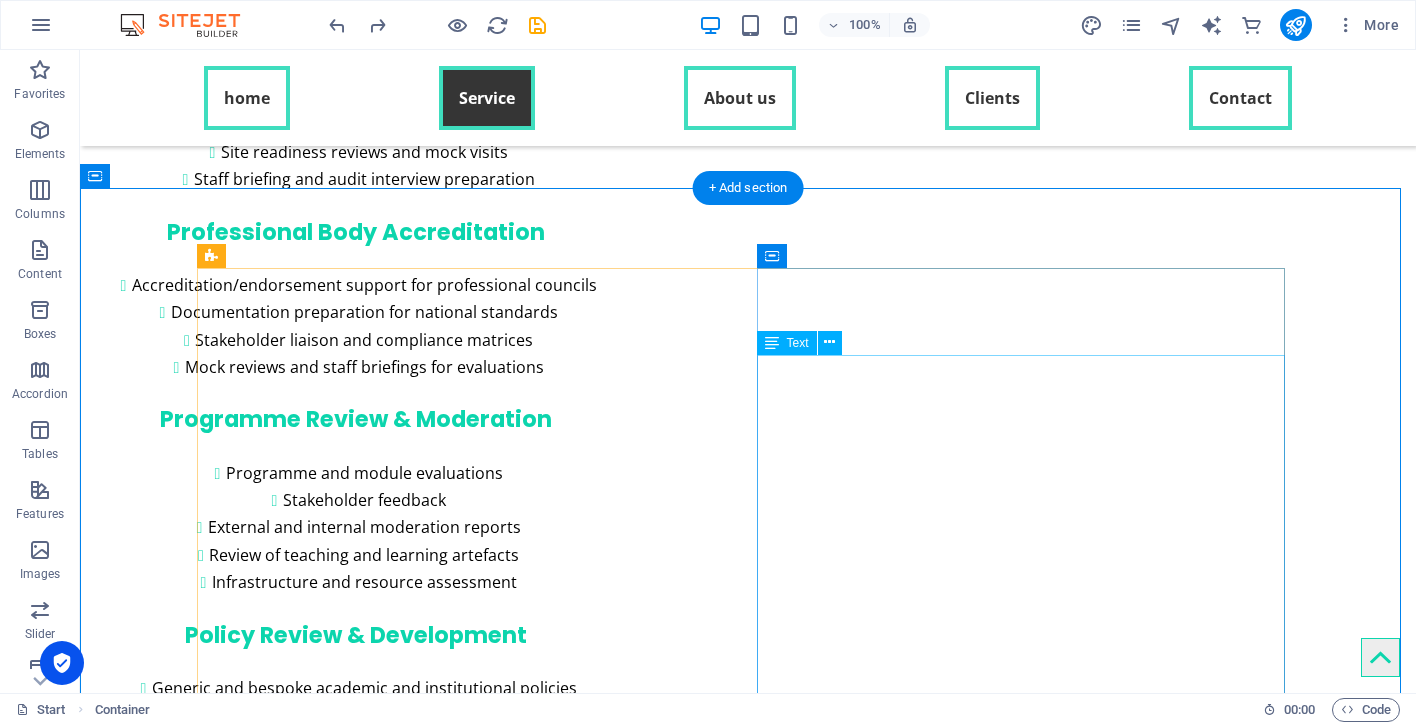 click on "EduValid (Pty) Ltd   is a specialised higher education consultancy founded by two seasoned experts— [PERSON_NAME]   and   [PERSON_NAME] —with over 35 years of combined experience in academic quality assurance, programme accreditation, and curriculum development across public, private, and international higher education sectors. We provide end-to-end support to universities, colleges, NGOs, and NPOs in navigating [GEOGRAPHIC_DATA]’s complex regulatory landscape, ensuring full alignment with the standards of bodies such as the CHE, SAQA, DHET, and professional councils. From qualification design and policy development to institutional audits and staff training, our approach is collaborative, strategic, and results-driven. Together, we help institutions deliver relevant, accredited, and future-focused qualifications while embedding sustainable quality assurance practices. EduValid is your partner in academic excellence, compliance confidence, and continuous improvement." at bounding box center (748, 3079) 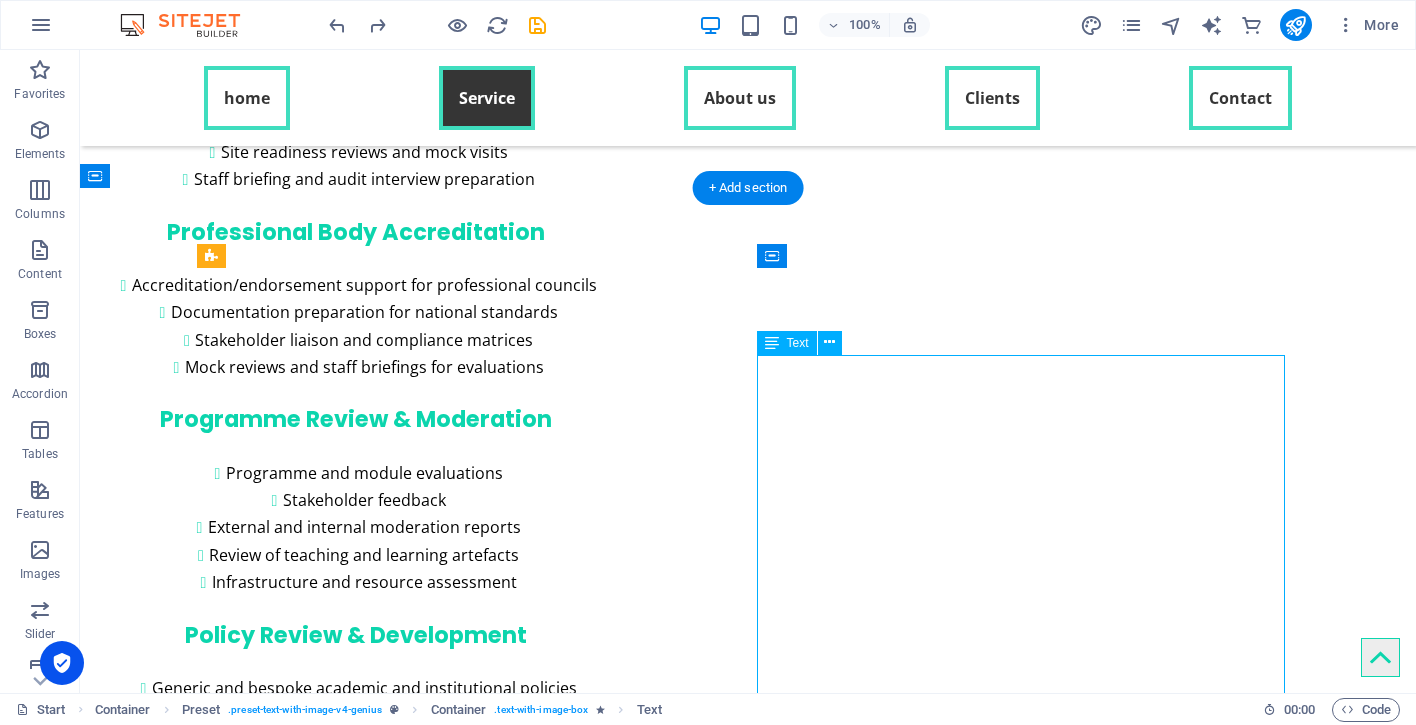 click on "EduValid (Pty) Ltd   is a specialised higher education consultancy founded by two seasoned experts— [PERSON_NAME]   and   [PERSON_NAME] —with over 35 years of combined experience in academic quality assurance, programme accreditation, and curriculum development across public, private, and international higher education sectors. We provide end-to-end support to universities, colleges, NGOs, and NPOs in navigating [GEOGRAPHIC_DATA]’s complex regulatory landscape, ensuring full alignment with the standards of bodies such as the CHE, SAQA, DHET, and professional councils. From qualification design and policy development to institutional audits and staff training, our approach is collaborative, strategic, and results-driven. Together, we help institutions deliver relevant, accredited, and future-focused qualifications while embedding sustainable quality assurance practices. EduValid is your partner in academic excellence, compliance confidence, and continuous improvement." at bounding box center (748, 3079) 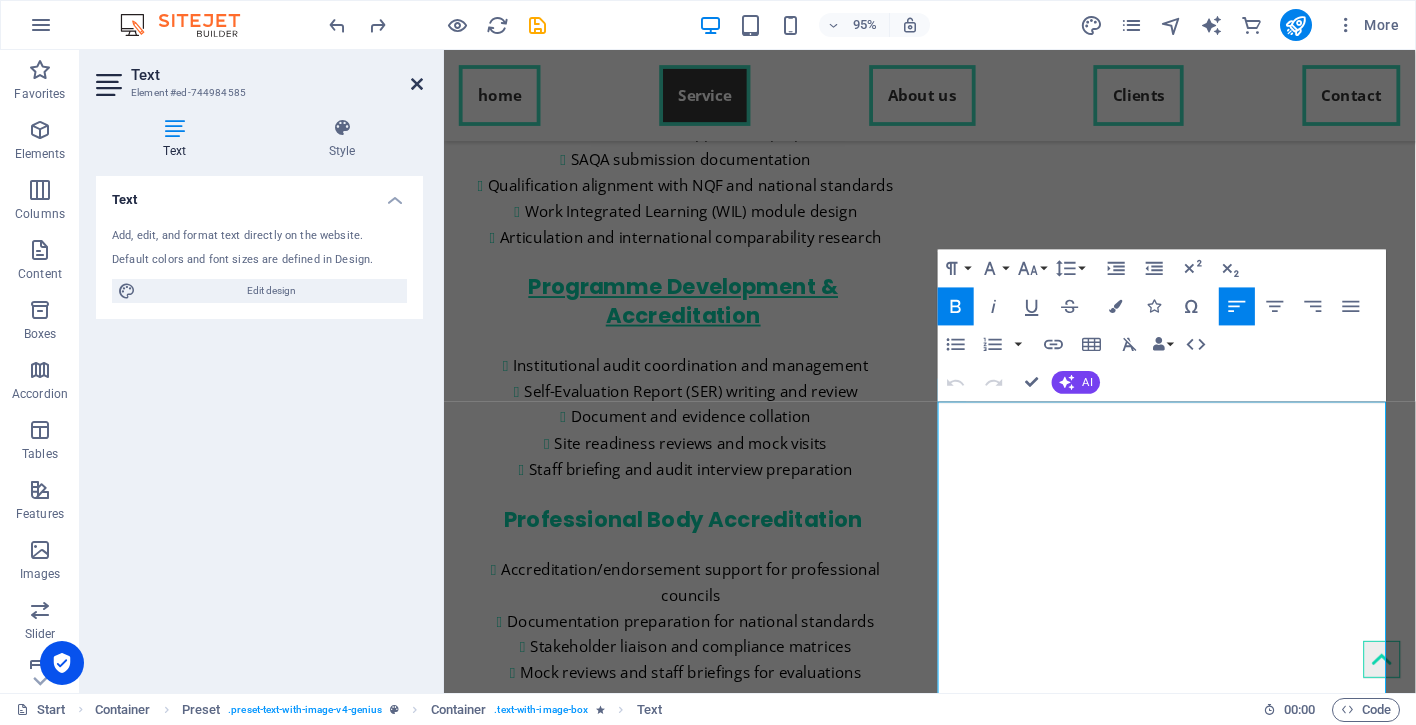 click at bounding box center (417, 84) 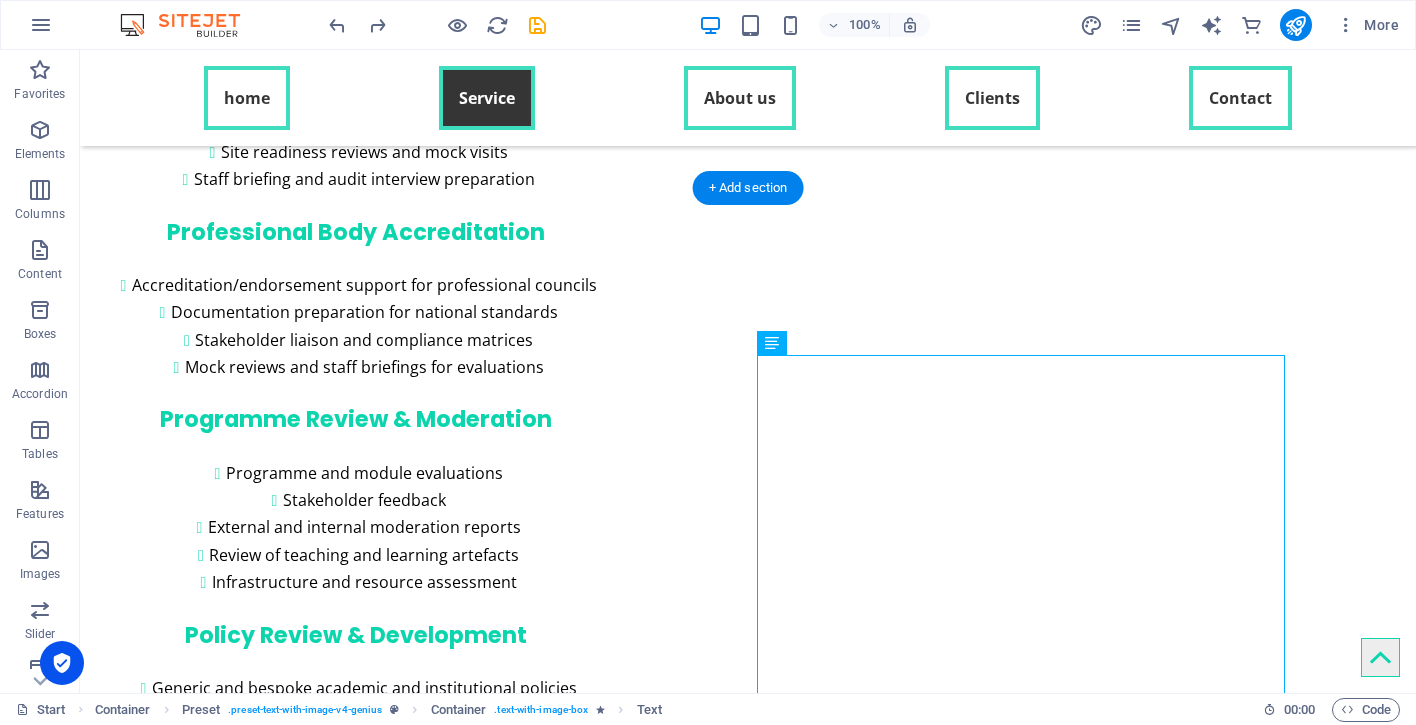 click at bounding box center [748, 2387] 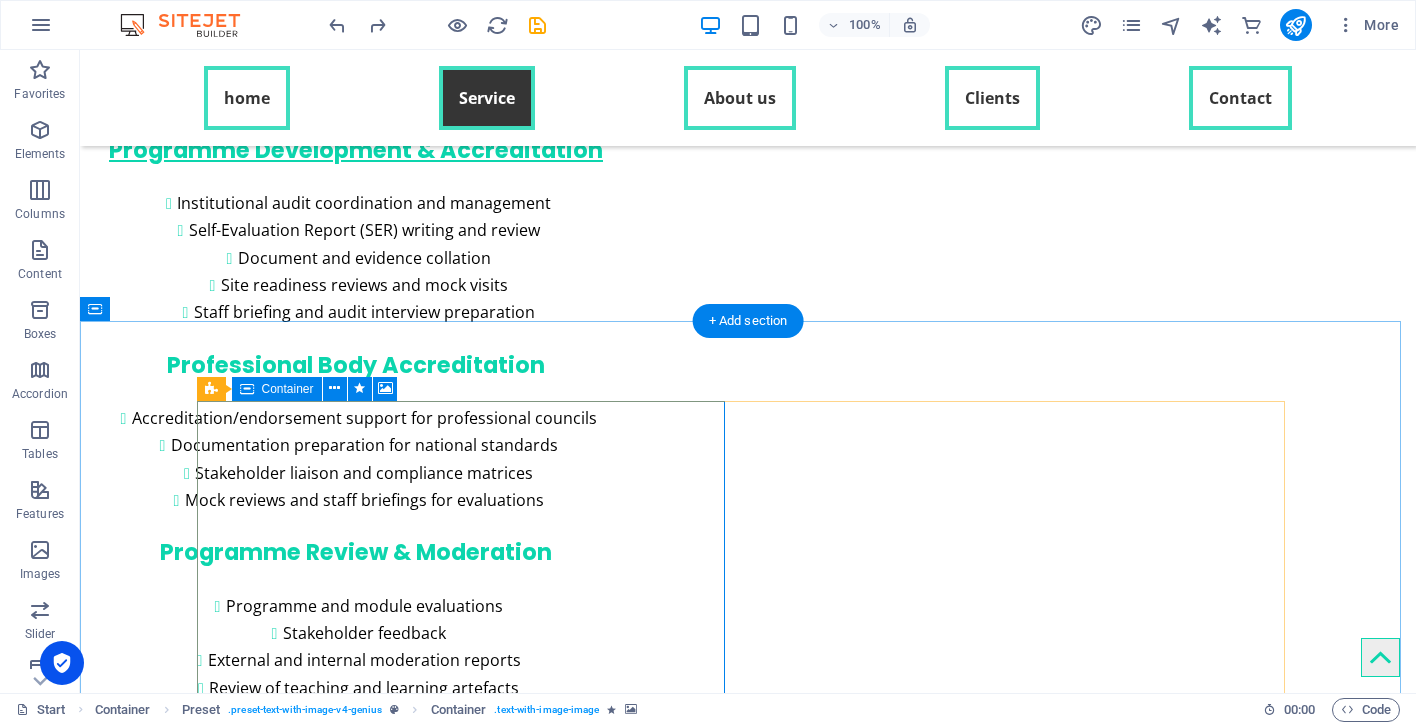 scroll, scrollTop: 3186, scrollLeft: 0, axis: vertical 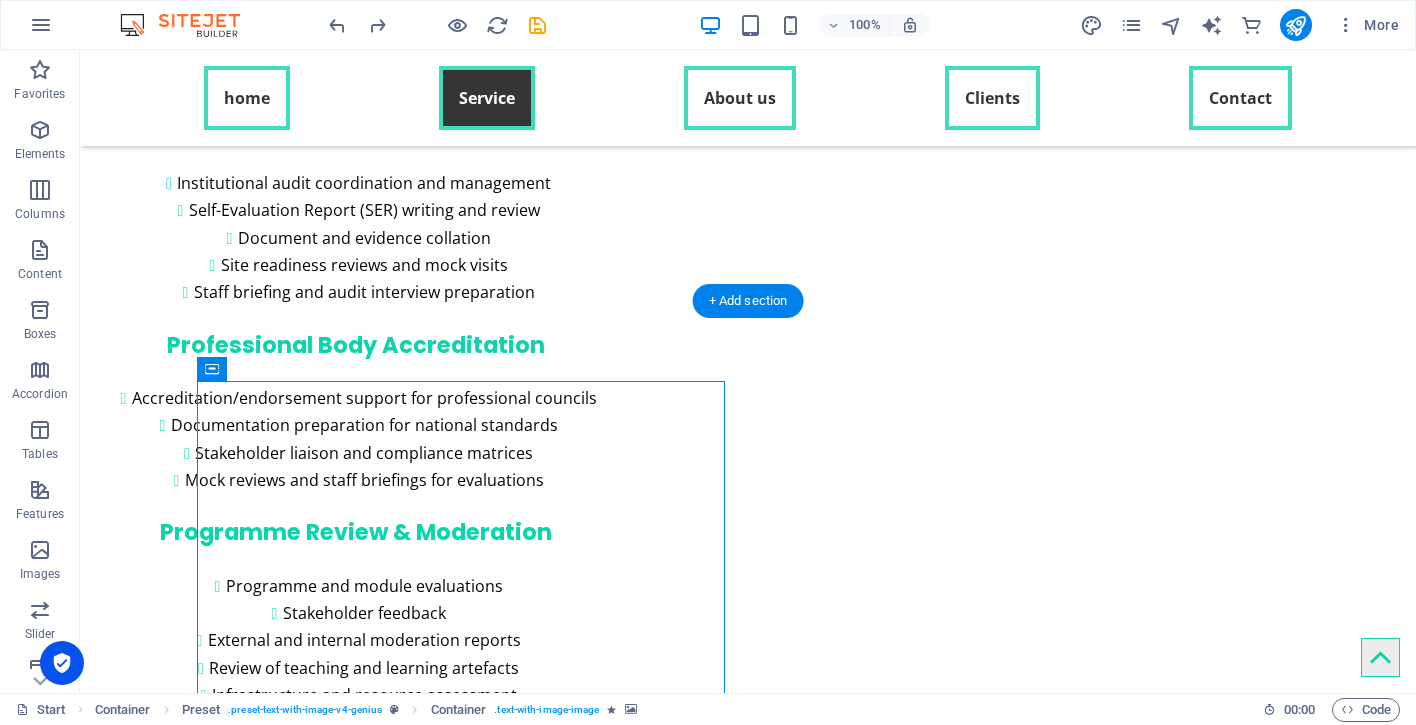 click on "Drop content here or  Add elements  Paste clipboard" at bounding box center (748, 2885) 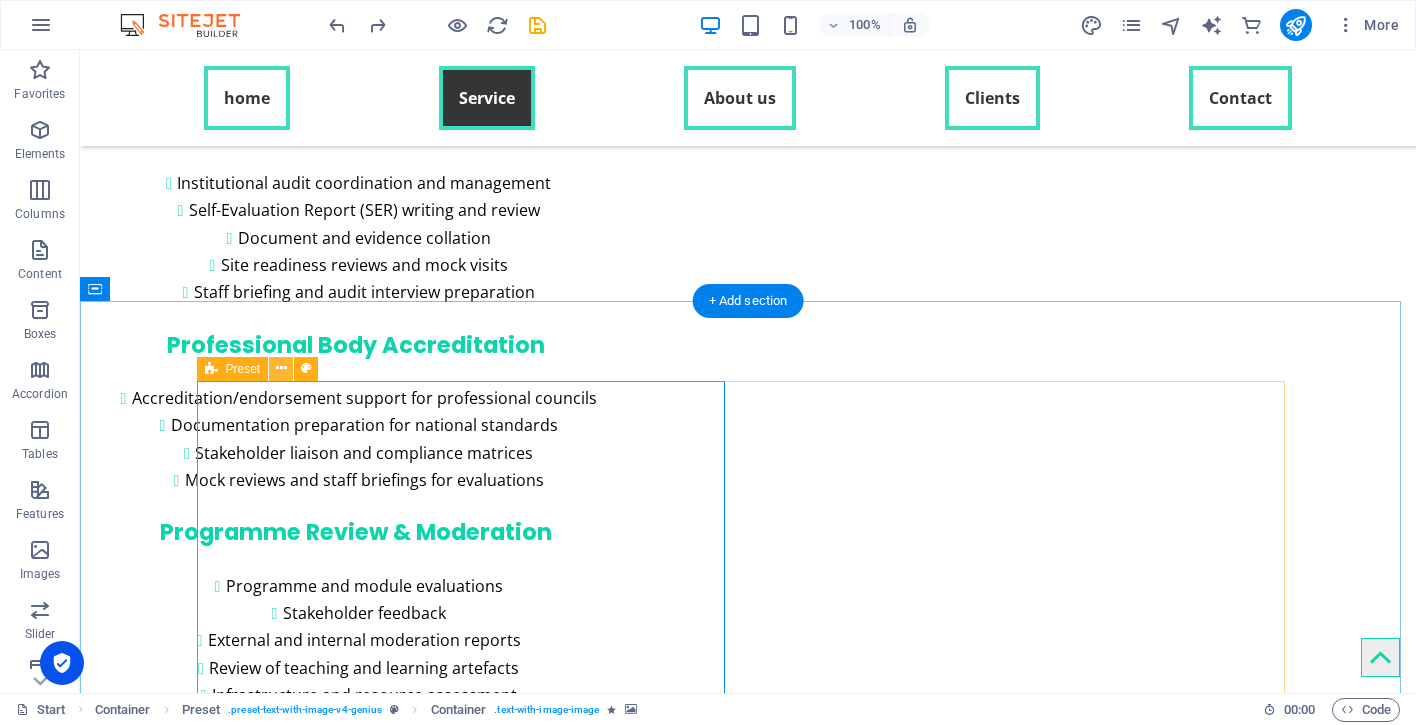 click at bounding box center (281, 368) 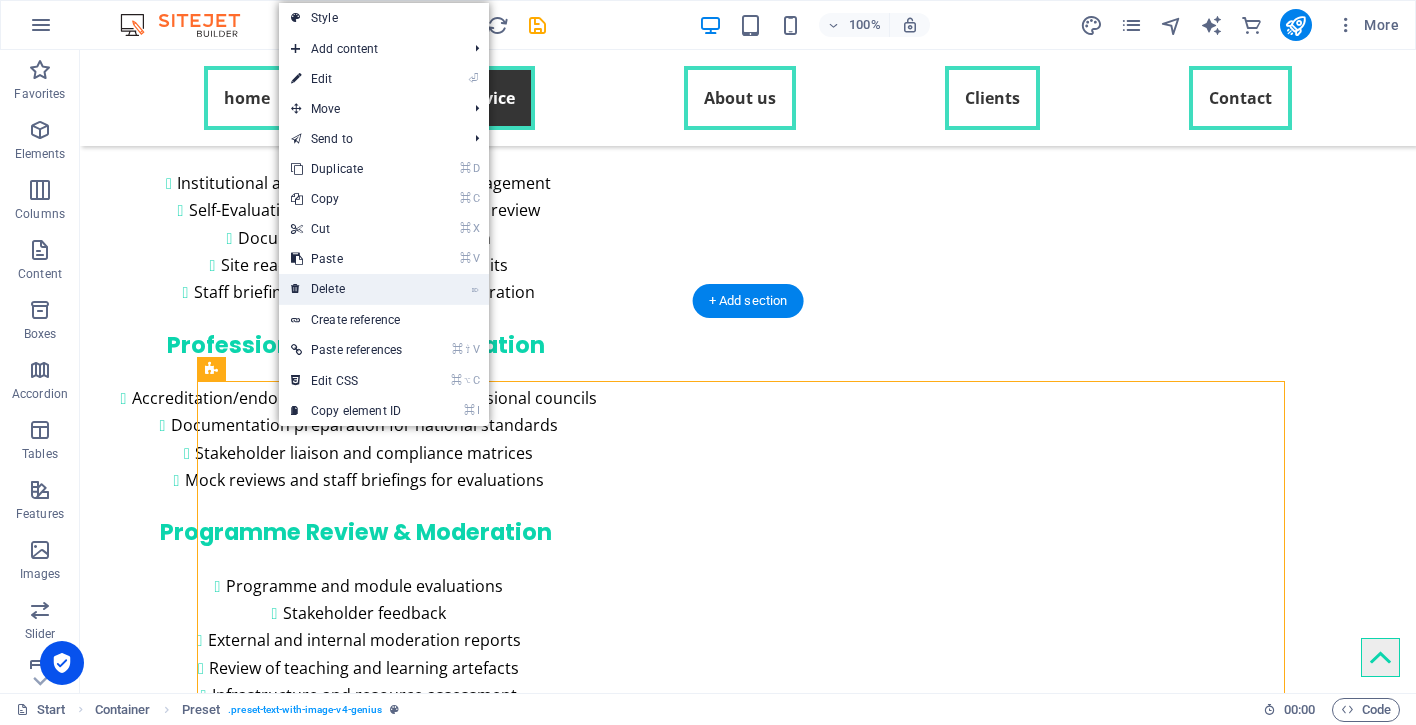click on "⌦  Delete" at bounding box center [346, 289] 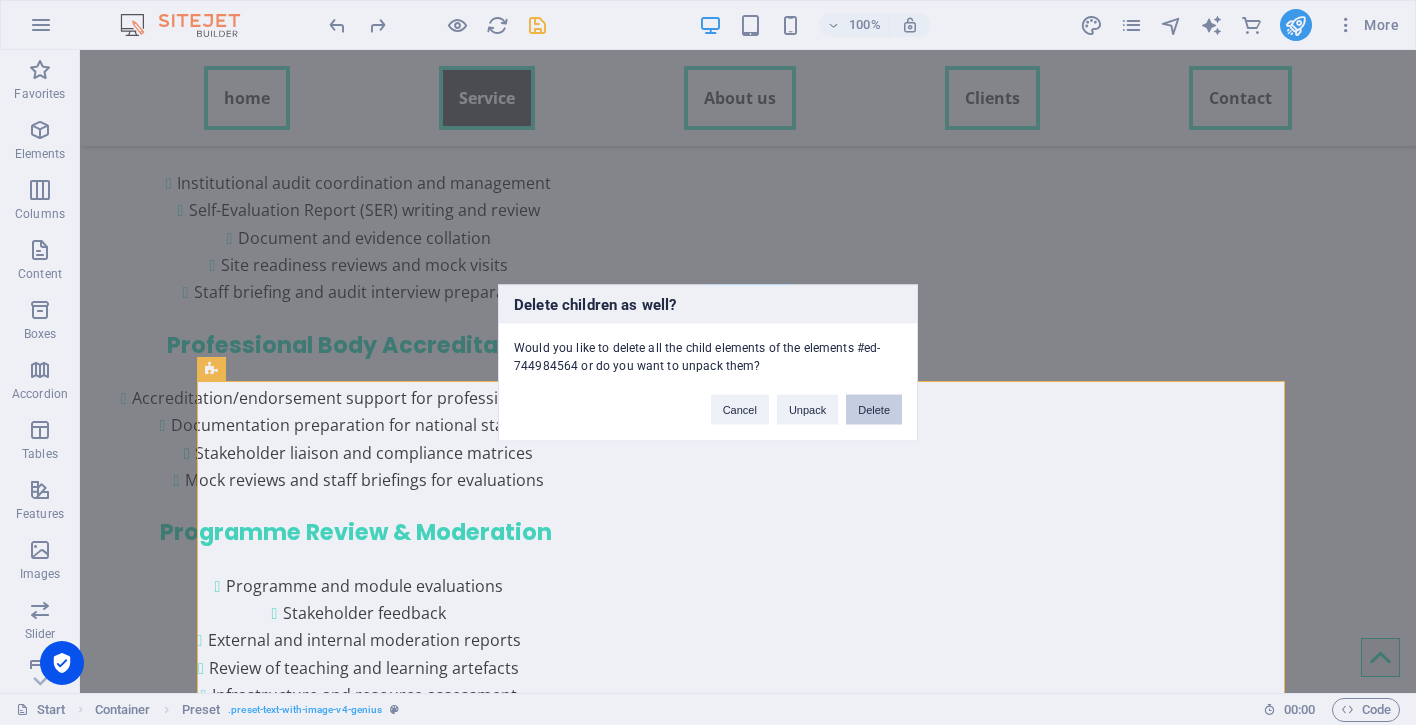 drag, startPoint x: 870, startPoint y: 407, endPoint x: 787, endPoint y: 357, distance: 96.89685 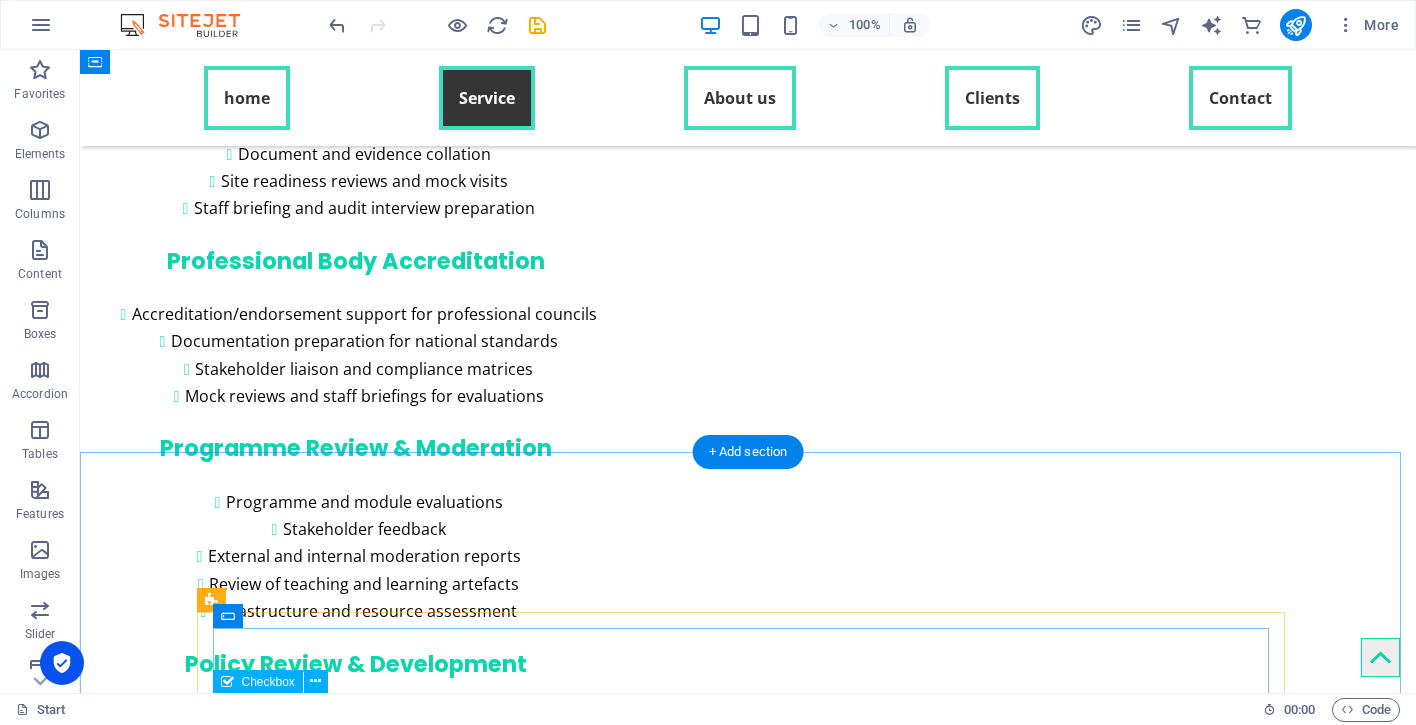 scroll, scrollTop: 3035, scrollLeft: 0, axis: vertical 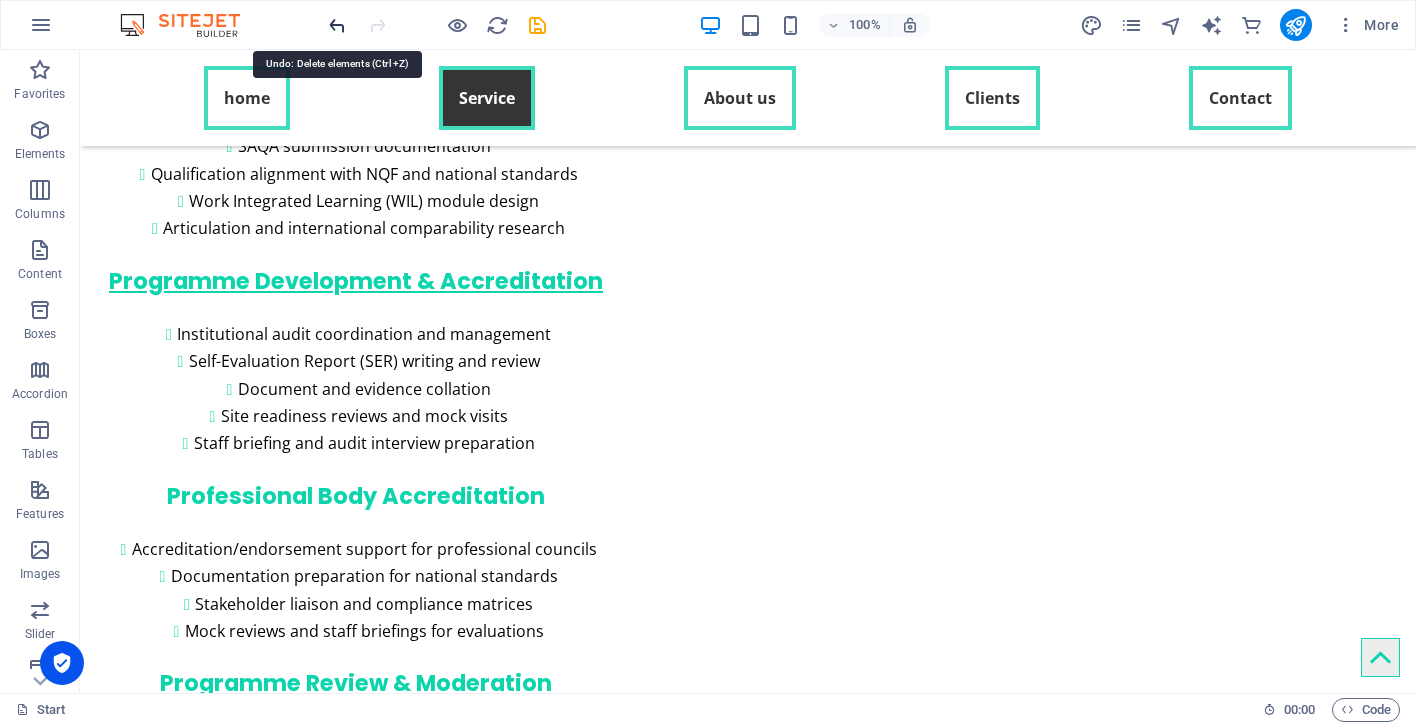 click at bounding box center [337, 25] 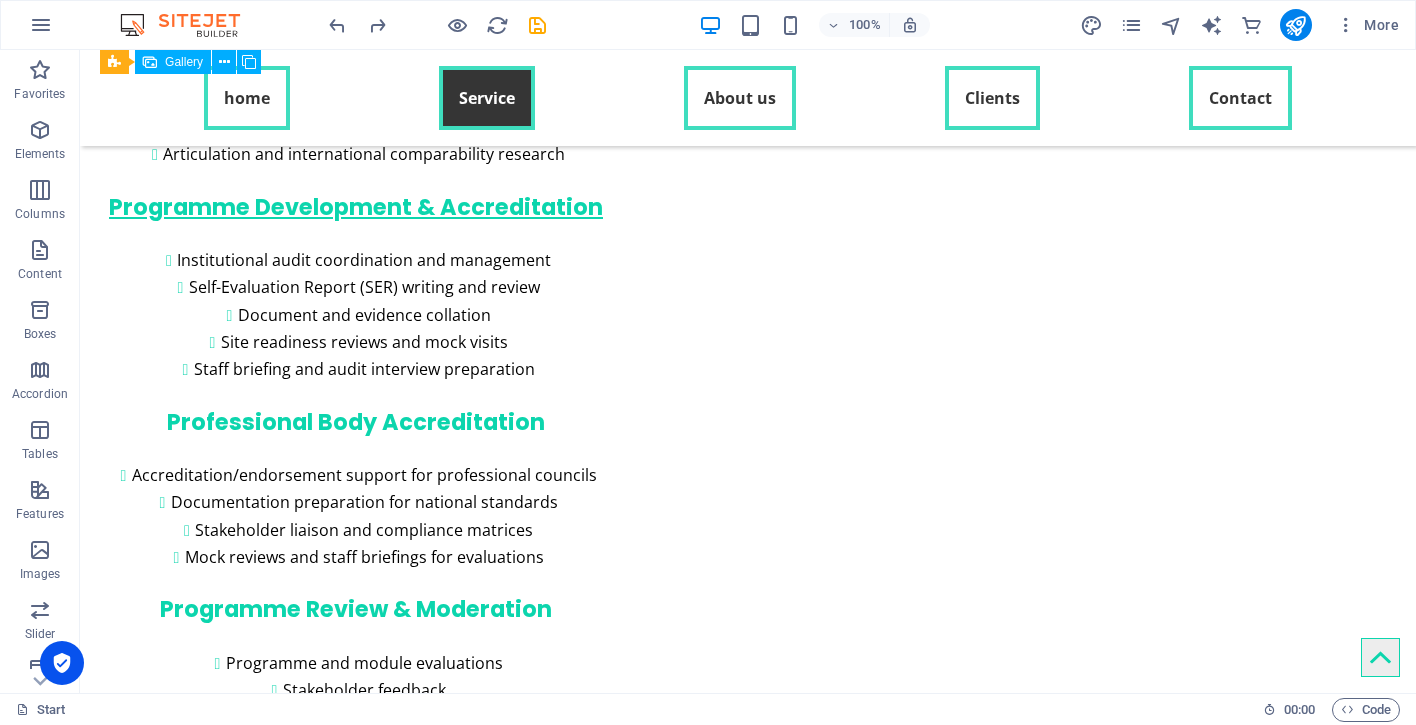 scroll, scrollTop: 3344, scrollLeft: 0, axis: vertical 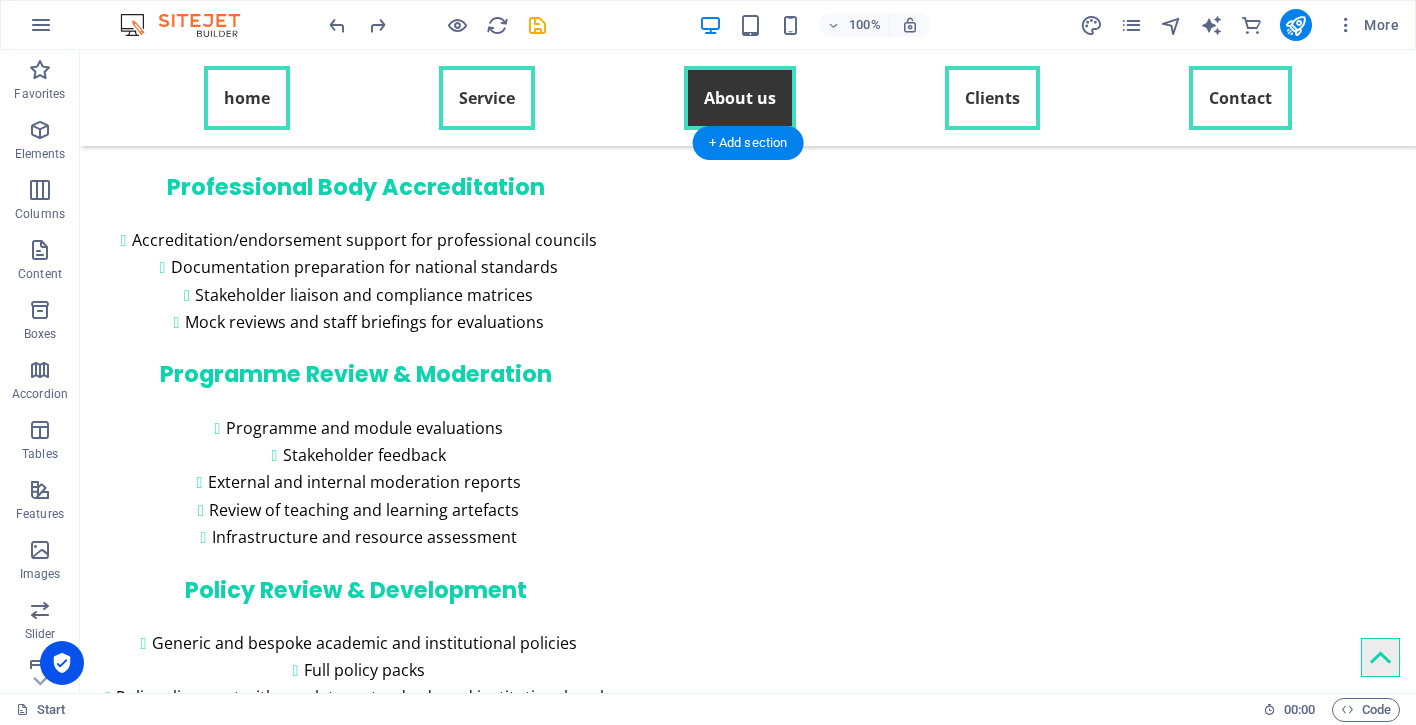 click at bounding box center [748, 2342] 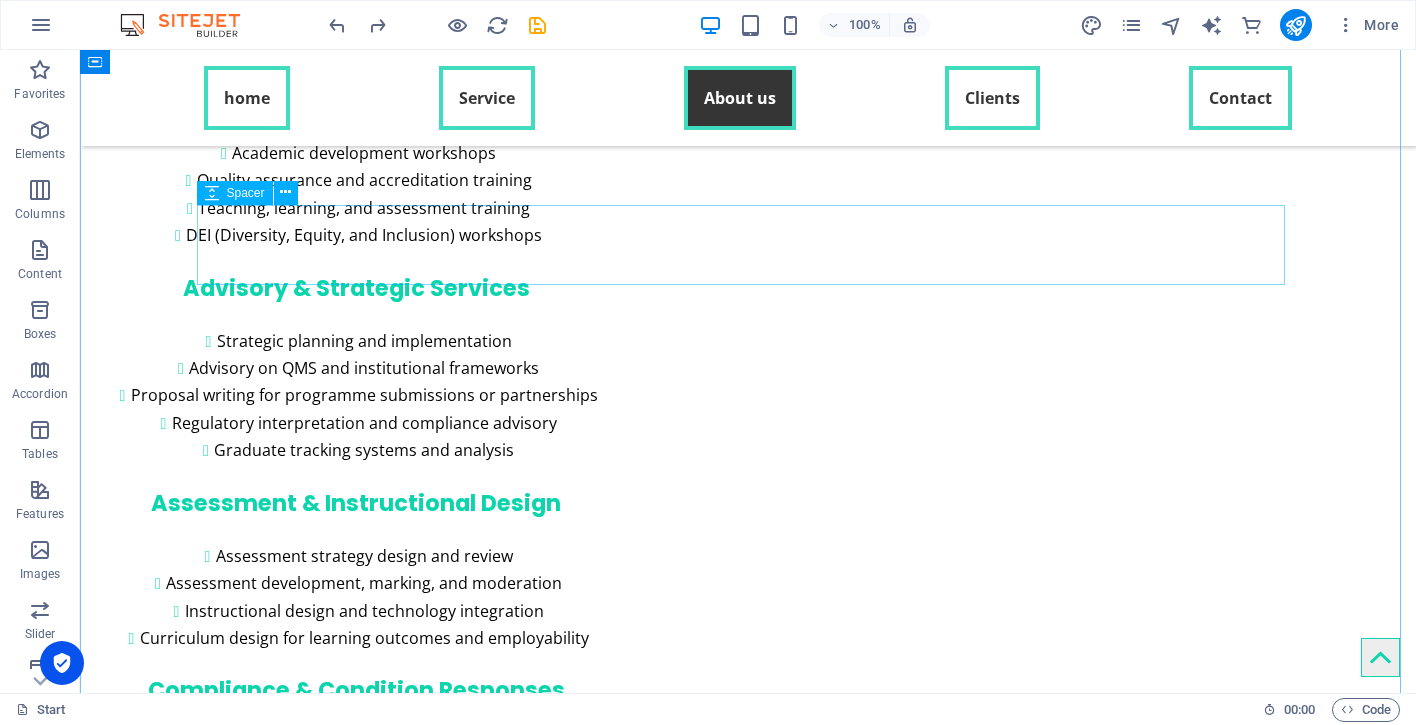 scroll, scrollTop: 3848, scrollLeft: 0, axis: vertical 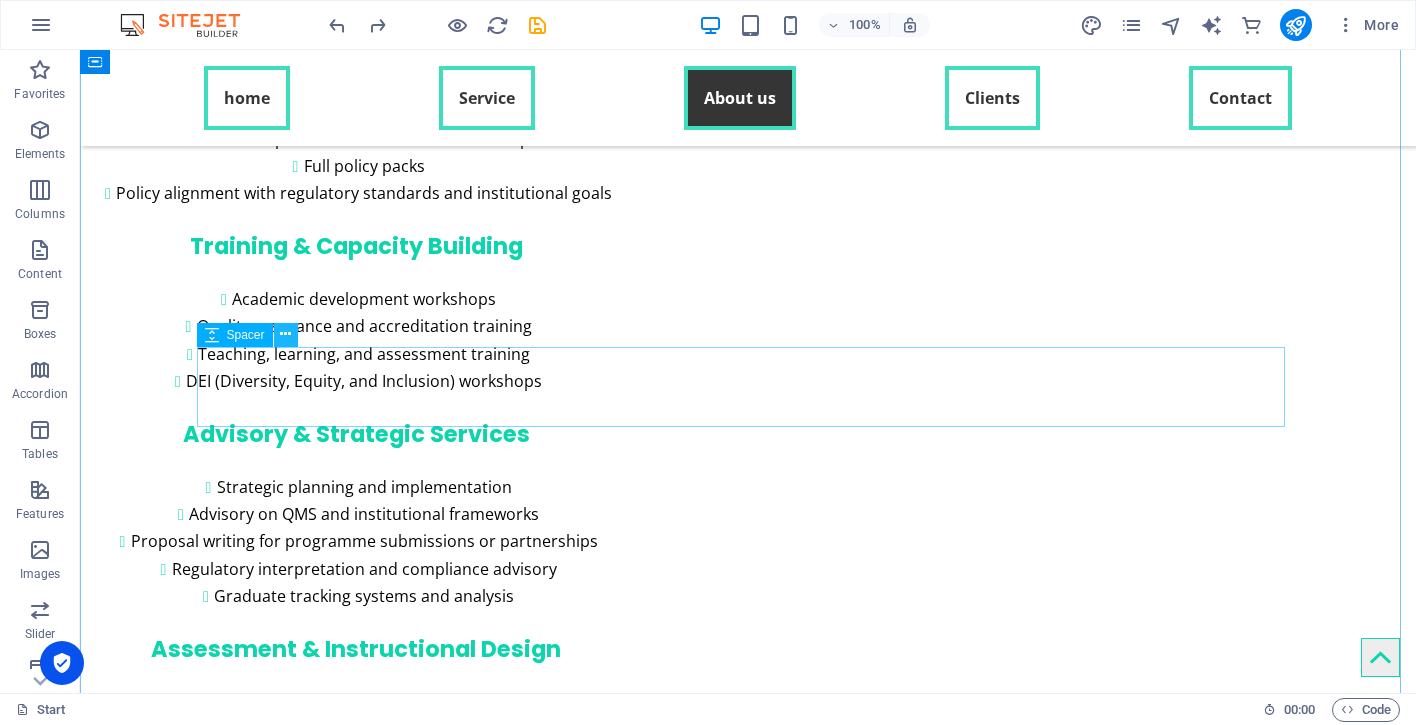 click at bounding box center [285, 334] 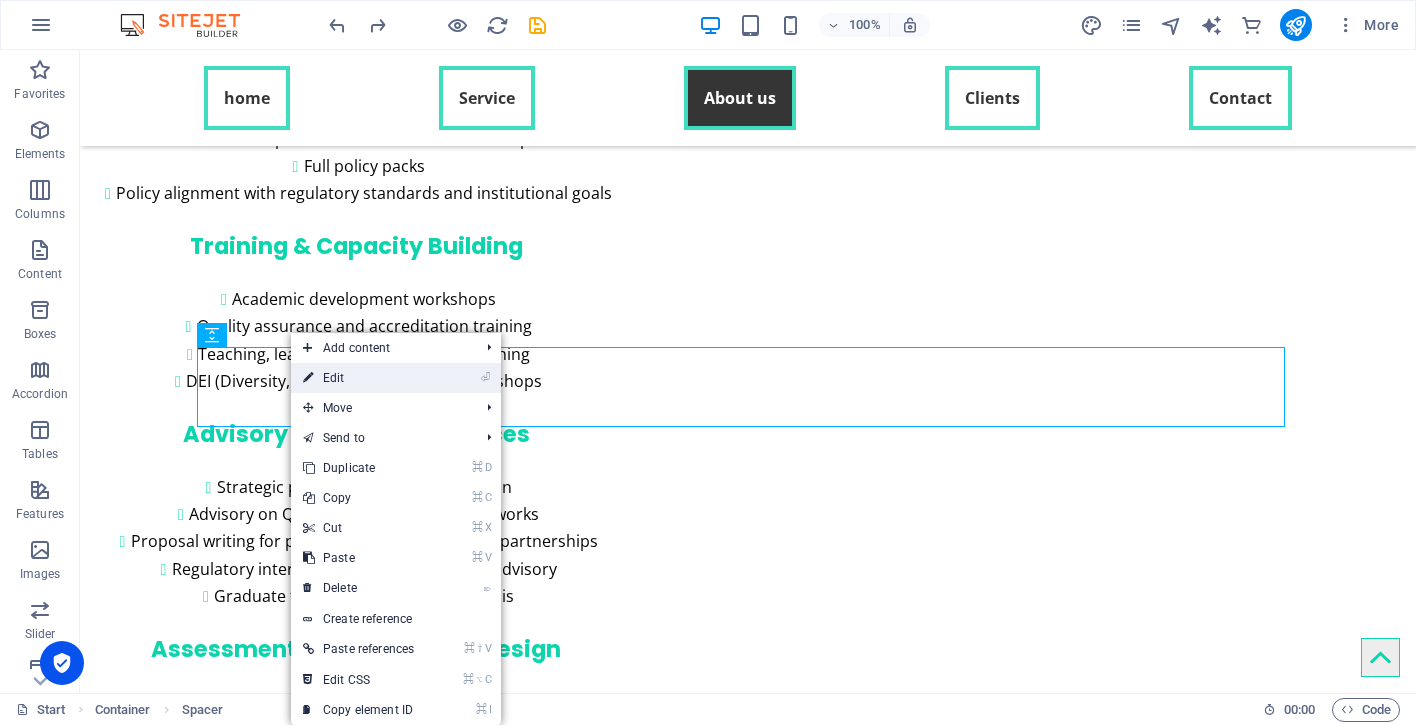 click on "⏎  Edit" at bounding box center (358, 378) 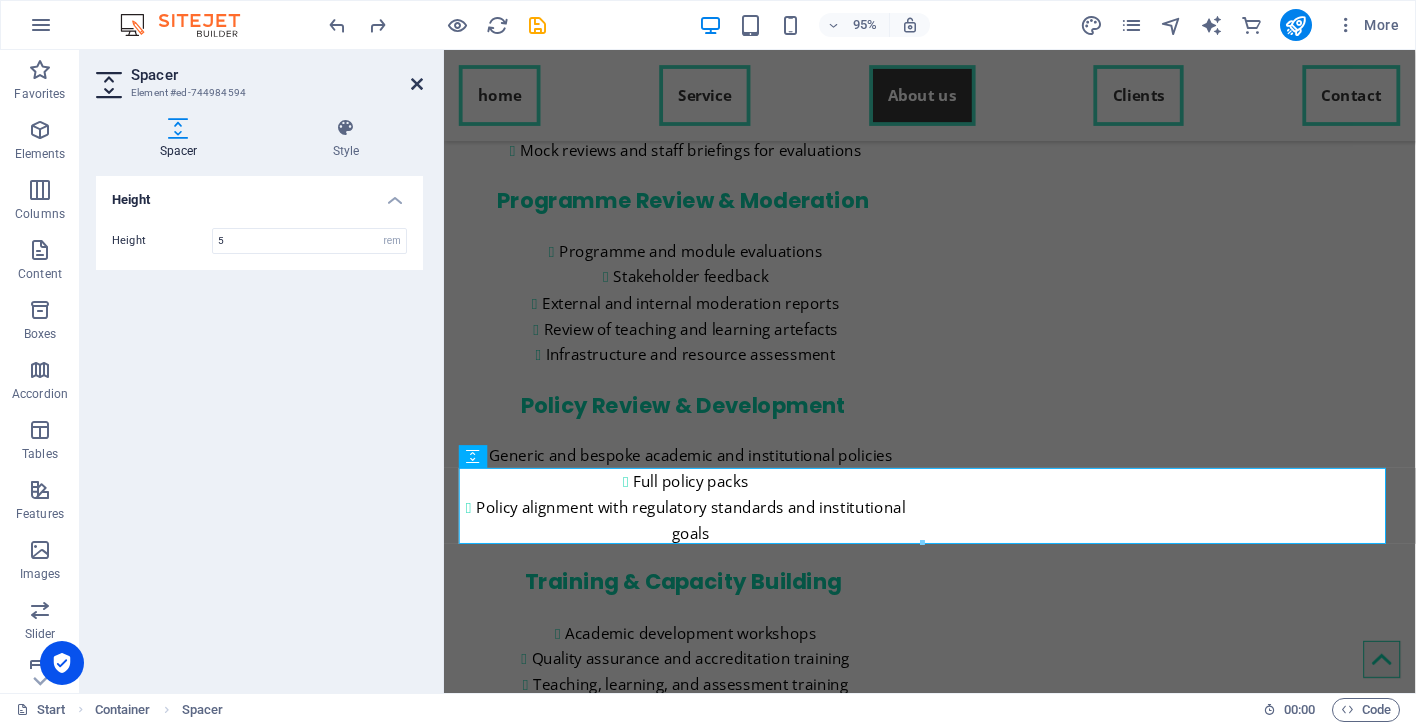 click at bounding box center (417, 84) 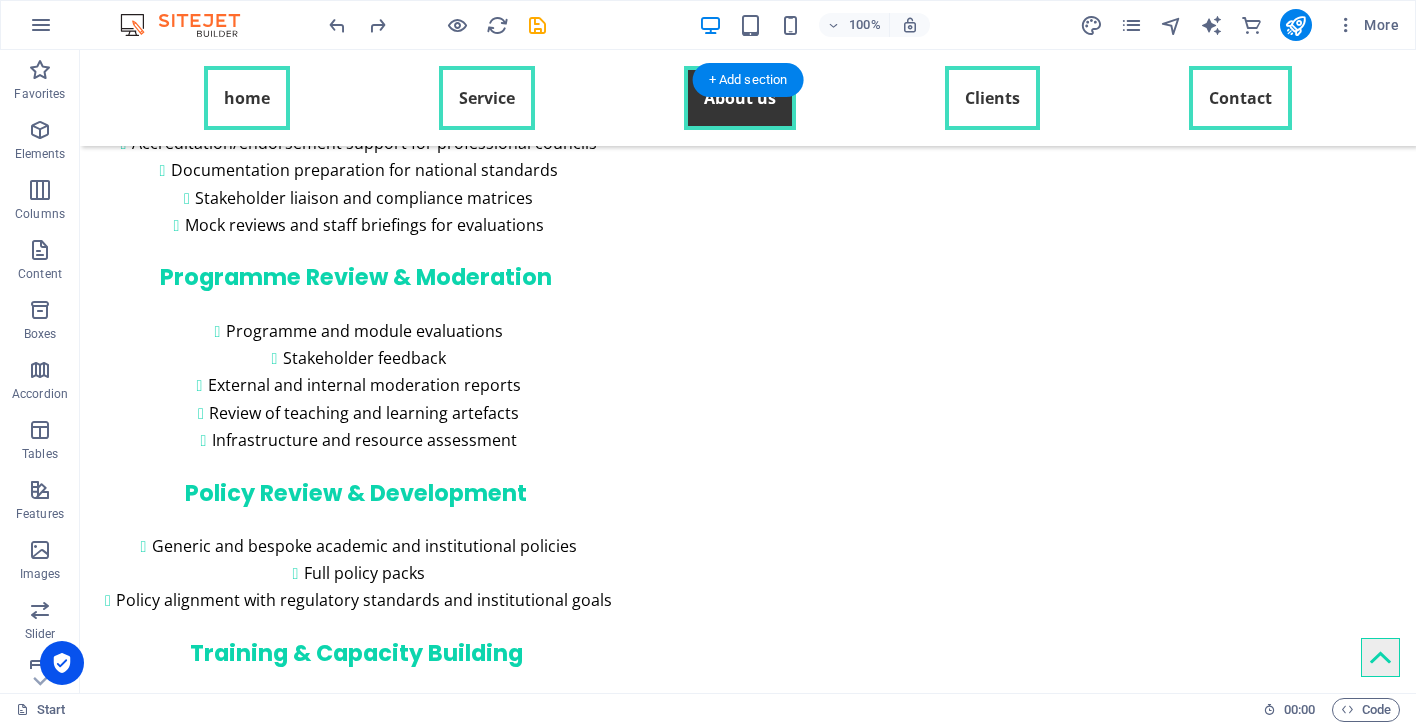 scroll, scrollTop: 3407, scrollLeft: 0, axis: vertical 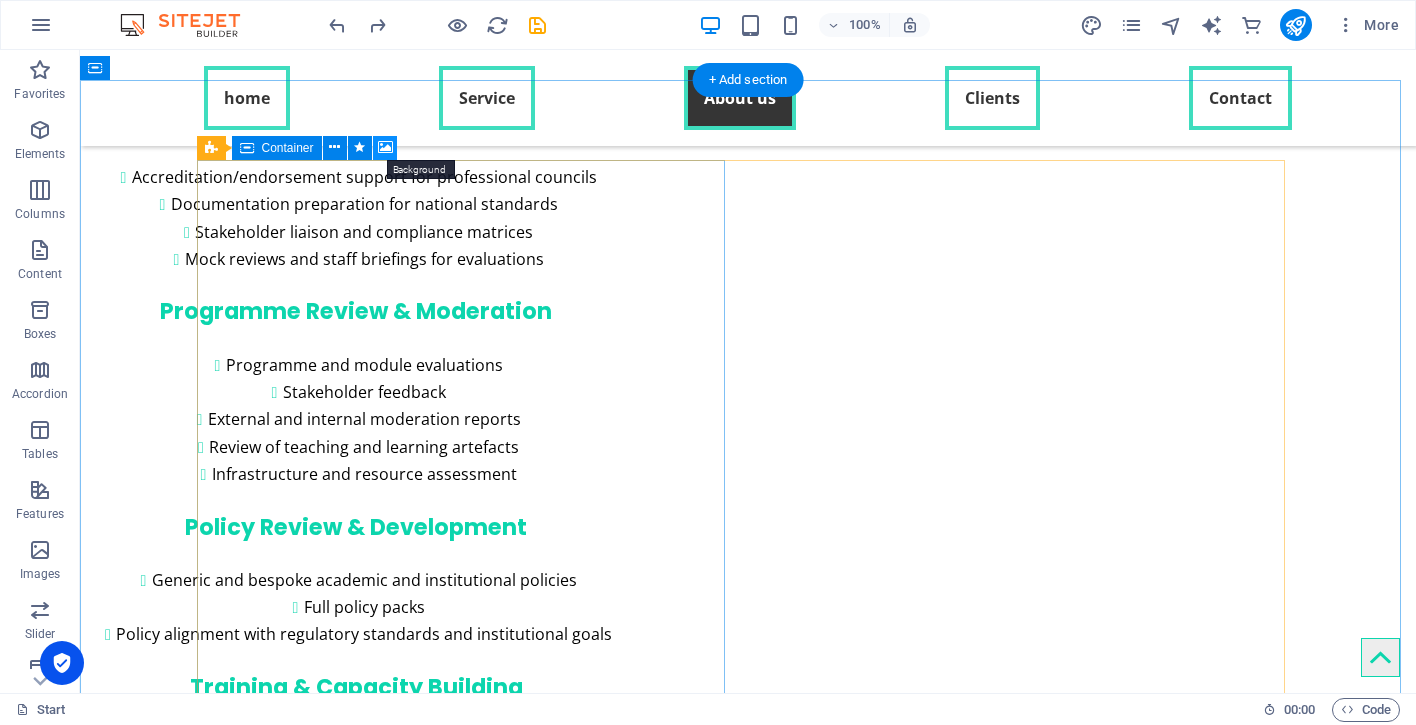 click at bounding box center (385, 147) 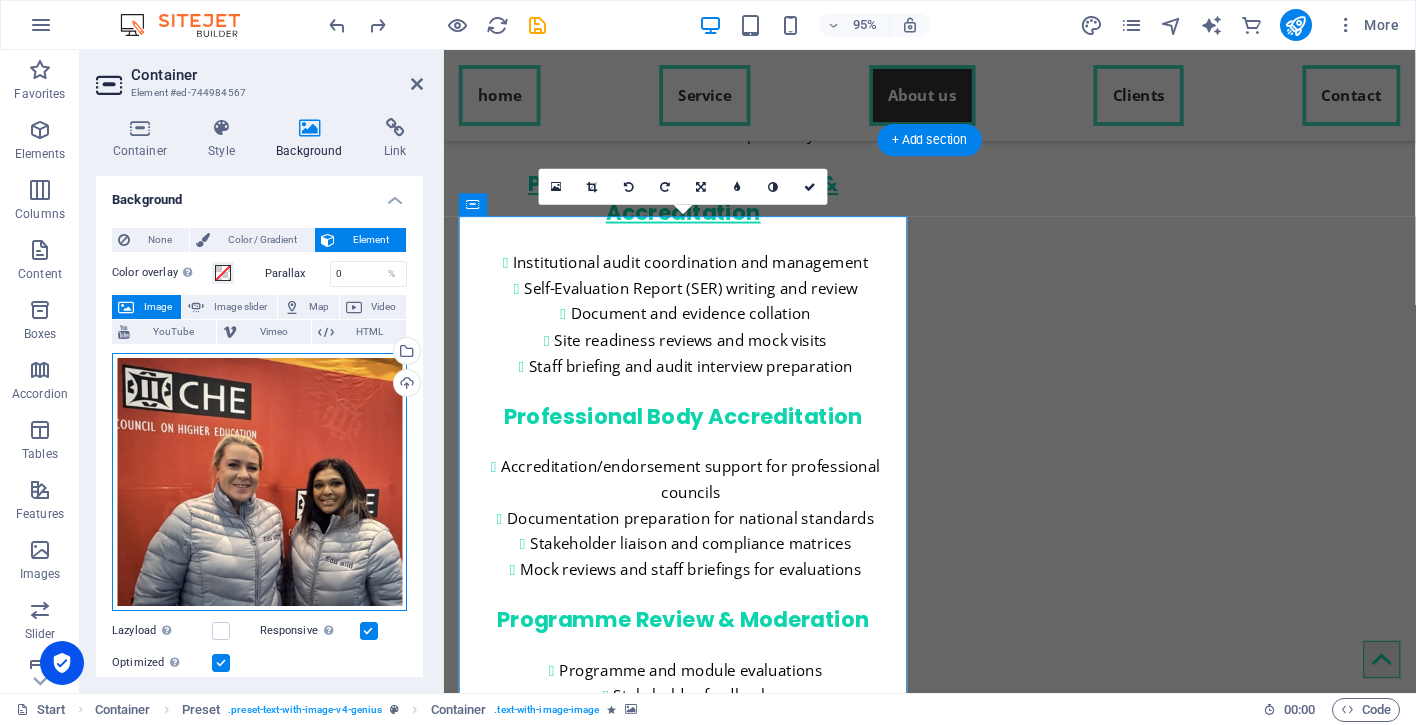 click on "Drag files here, click to choose files or select files from Files or our free stock photos & videos" at bounding box center [259, 482] 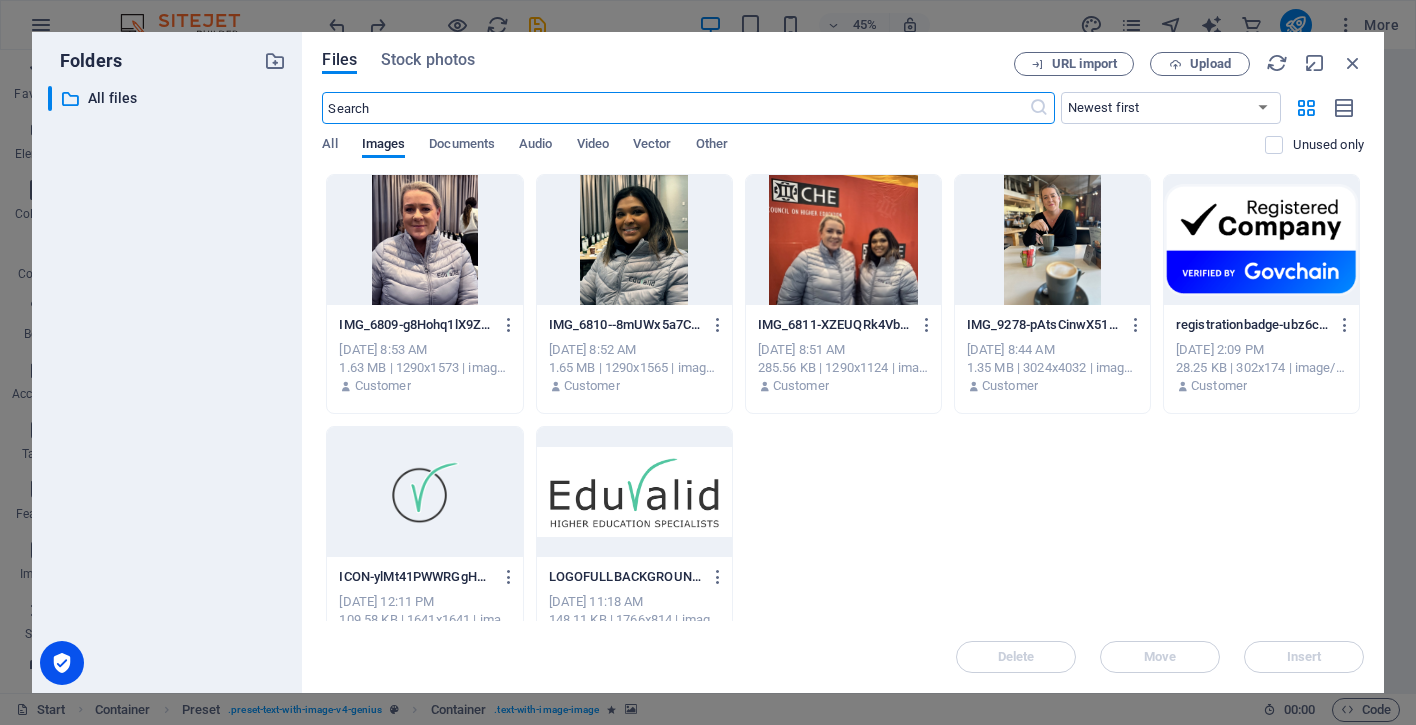 click at bounding box center [843, 240] 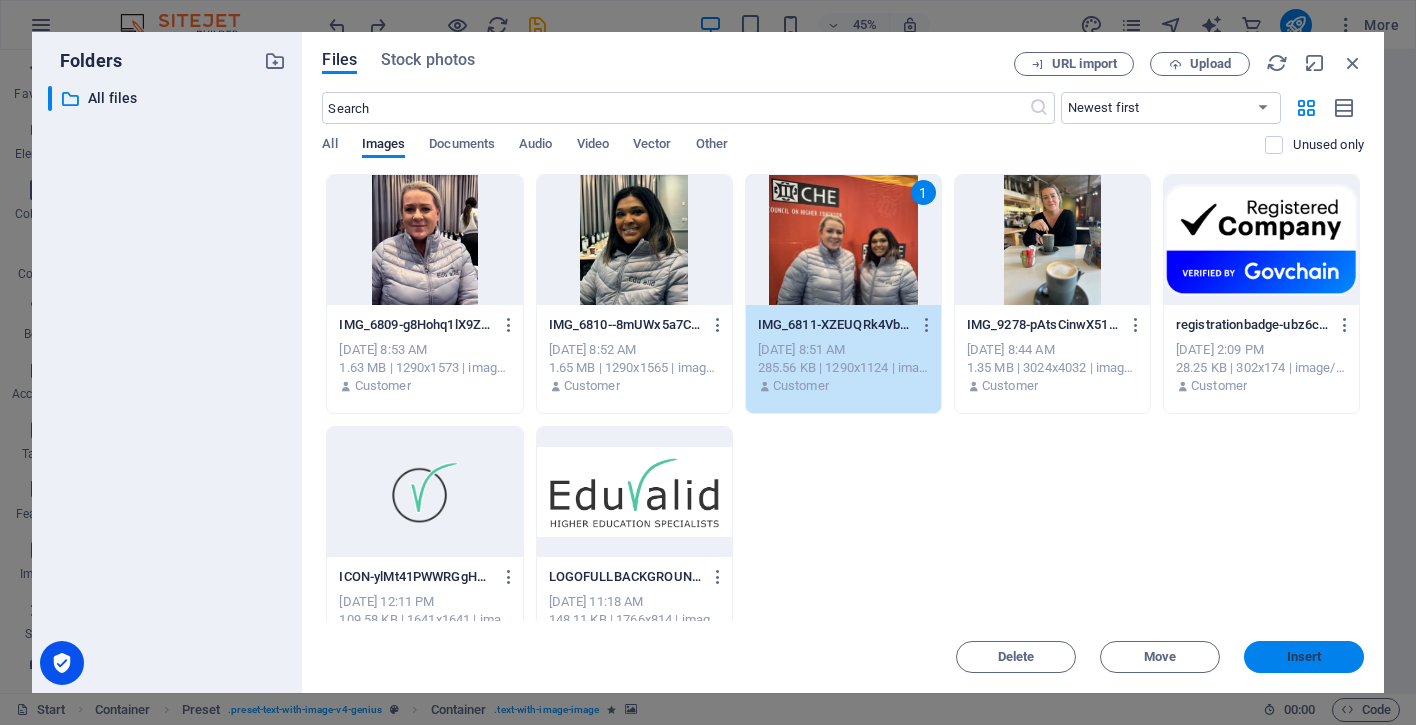 click on "Insert" at bounding box center [1304, 657] 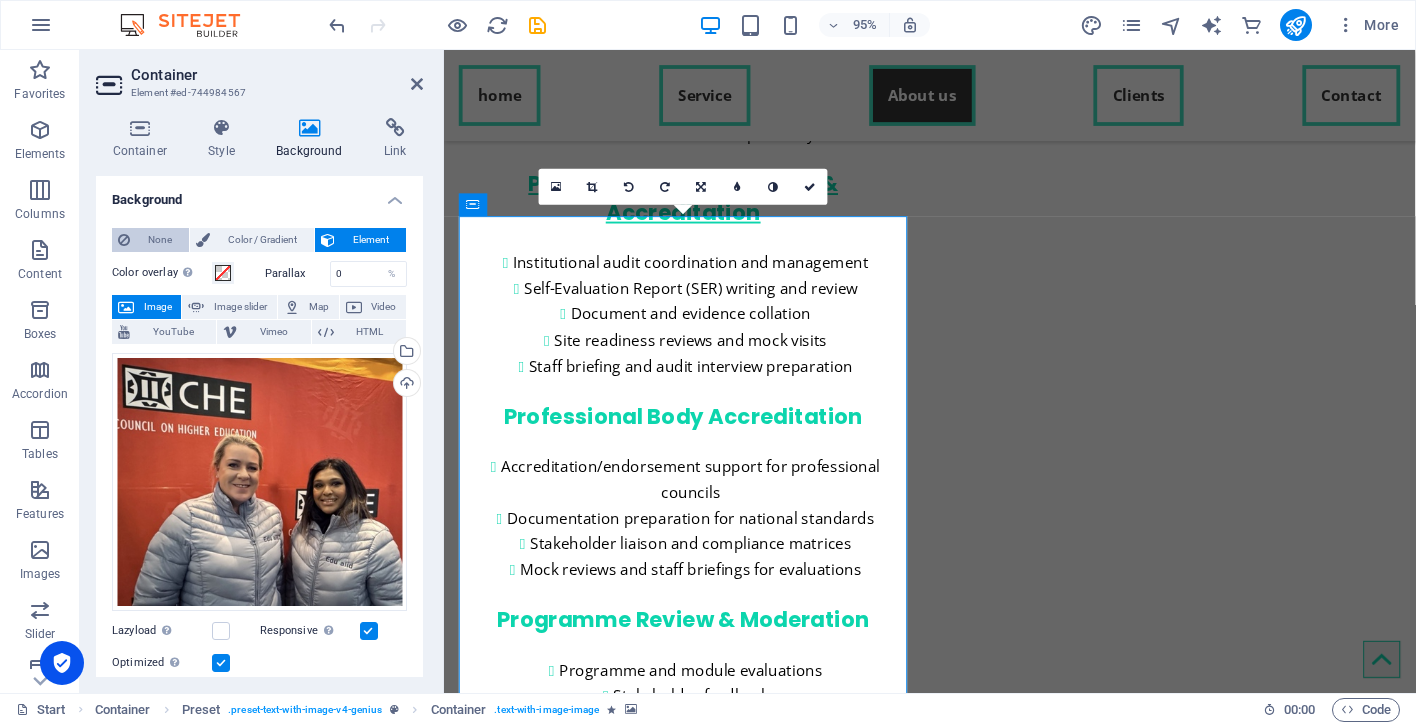 click on "None" at bounding box center (159, 240) 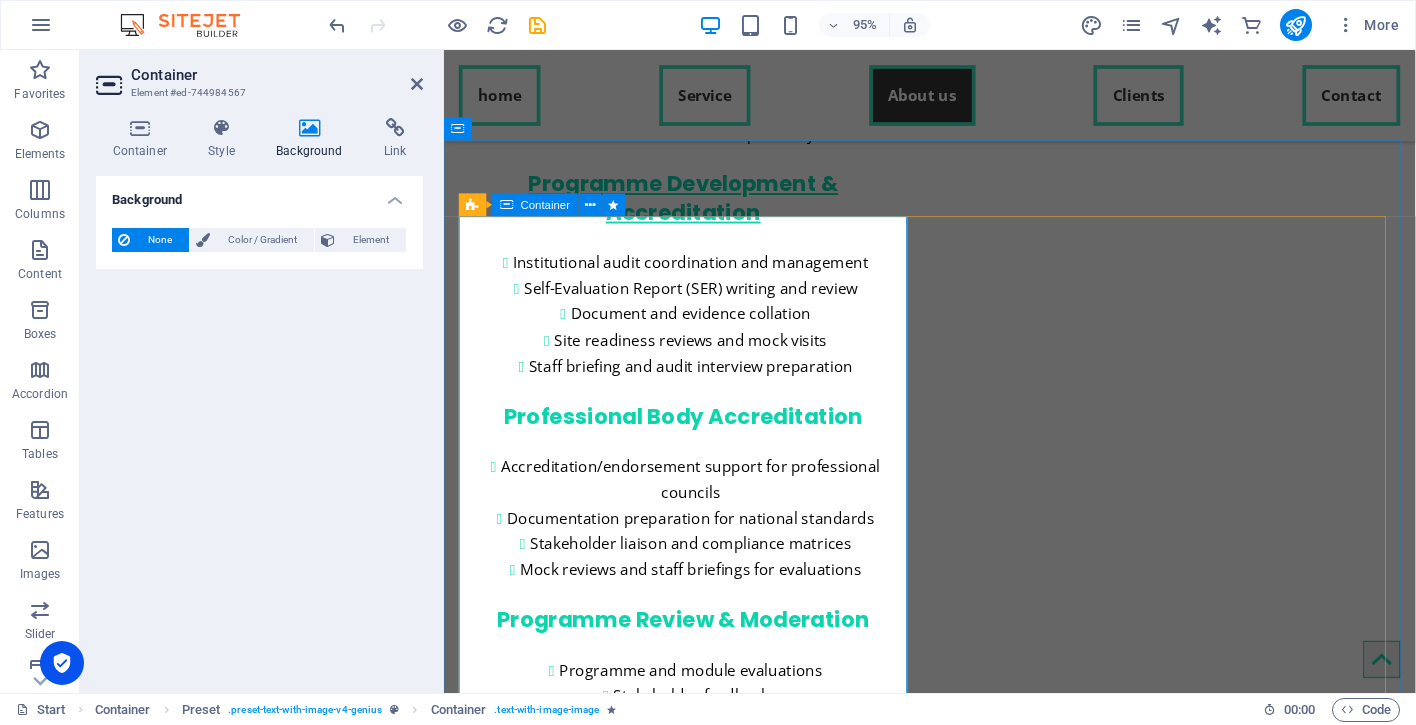click on "Add elements" at bounding box center [896, 2415] 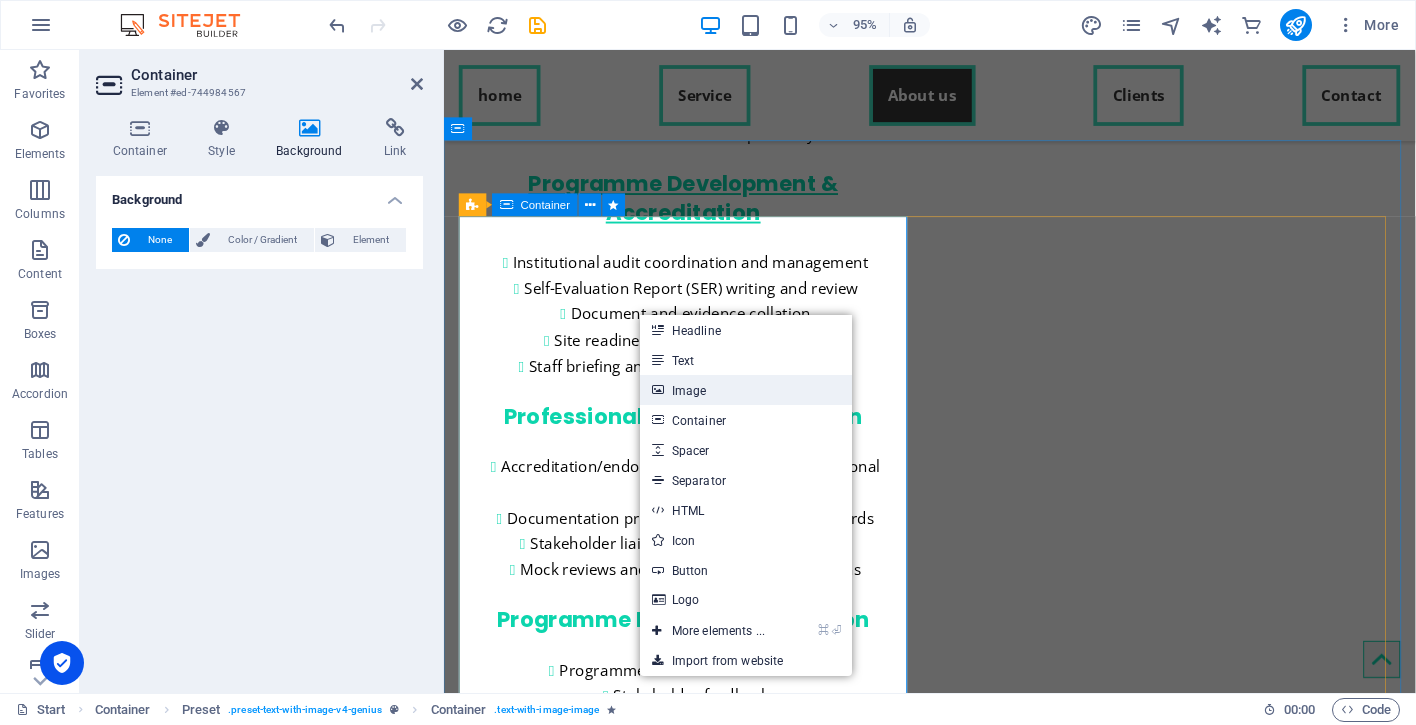 click on "Image" at bounding box center [746, 390] 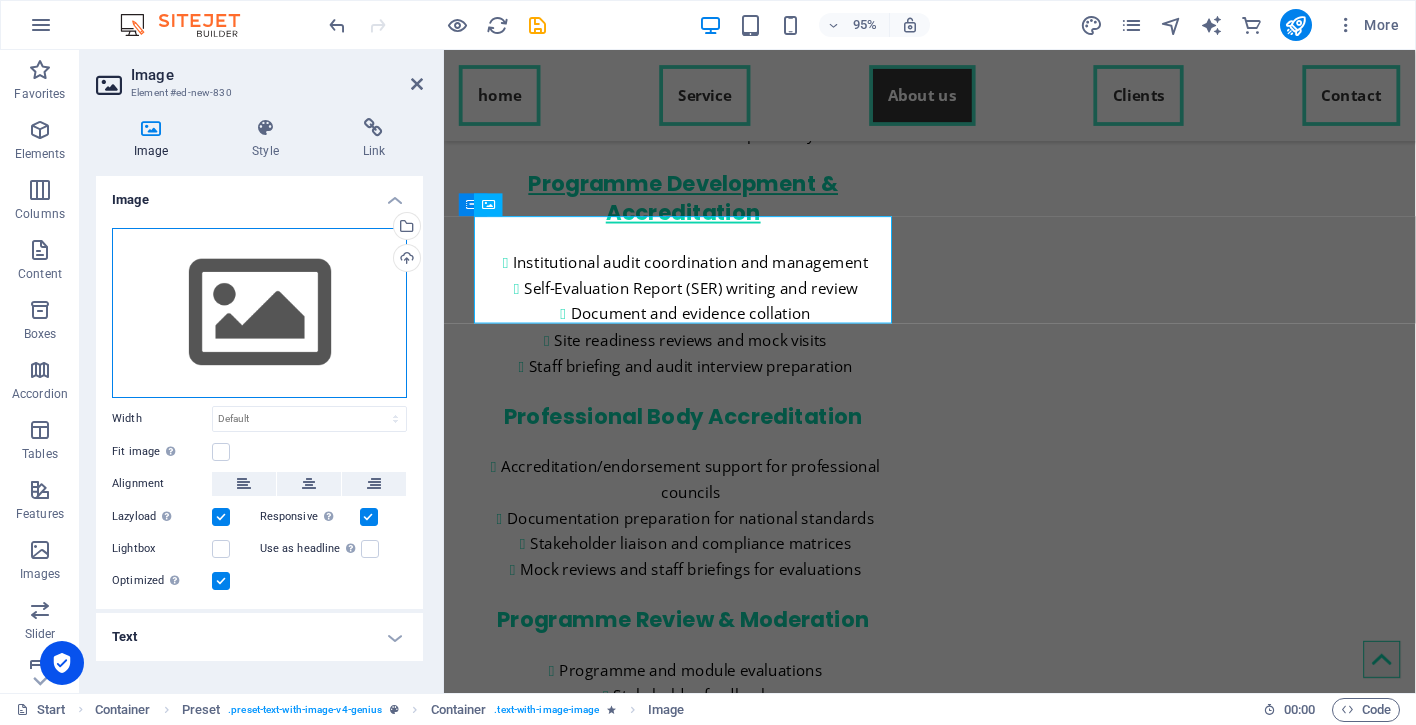 click on "Drag files here, click to choose files or select files from Files or our free stock photos & videos" at bounding box center (259, 313) 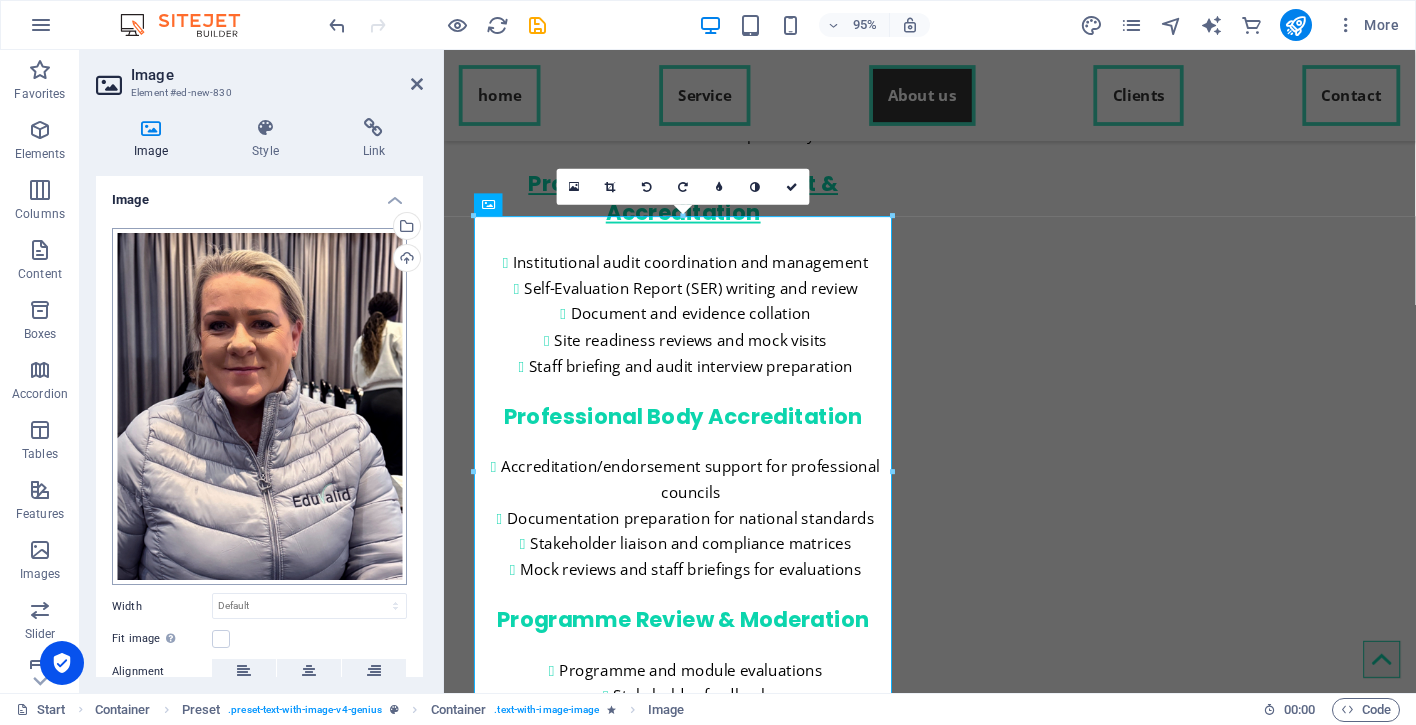 scroll, scrollTop: 4, scrollLeft: 0, axis: vertical 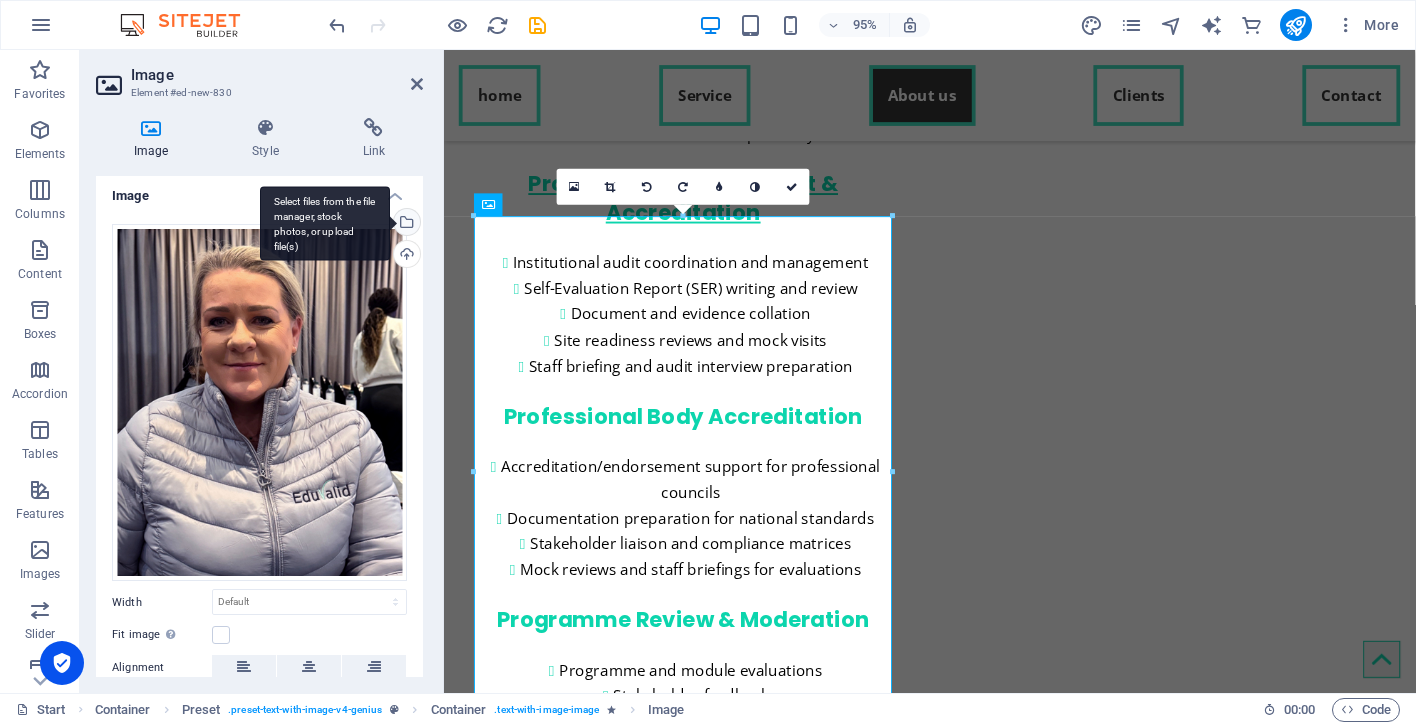 click on "Select files from the file manager, stock photos, or upload file(s)" at bounding box center (325, 223) 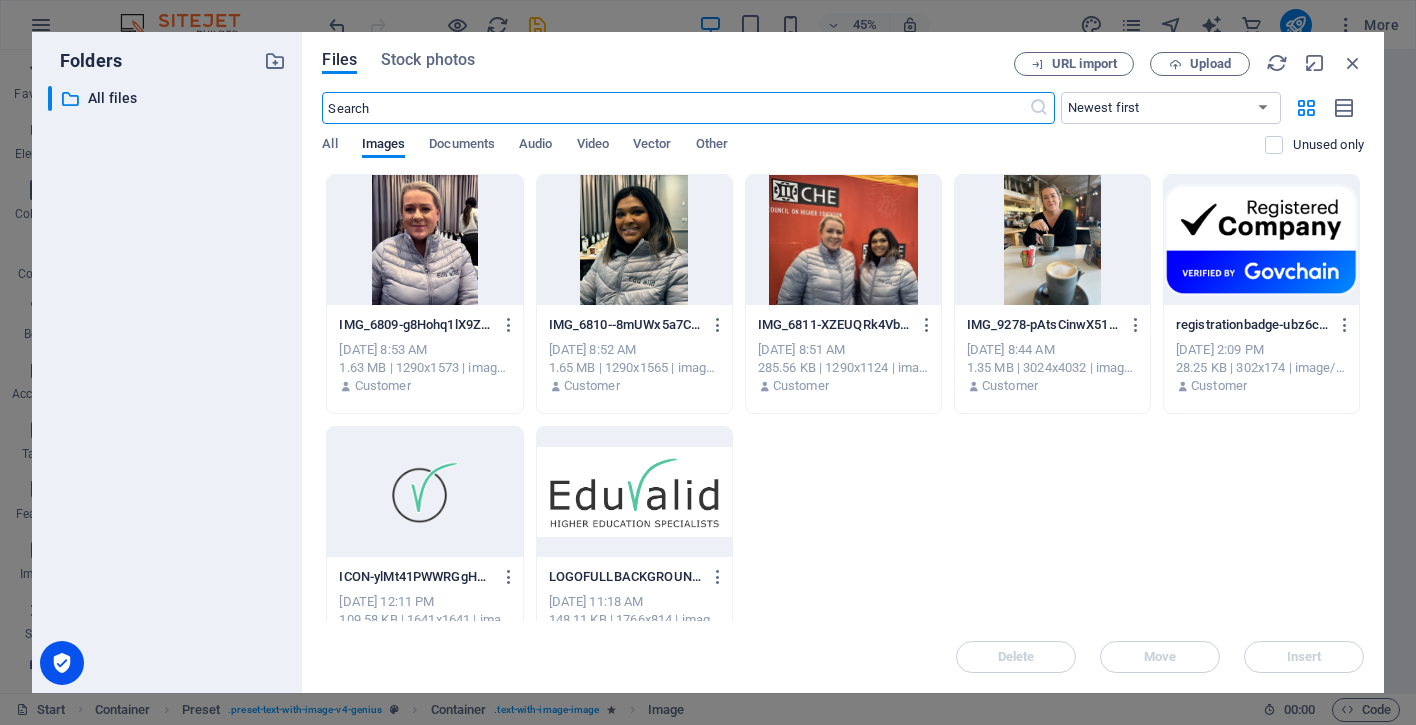 click at bounding box center [843, 240] 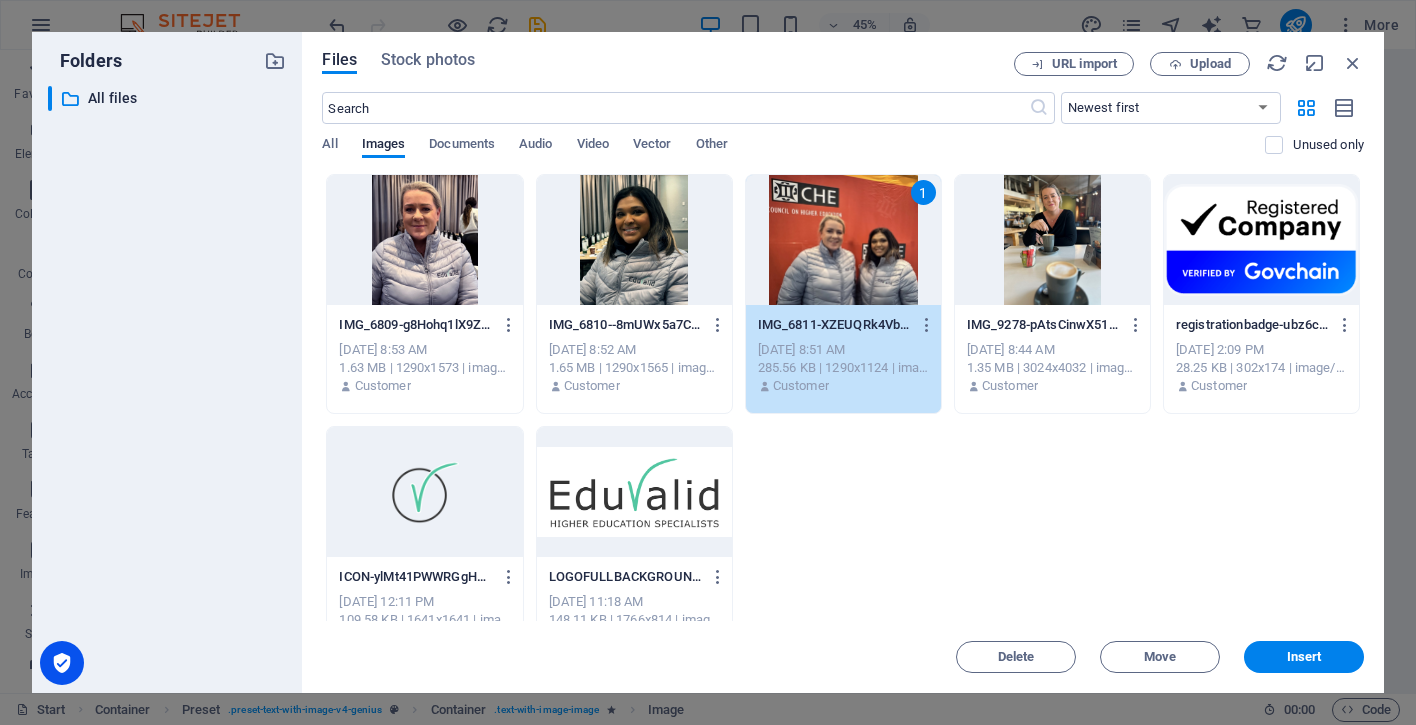 click on "1" at bounding box center (843, 240) 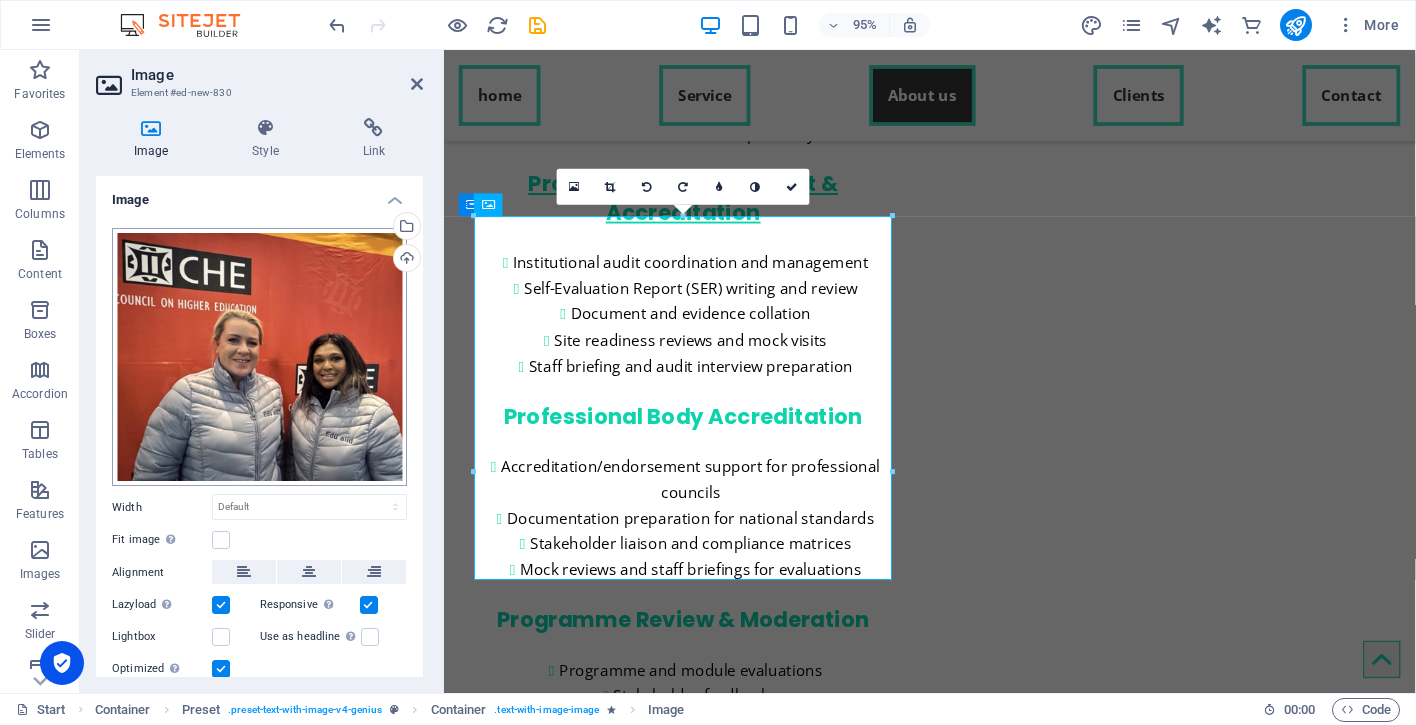 scroll, scrollTop: 4, scrollLeft: 0, axis: vertical 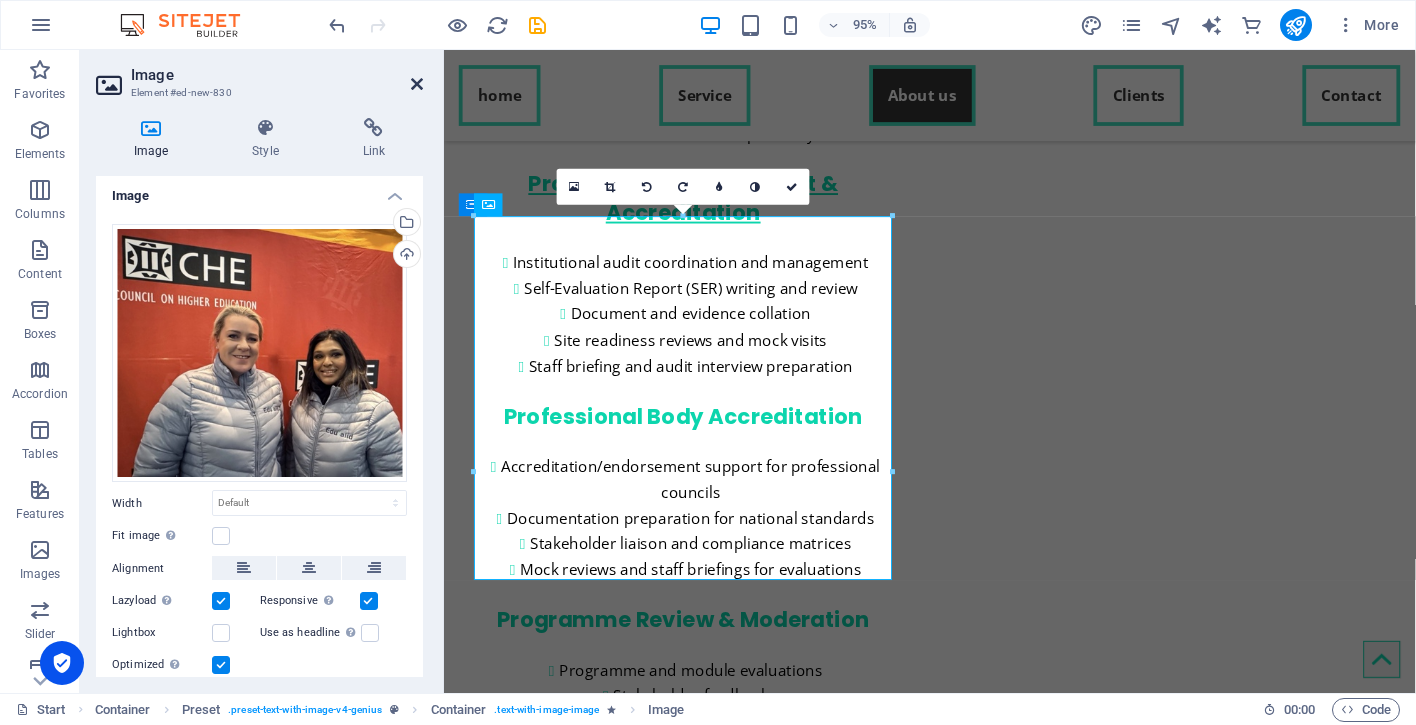 click at bounding box center [417, 84] 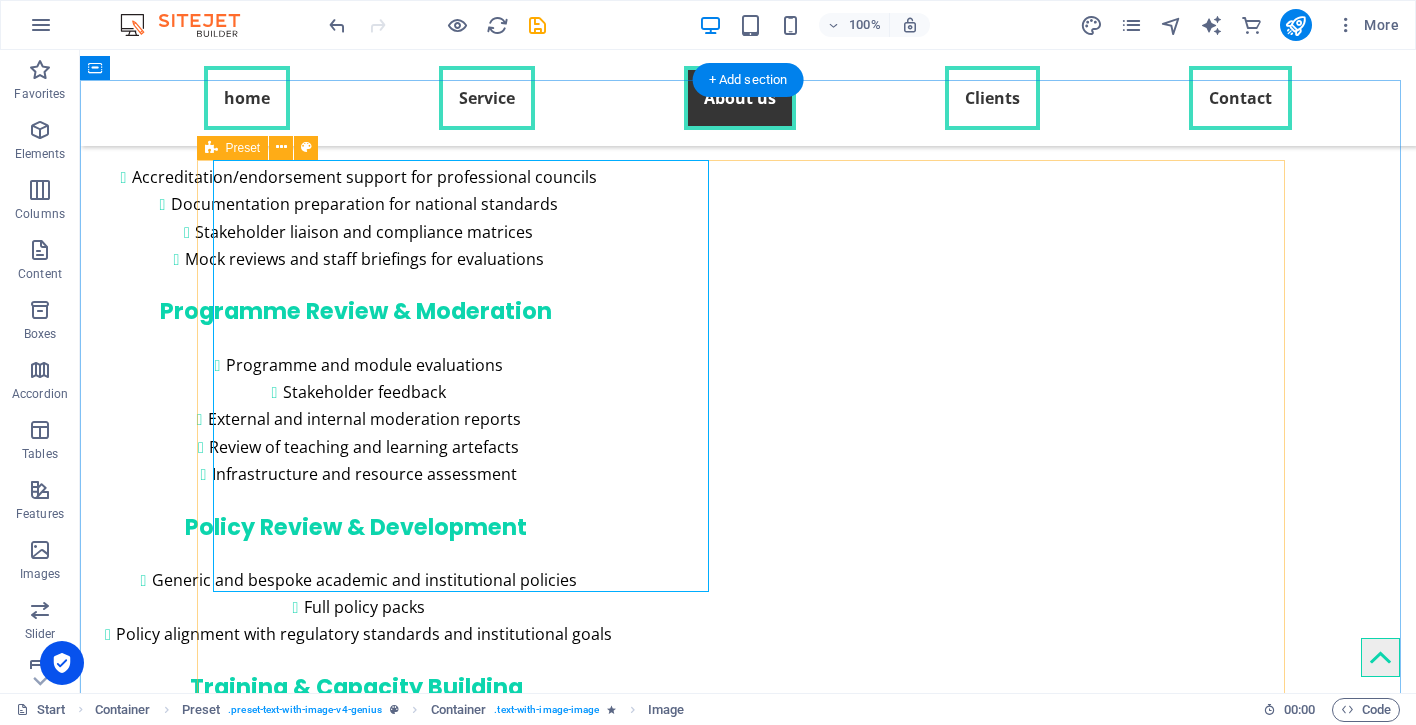 click on "About [PERSON_NAME] (Pty) Ltd   is a specialised higher education consultancy founded by two seasoned experts— [PERSON_NAME]   and   [PERSON_NAME] —with over 35 years of combined experience in academic quality assurance, programme accreditation, and curriculum development across public, private, and international higher education sectors. We provide end-to-end support to universities, colleges, NGOs, and NPOs in navigating [GEOGRAPHIC_DATA]’s complex regulatory landscape, ensuring full alignment with the standards of bodies such as the CHE, SAQA, DHET, and professional councils. From qualification design and policy development to institutional audits and staff training, our approach is collaborative, strategic, and results-driven. Together, we help institutions deliver relevant, accredited, and future-focused qualifications while embedding sustainable quality assurance practices. EduValid is your partner in academic excellence, compliance confidence, and continuous improvement. Learn more" at bounding box center (748, 2767) 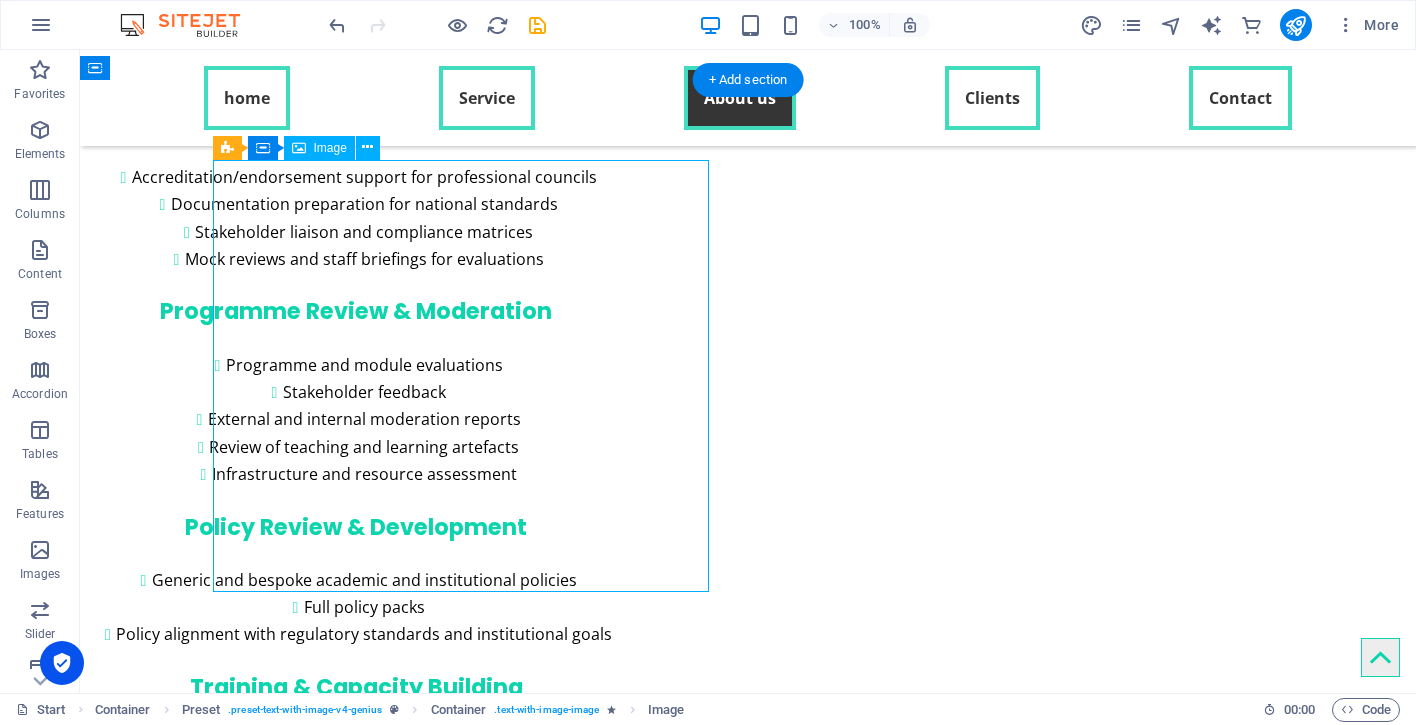 drag, startPoint x: 624, startPoint y: 371, endPoint x: 628, endPoint y: 413, distance: 42.190044 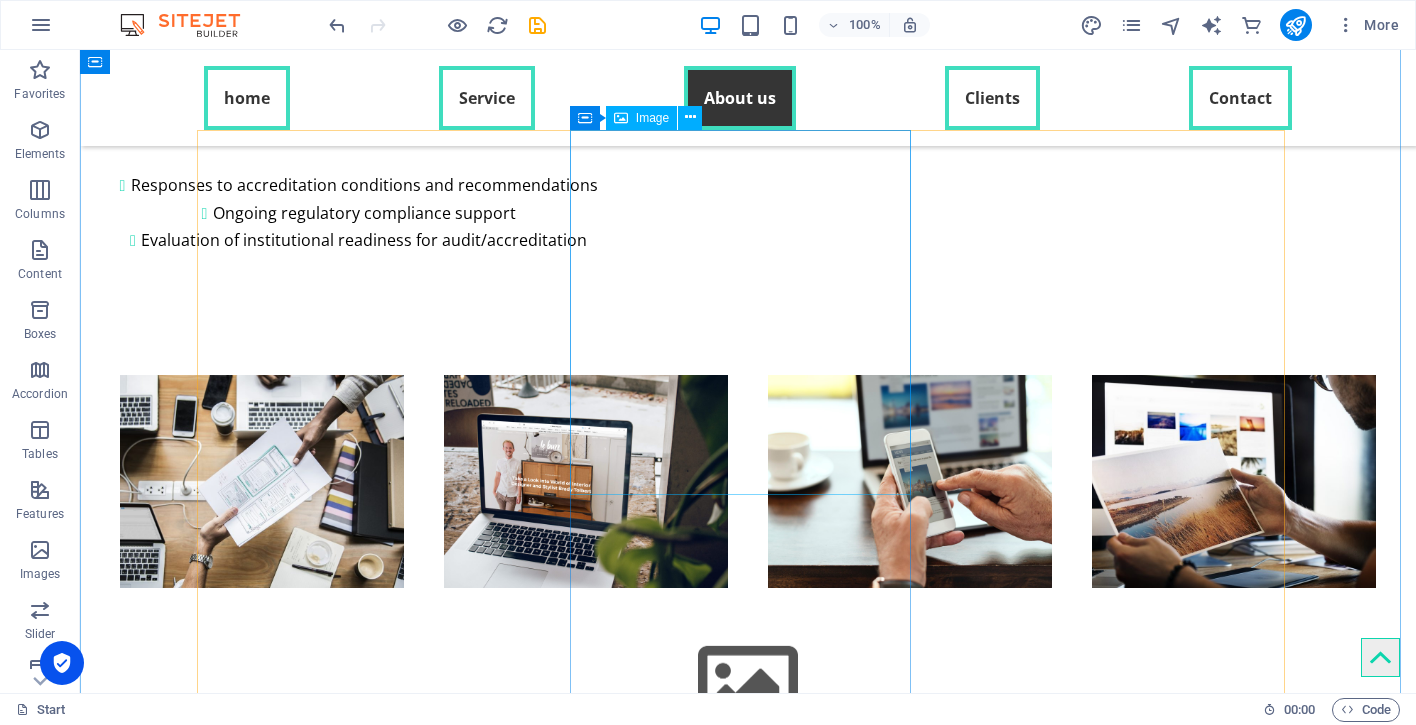 scroll, scrollTop: 4562, scrollLeft: 0, axis: vertical 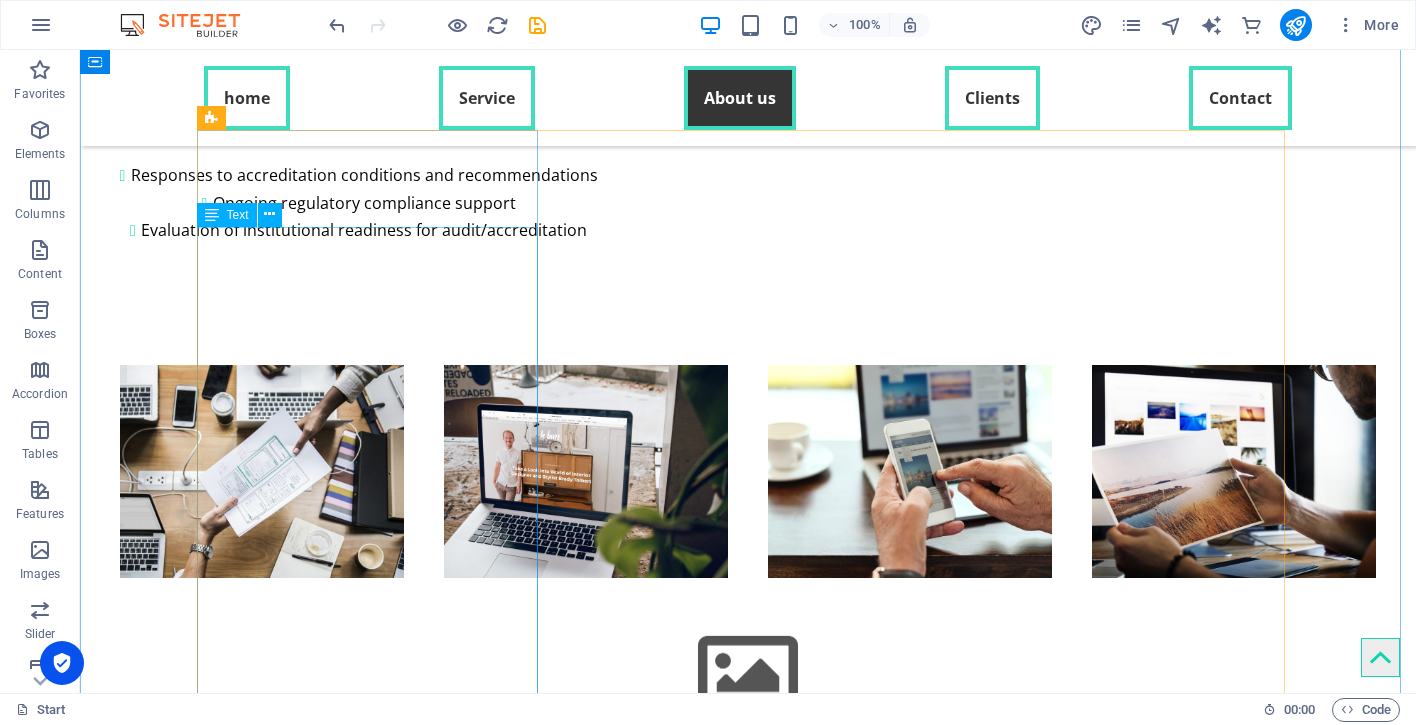 click on "Higher Education Consultant, Curriculum and Accreditation Specialist, CHE Evaluator, Leader in Regulatory and Compliance.  [PERSON_NAME]   brings over 21 years of expertise in institutional and qualification accreditation. As a recognised evaluator for the Council on Higher Education (CHE) and CHE [GEOGRAPHIC_DATA], she has led the successful accreditation of over 60 qualifications across multiple modes of delivery. Her leadership has extended to national and cross-border projects, including full programme accreditation from ECSA and qualification and institutional accreditation through GTEC in [GEOGRAPHIC_DATA]. [EMAIL_ADDRESS][DOMAIN_NAME]" at bounding box center (374, 3715) 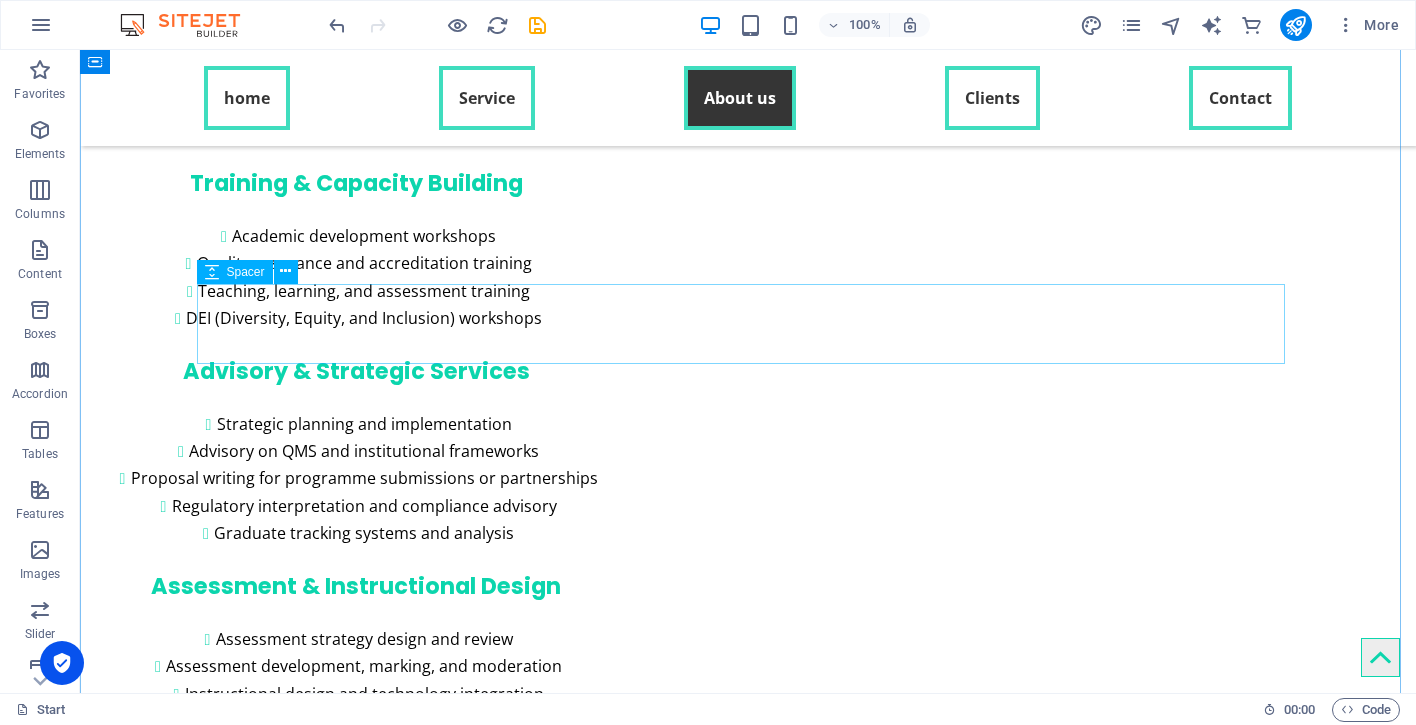 scroll, scrollTop: 4390, scrollLeft: 0, axis: vertical 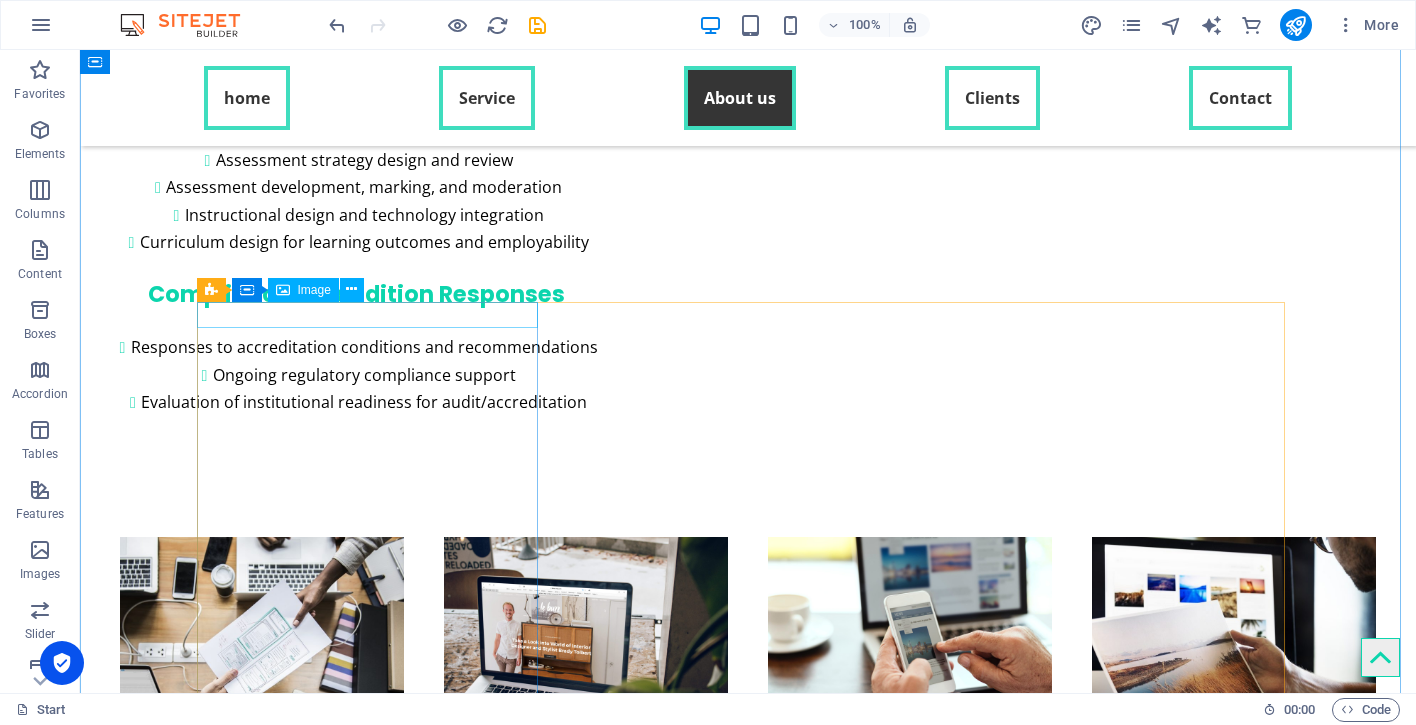 click on "Image" at bounding box center (314, 290) 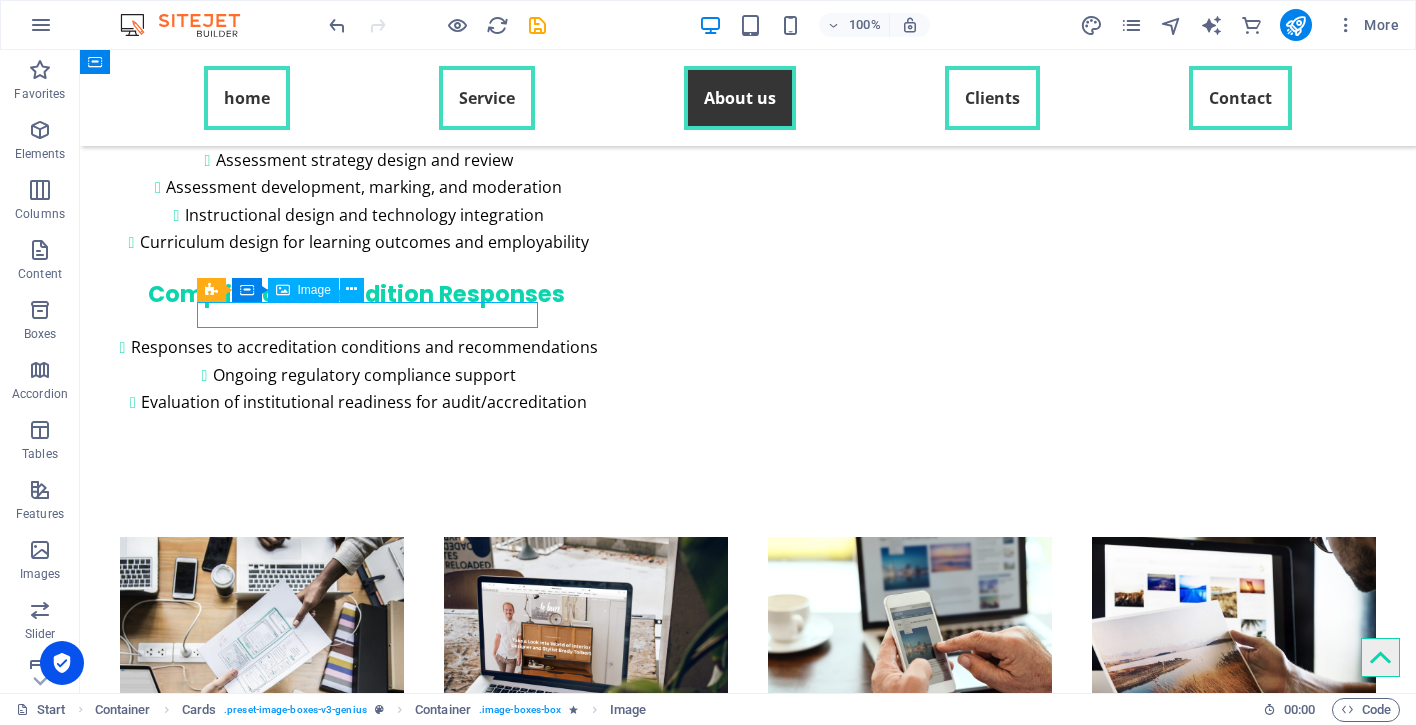 click on "Image" at bounding box center [314, 290] 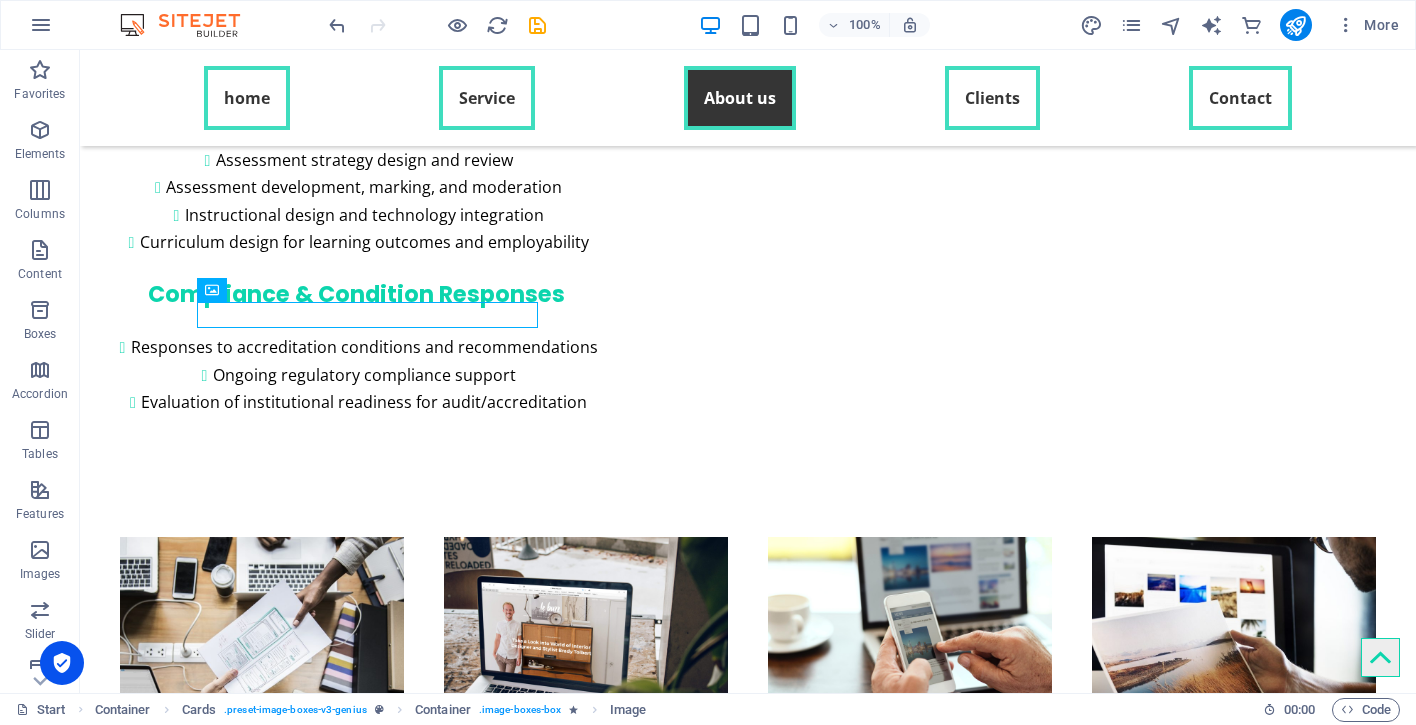 click at bounding box center [374, 3316] 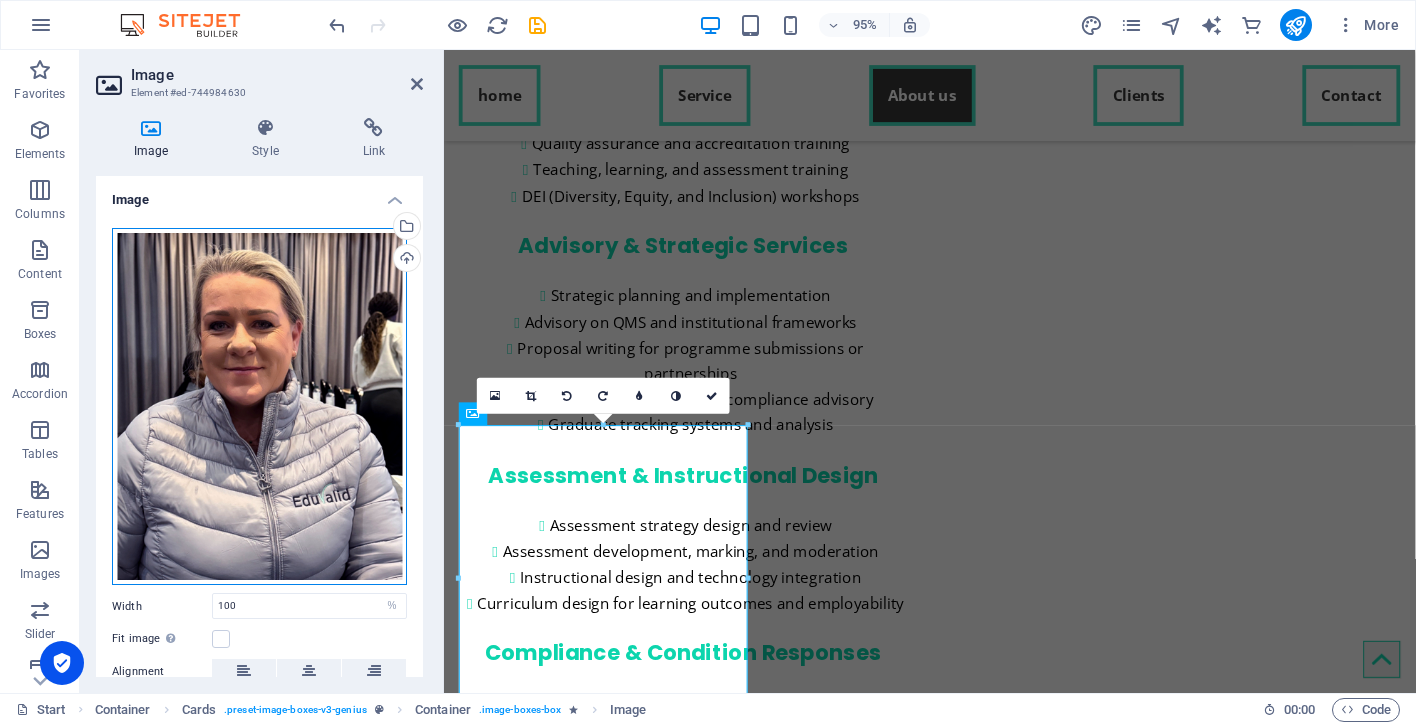 click on "Drag files here, click to choose files or select files from Files or our free stock photos & videos" at bounding box center (259, 407) 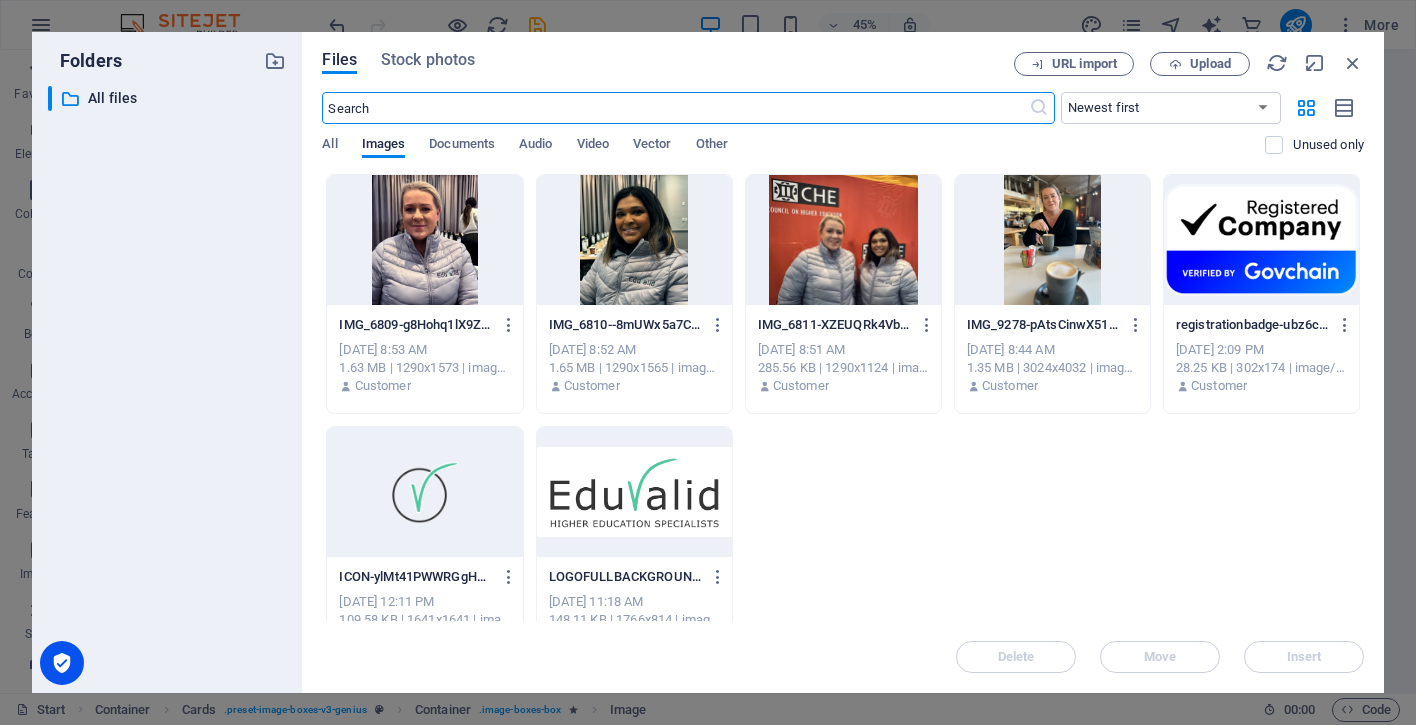 click at bounding box center (424, 240) 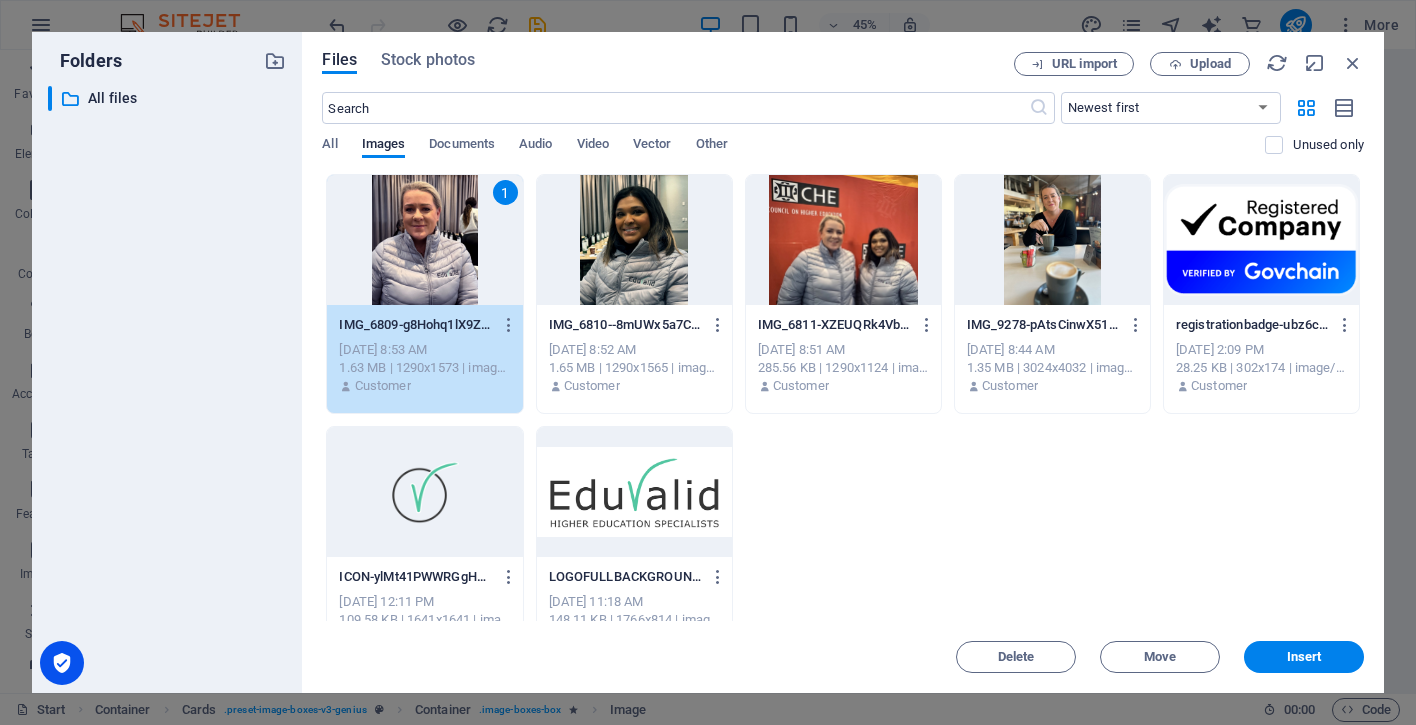 click on "1" at bounding box center (424, 240) 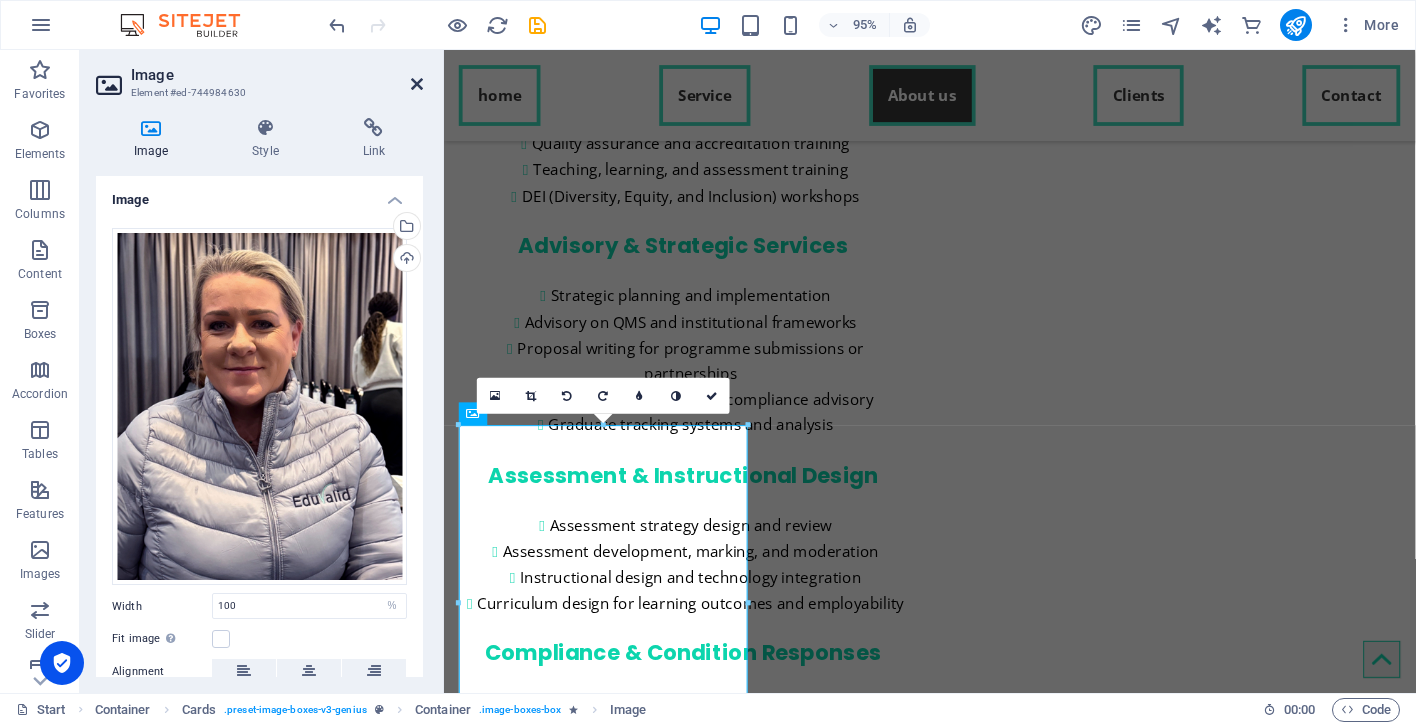 click at bounding box center [417, 84] 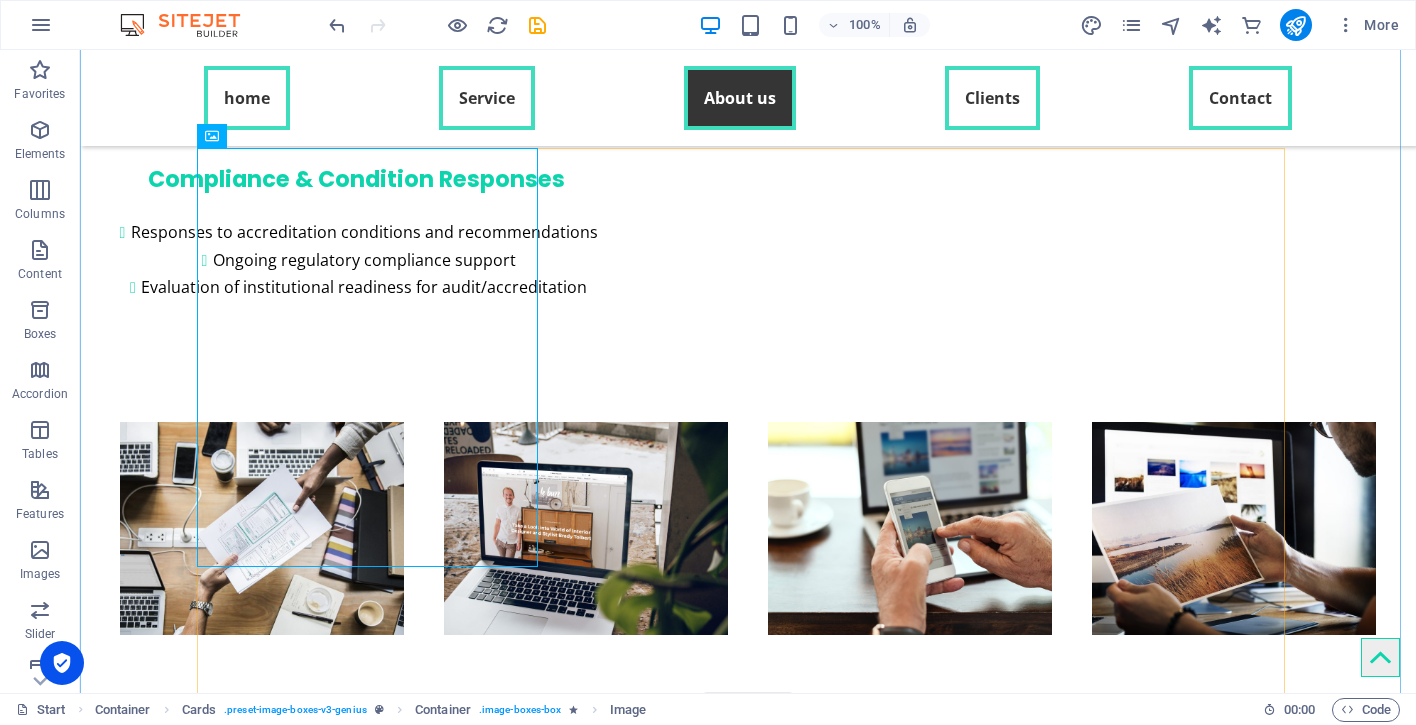 scroll, scrollTop: 4544, scrollLeft: 0, axis: vertical 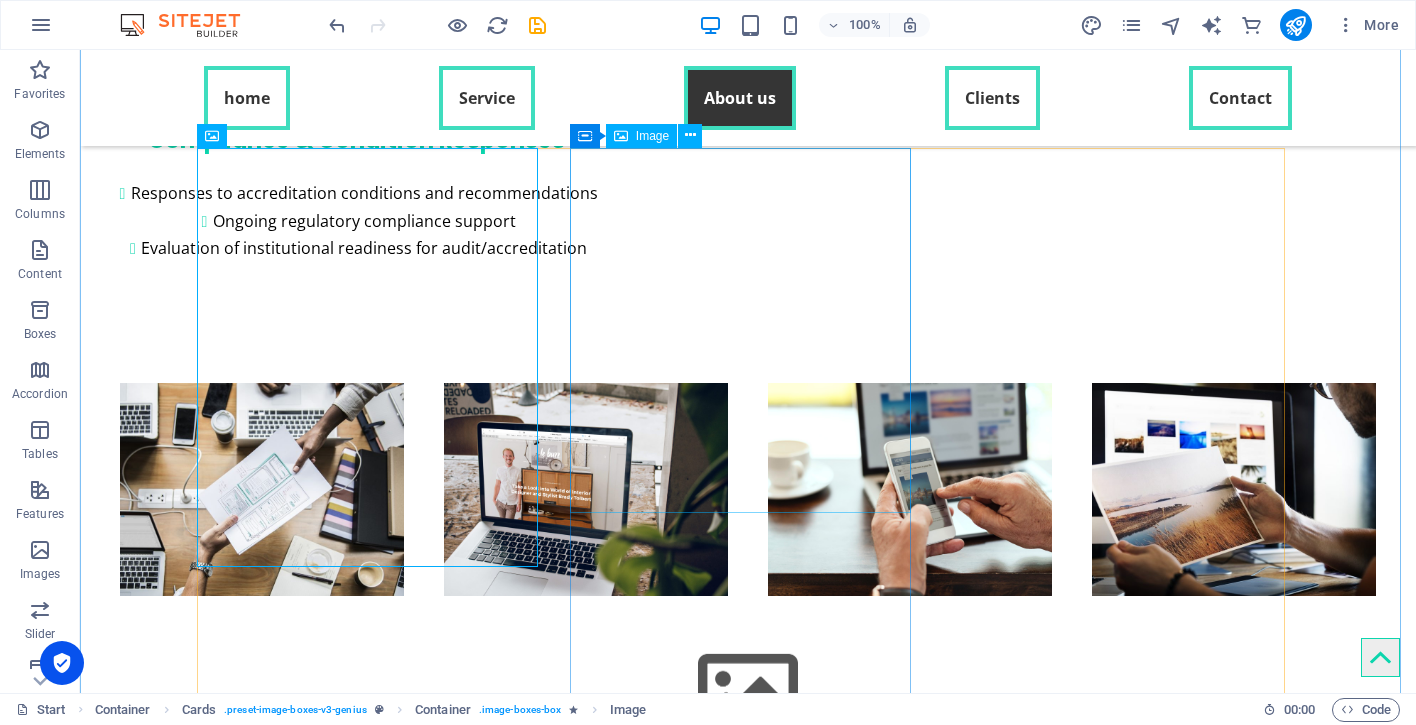 click at bounding box center (374, 4308) 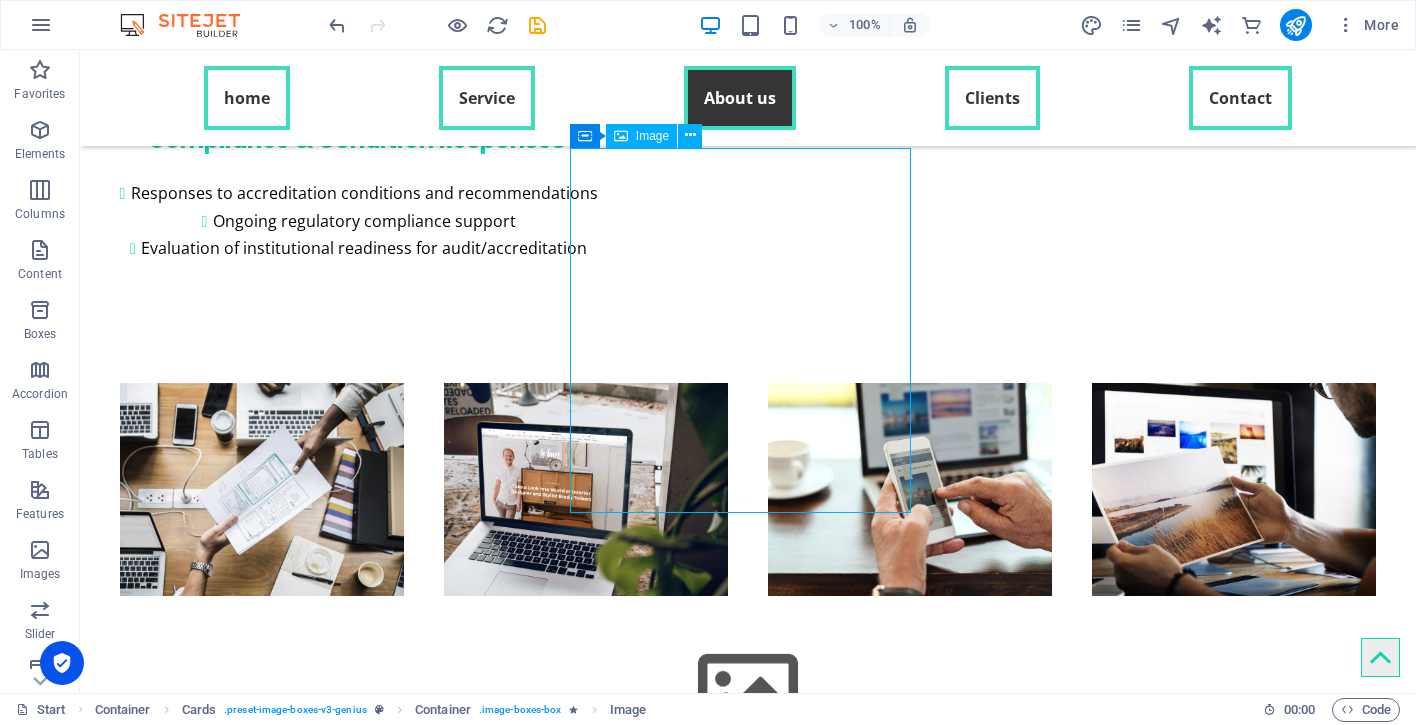 click at bounding box center [374, 4308] 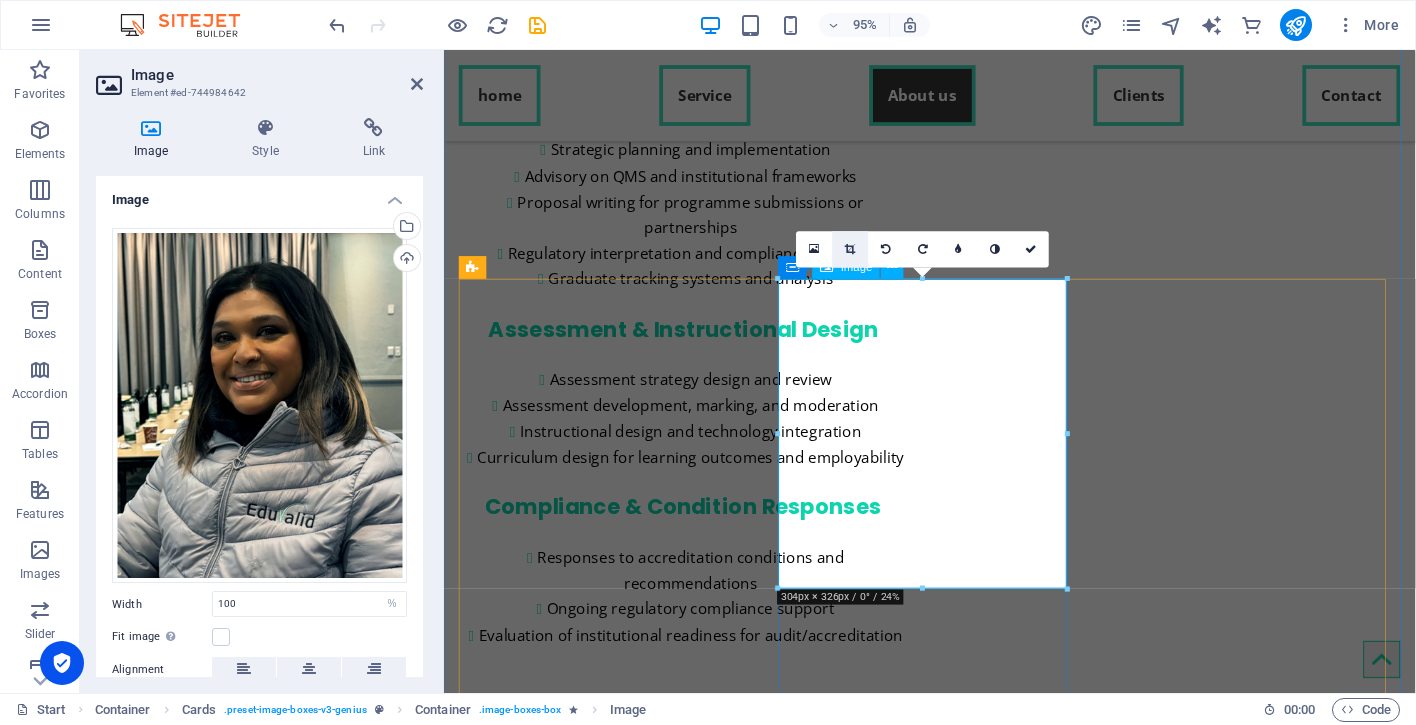 click at bounding box center (851, 250) 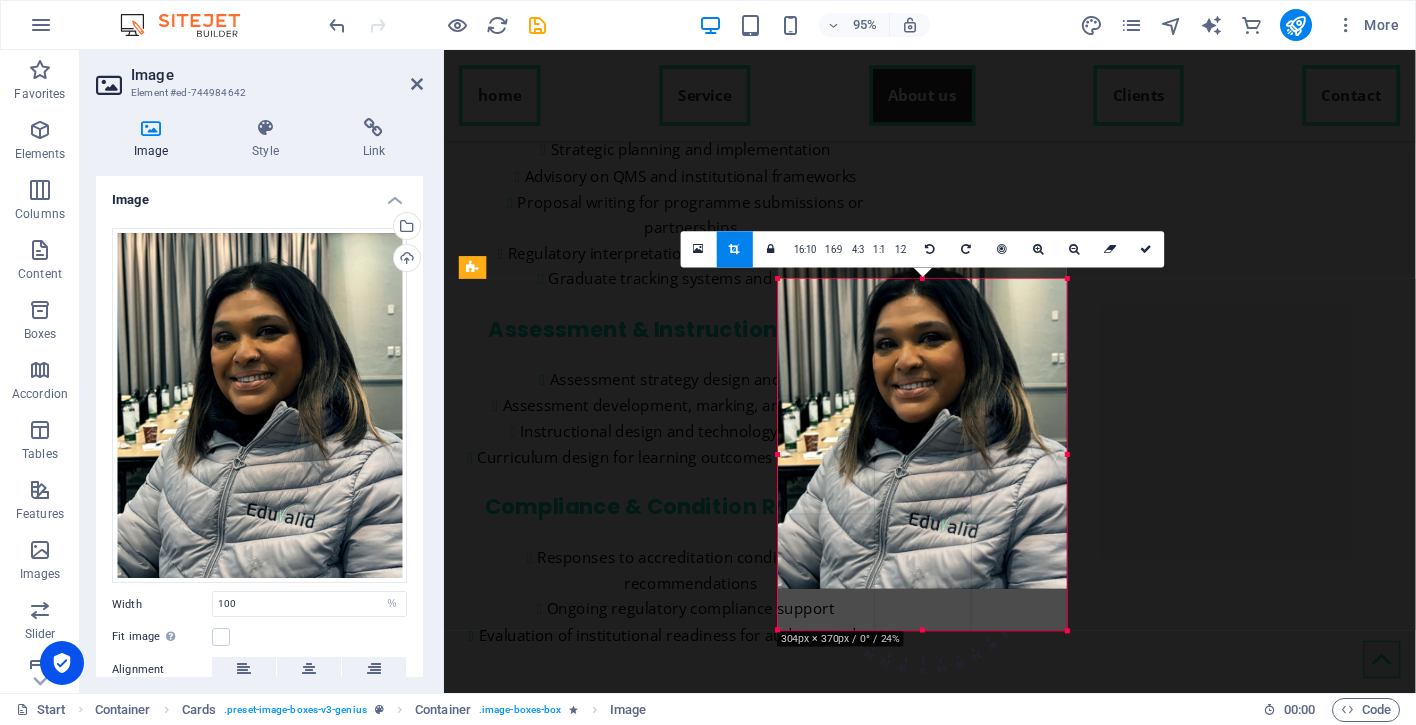 drag, startPoint x: 922, startPoint y: 586, endPoint x: 917, endPoint y: 630, distance: 44.28318 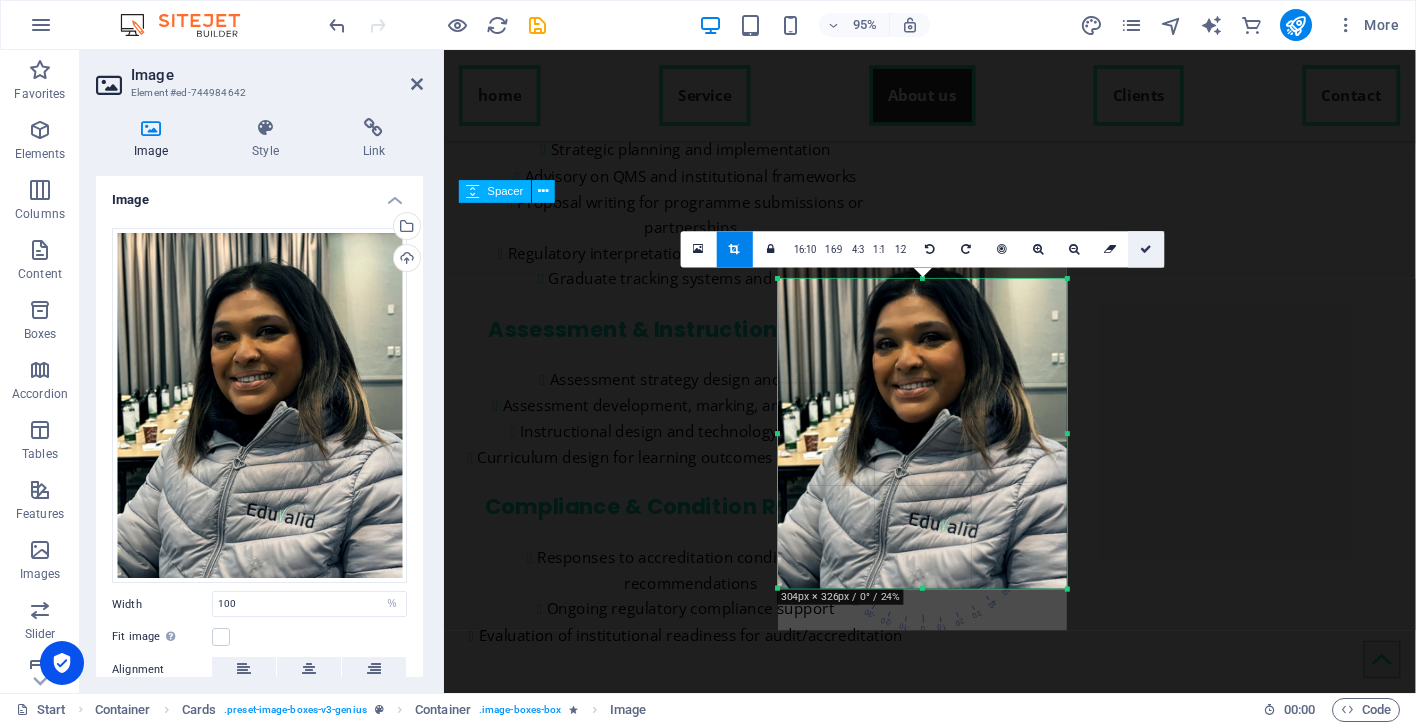 click at bounding box center (1147, 249) 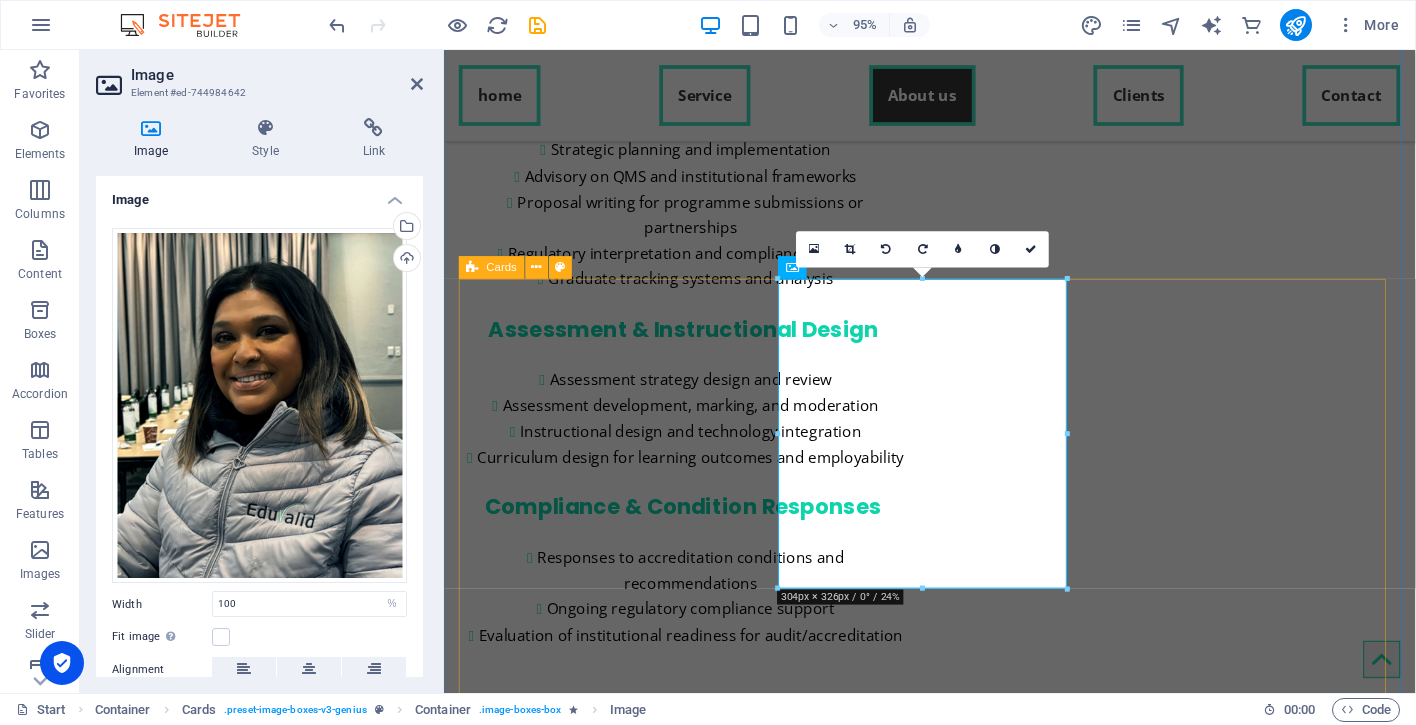 click on "[PERSON_NAME] Higher Education Consultant, Curriculum and Accreditation Specialist, CHE Evaluator, Leader in Regulatory and Compliance.  [PERSON_NAME]   brings over 21 years of expertise in institutional and qualification accreditation. As a recognised evaluator for the Council on Higher Education (CHE) and CHE [GEOGRAPHIC_DATA], she has led the successful accreditation of over 60 qualifications across multiple modes of delivery. Her leadership has extended to national and cross-border projects, including full programme accreditation from ECSA and qualification and institutional accreditation through GTEC in [GEOGRAPHIC_DATA]. [EMAIL_ADDRESS][DOMAIN_NAME]   Kamini Nadoo Higher Education Consultant, Curriculum and Accreditation Specialist, Academic Transformation, Strategic Leader.  [PERSON_NAME]   [EMAIL_ADDRESS][DOMAIN_NAME]" at bounding box center (955, 4263) 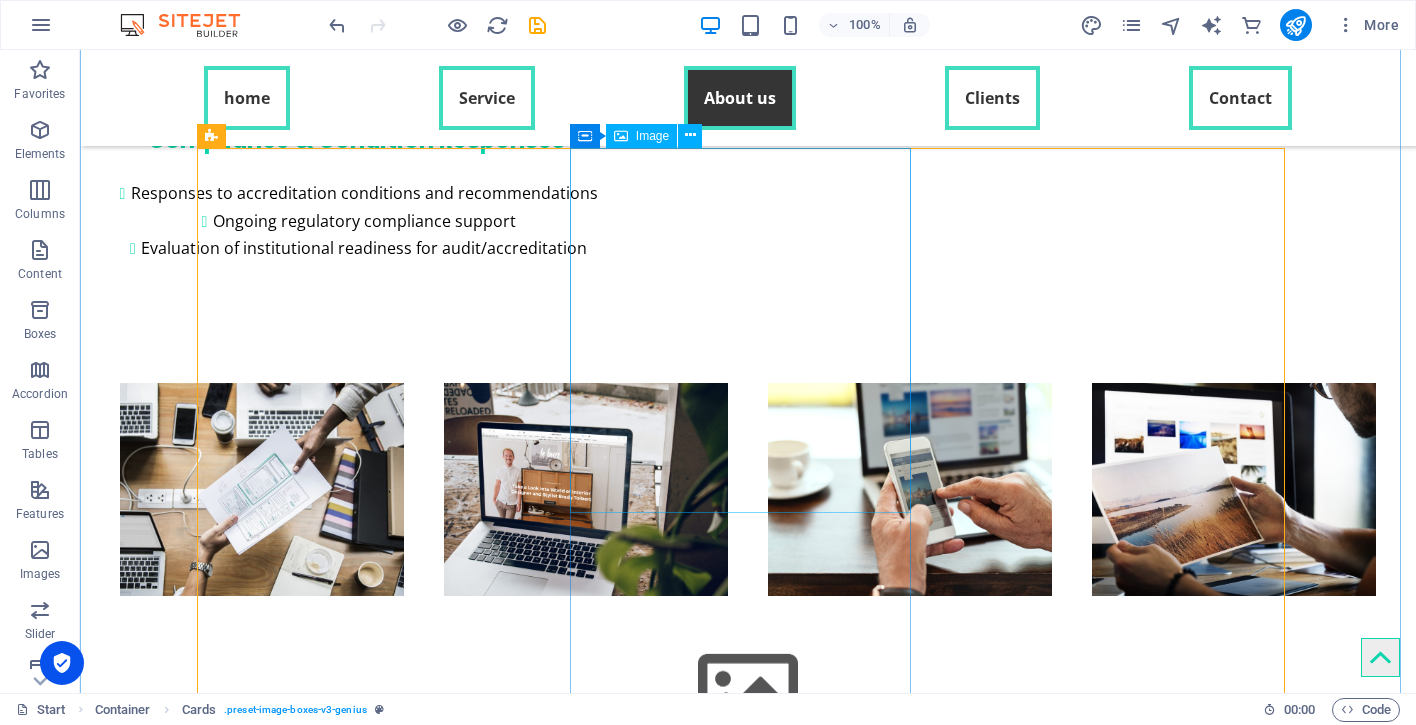 click at bounding box center (374, 4310) 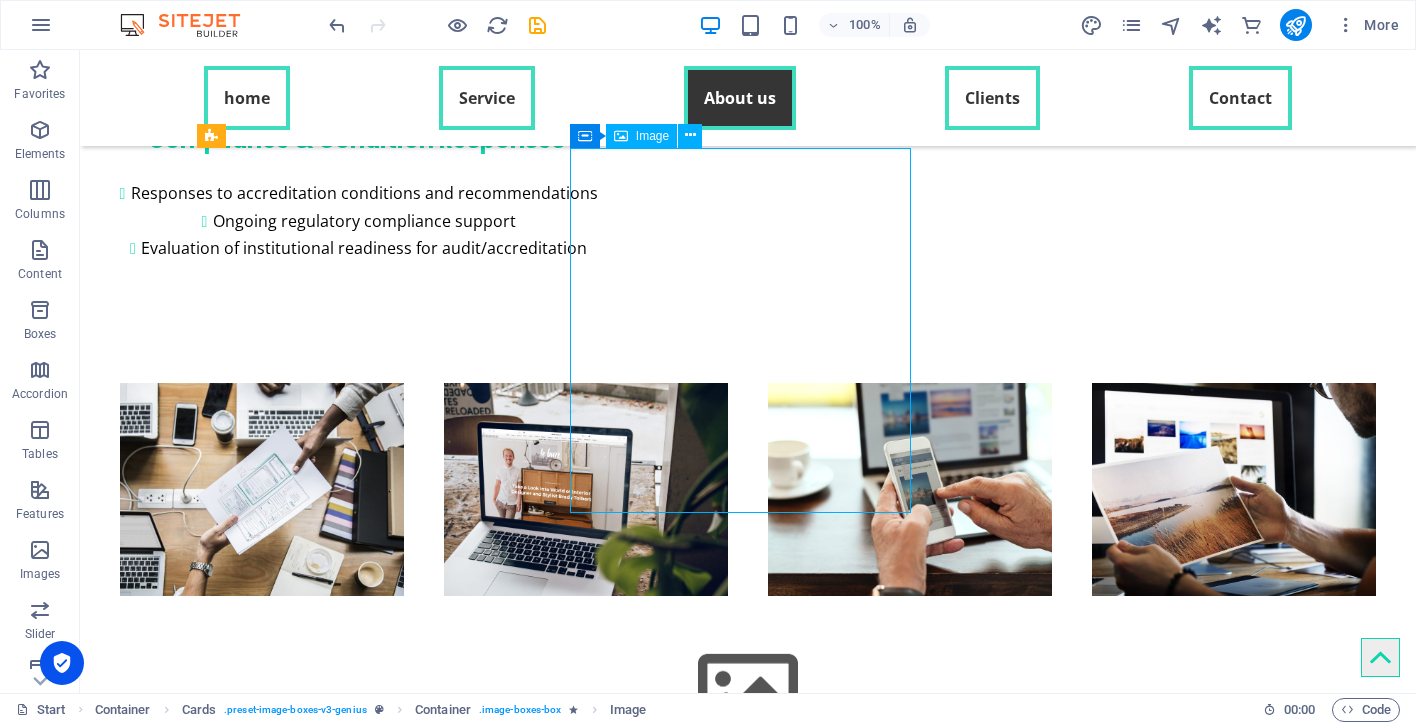 click at bounding box center [374, 4310] 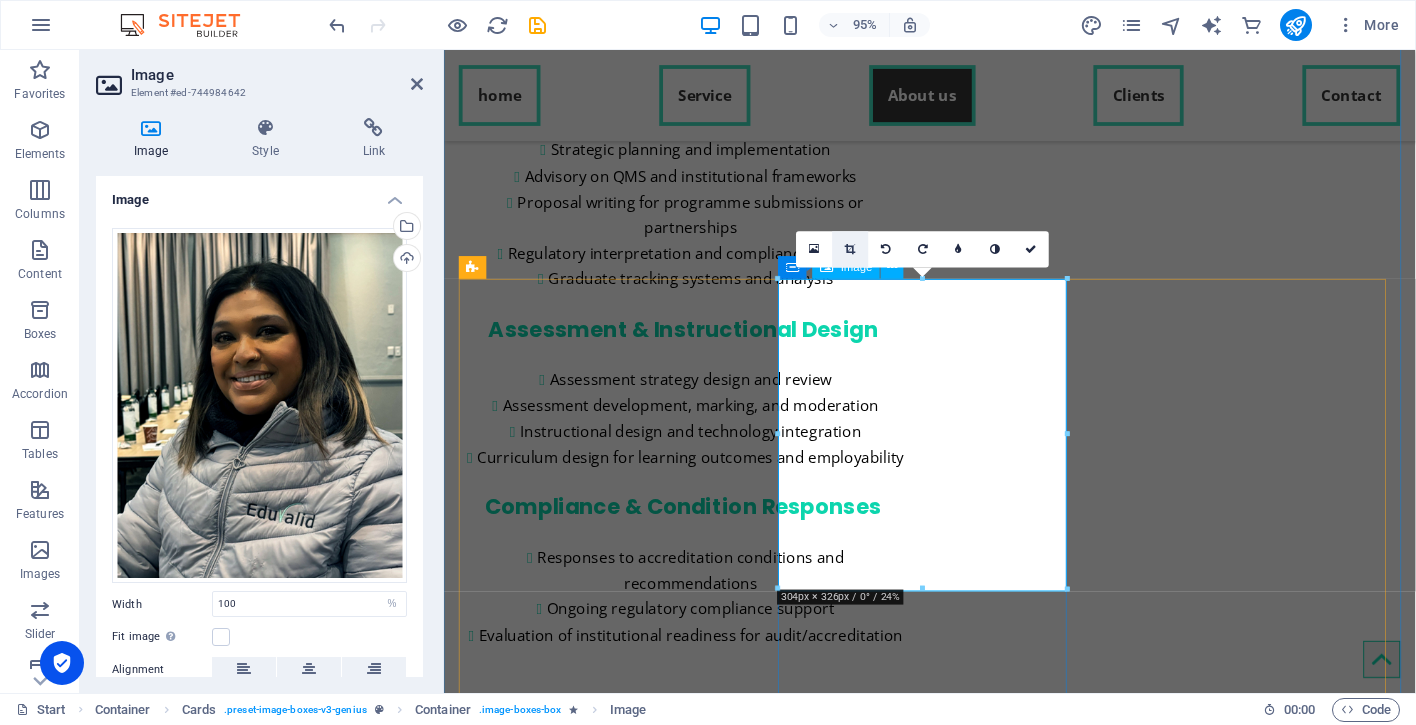 click at bounding box center (850, 249) 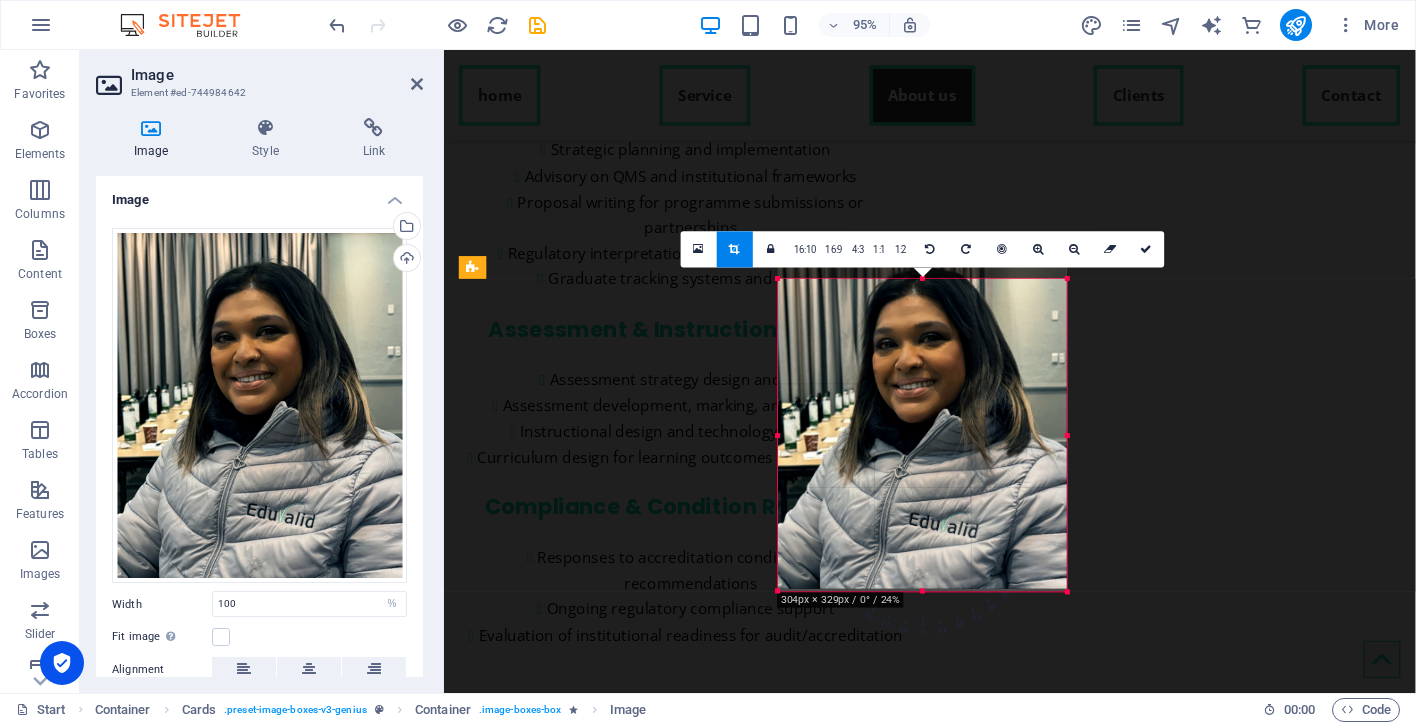 click at bounding box center (922, 413) 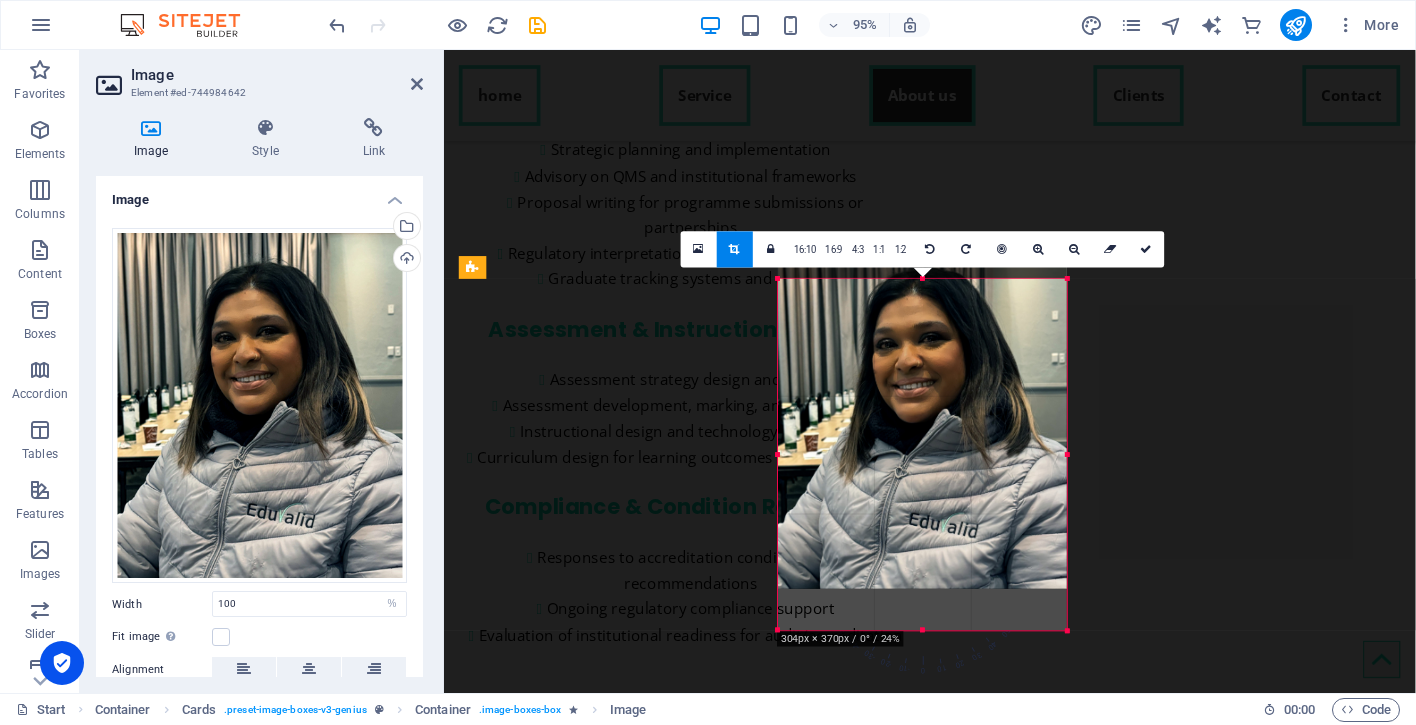 drag, startPoint x: 924, startPoint y: 592, endPoint x: 922, endPoint y: 633, distance: 41.04875 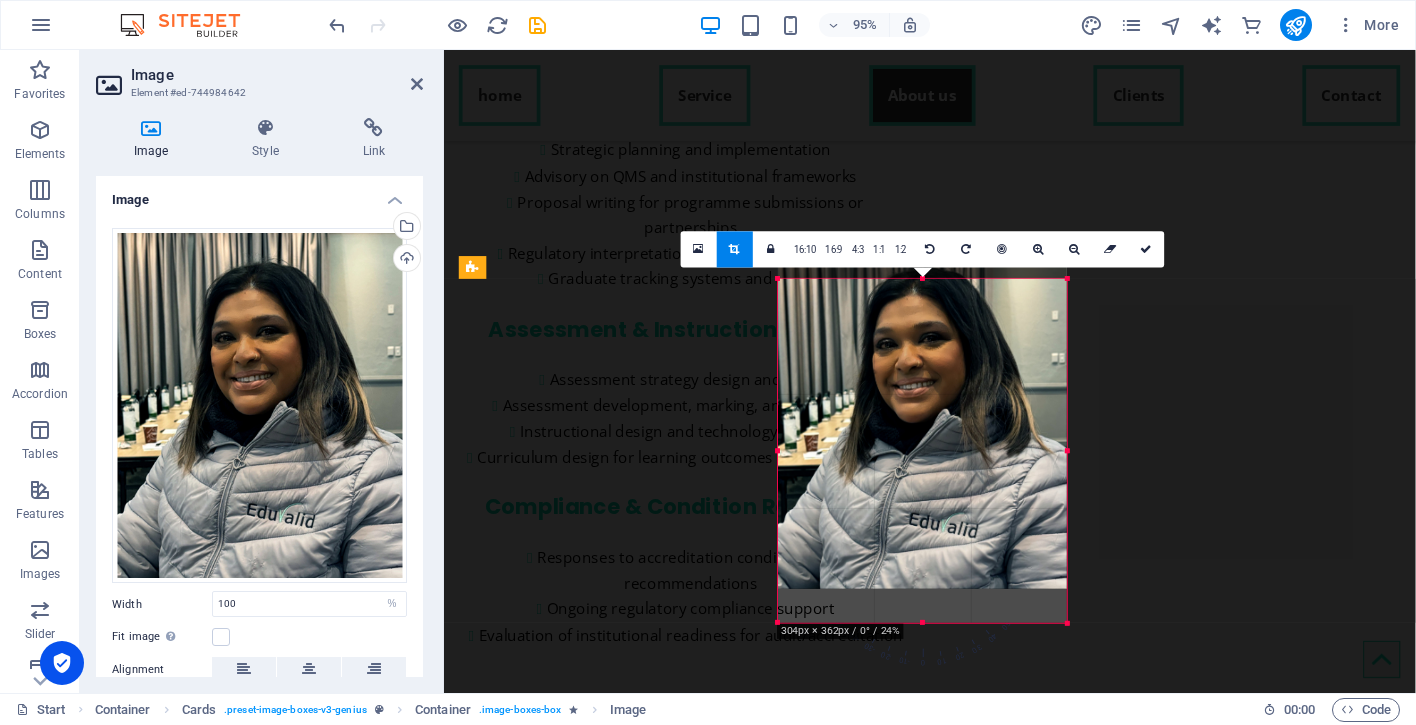 drag, startPoint x: 923, startPoint y: 586, endPoint x: 923, endPoint y: 622, distance: 36 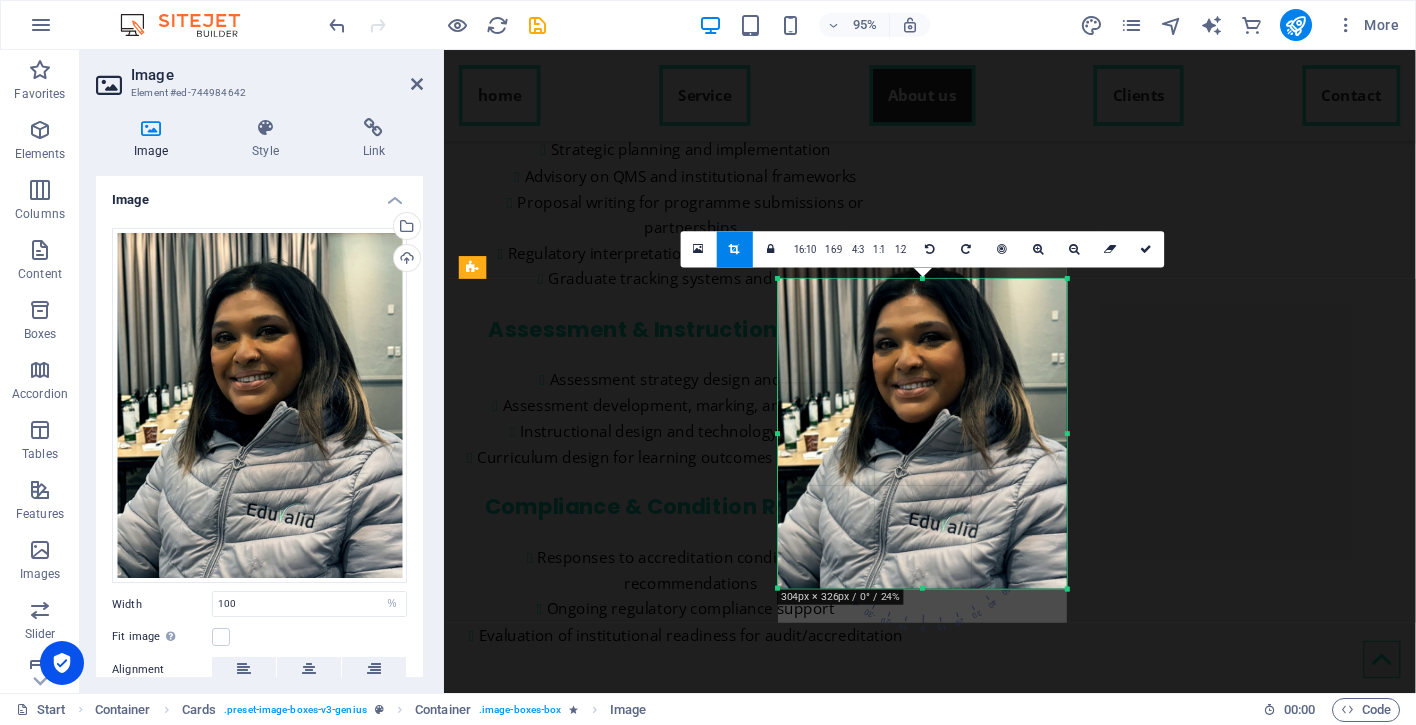 click at bounding box center [922, 413] 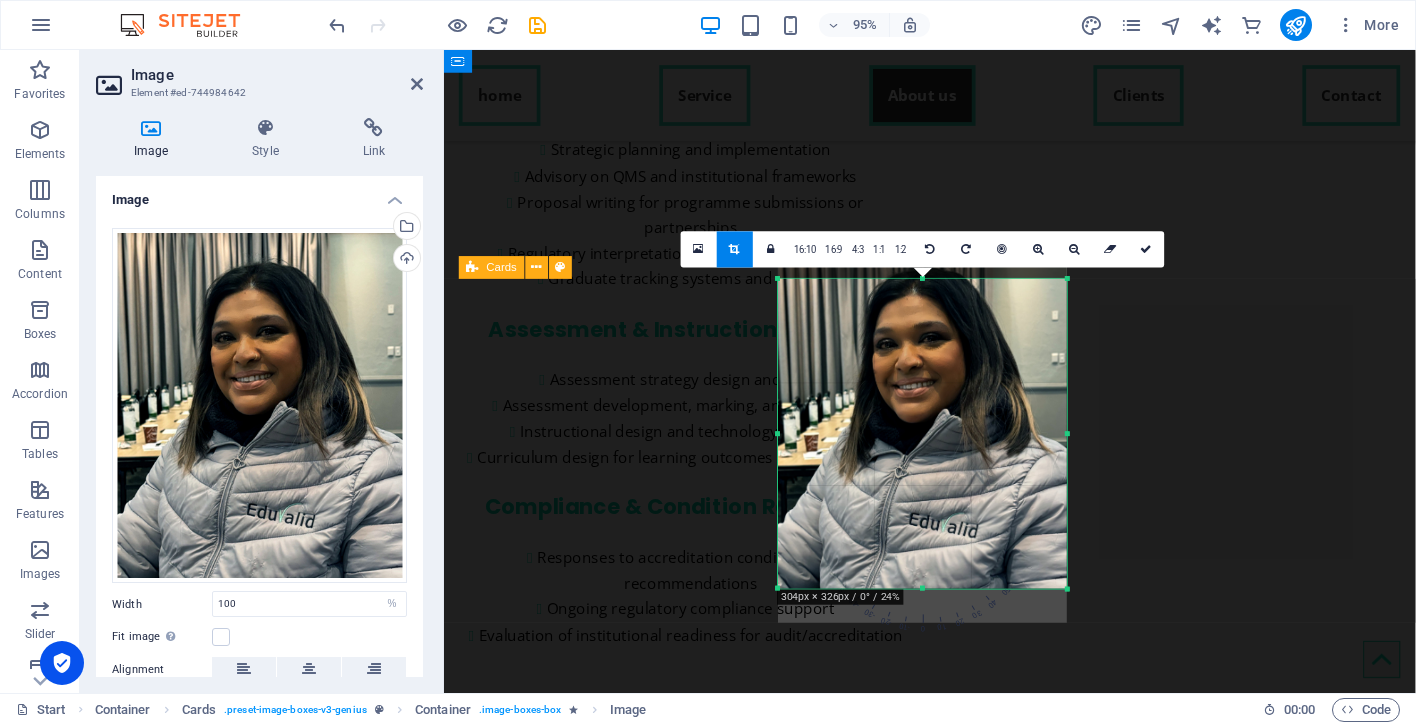 click on "[PERSON_NAME] Higher Education Consultant, Curriculum and Accreditation Specialist, CHE Evaluator, Leader in Regulatory and Compliance.  [PERSON_NAME]   brings over 21 years of expertise in institutional and qualification accreditation. As a recognised evaluator for the Council on Higher Education (CHE) and CHE [GEOGRAPHIC_DATA], she has led the successful accreditation of over 60 qualifications across multiple modes of delivery. Her leadership has extended to national and cross-border projects, including full programme accreditation from ECSA and qualification and institutional accreditation through GTEC in [GEOGRAPHIC_DATA]. [EMAIL_ADDRESS][DOMAIN_NAME]   Kamini Nadoo Higher Education Consultant, Curriculum and Accreditation Specialist, Academic Transformation, Strategic Leader.  [PERSON_NAME]   [EMAIL_ADDRESS][DOMAIN_NAME]" at bounding box center [955, 4277] 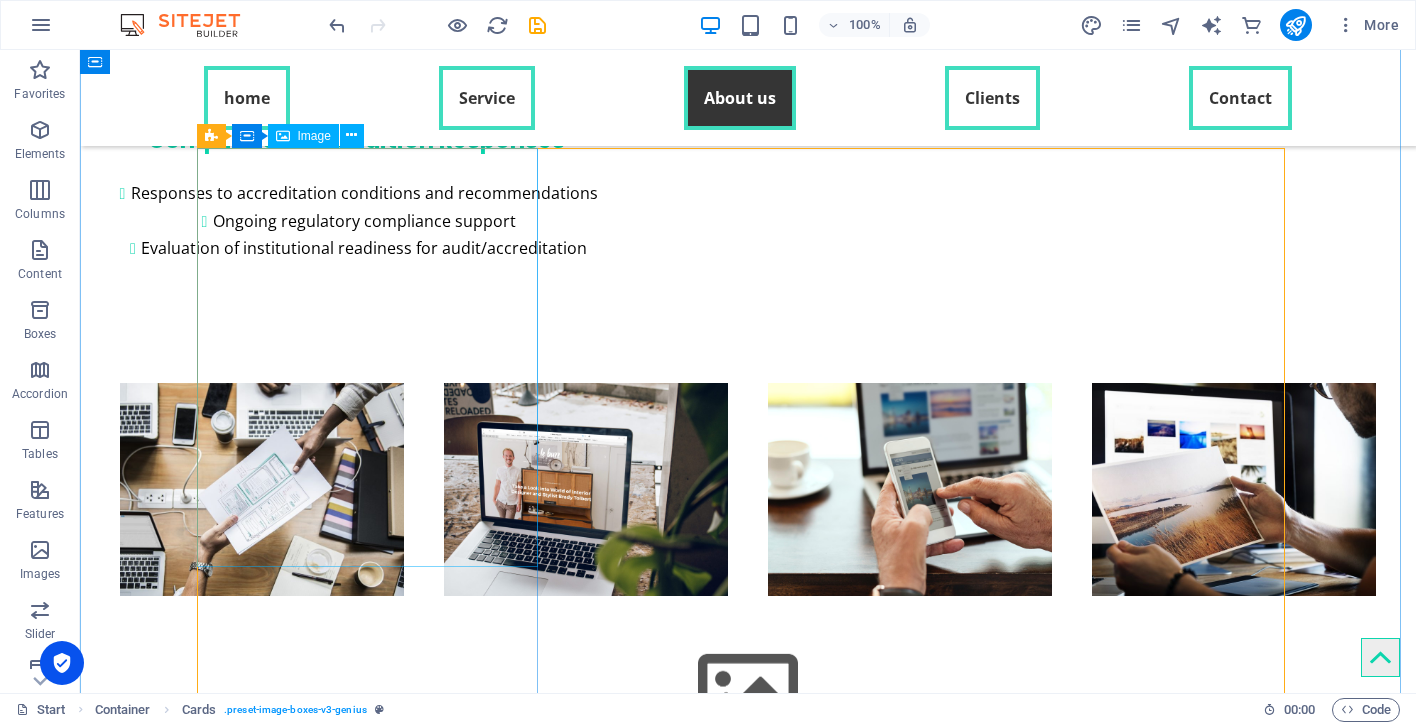 click at bounding box center (374, 3190) 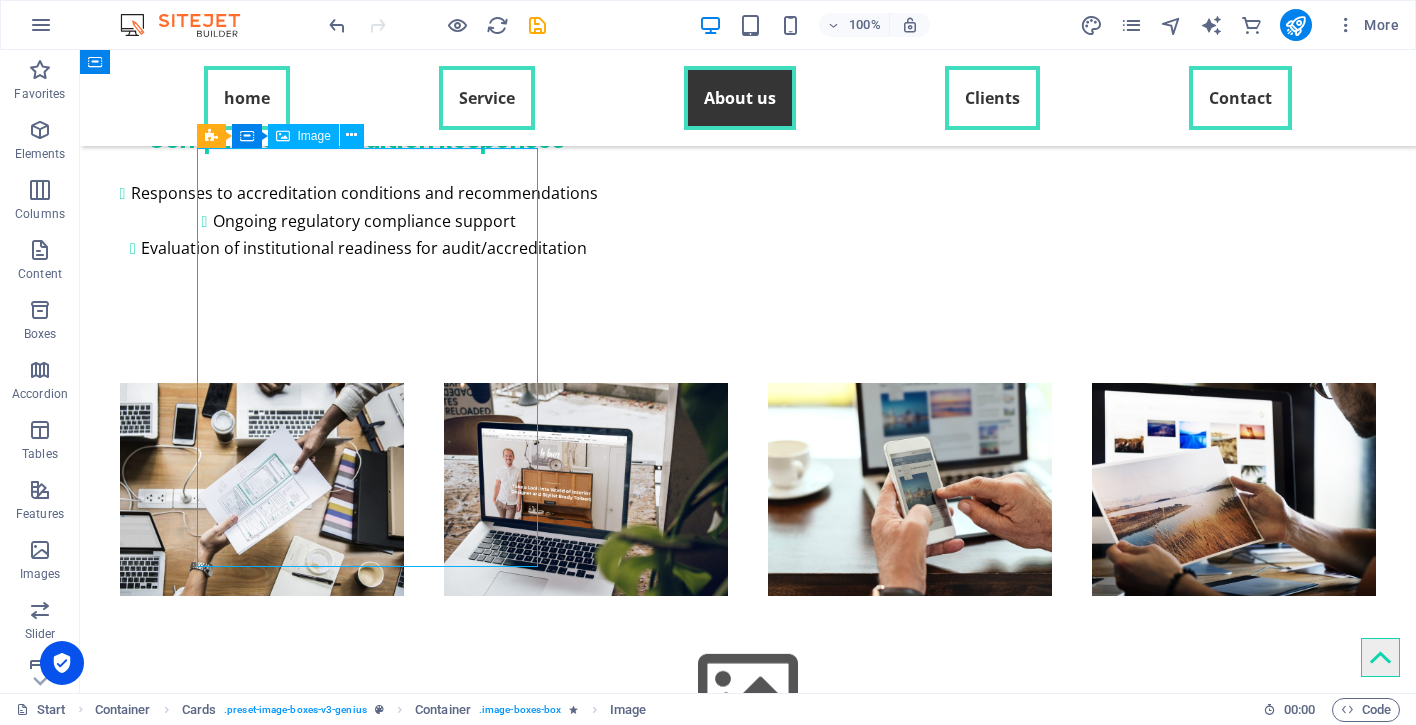 click at bounding box center (374, 3190) 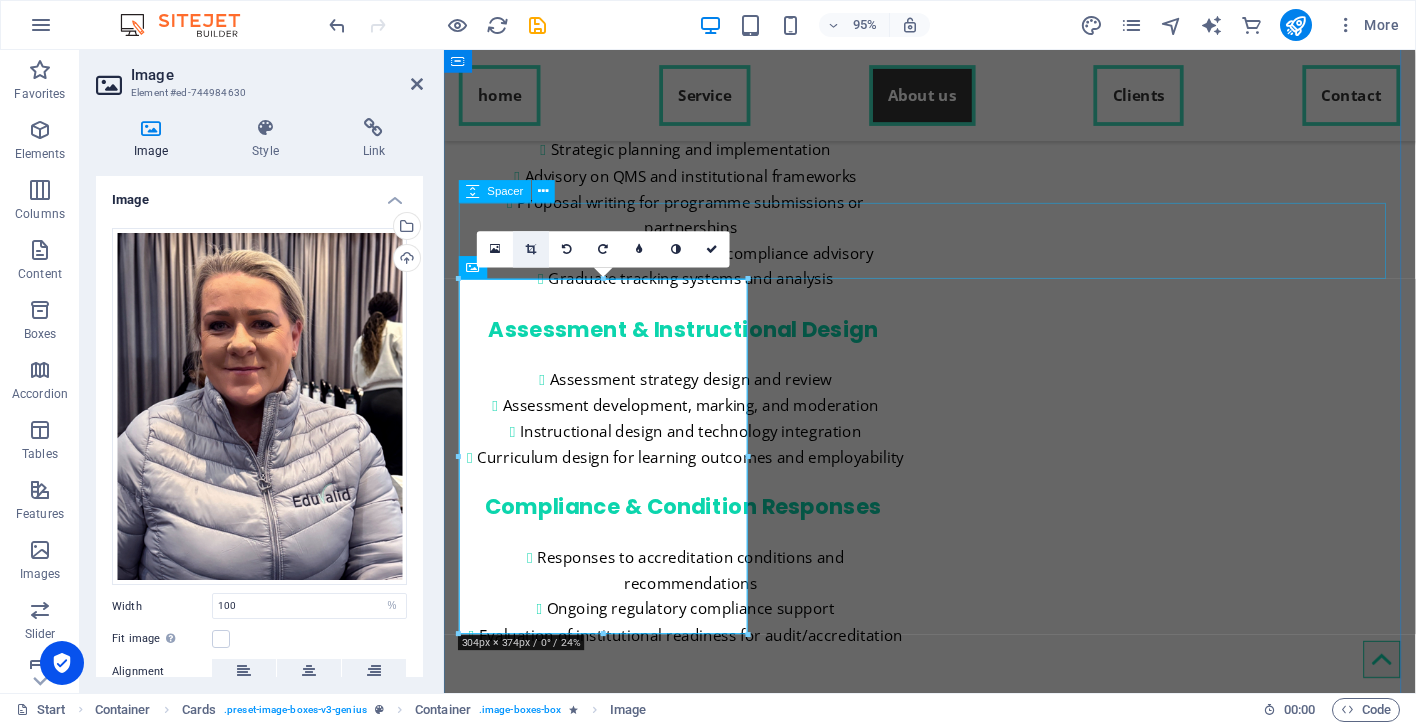 click at bounding box center (531, 249) 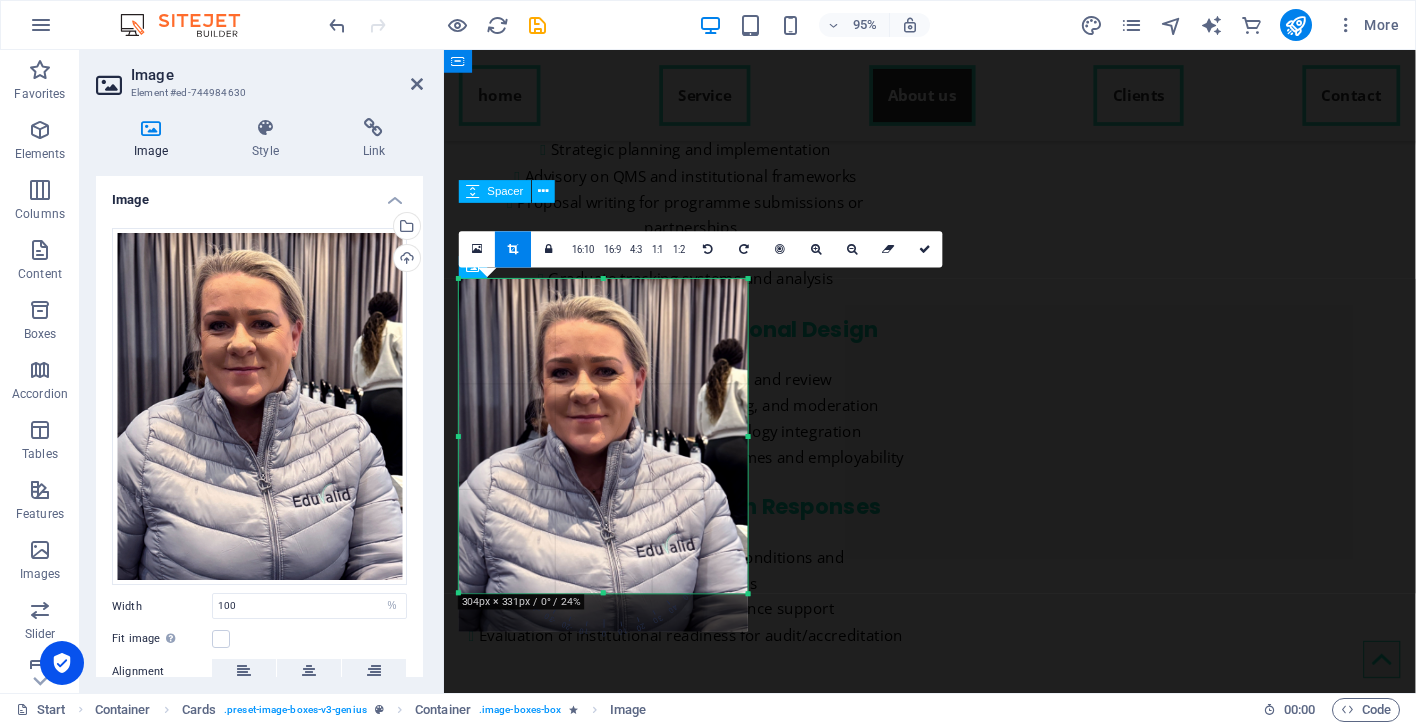 drag, startPoint x: 601, startPoint y: 635, endPoint x: 602, endPoint y: 591, distance: 44.011364 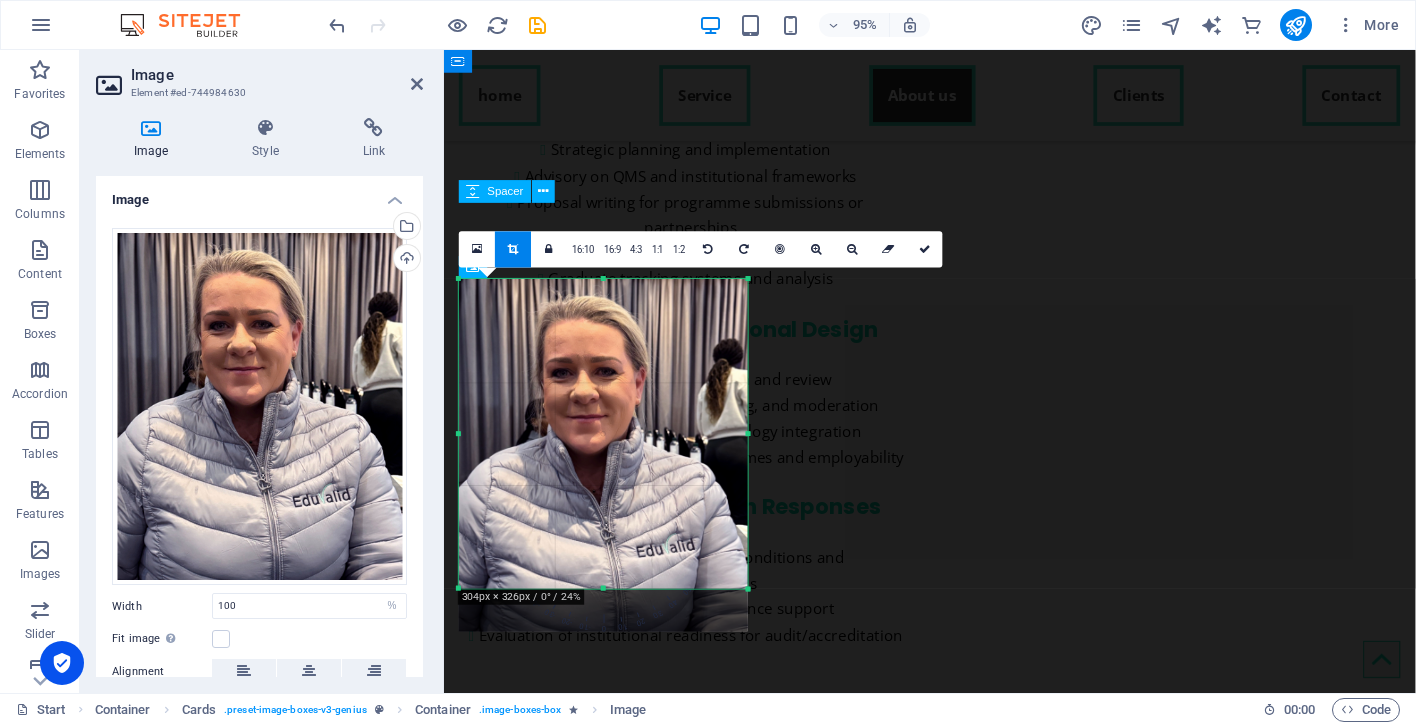 click at bounding box center (603, 589) 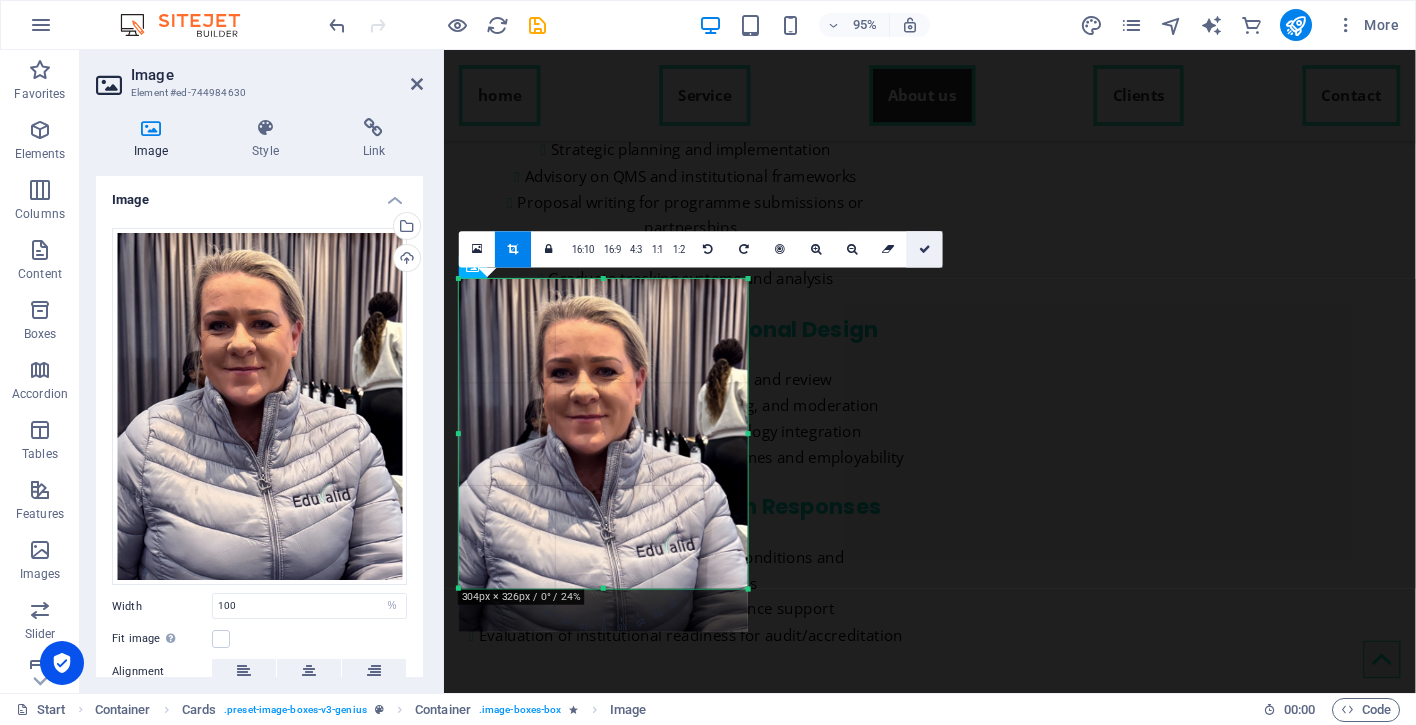 click at bounding box center (925, 249) 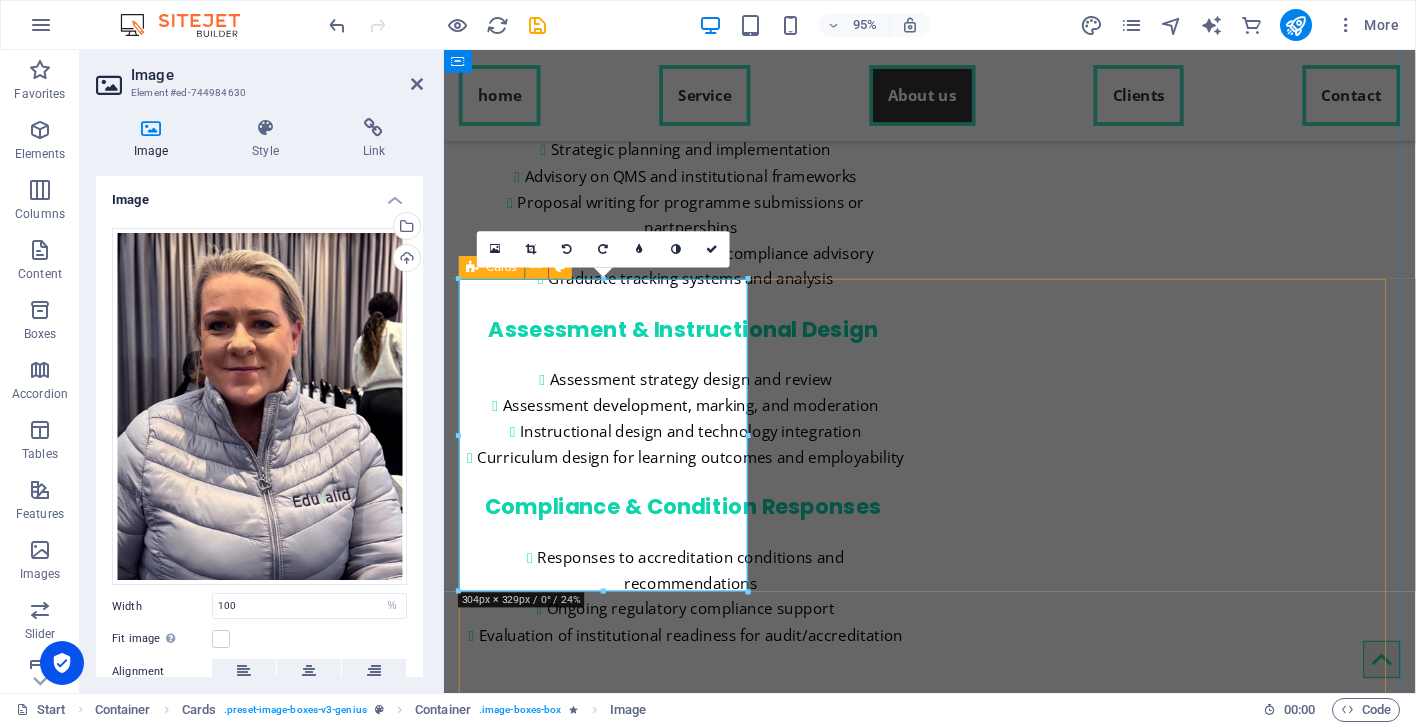 click on "[PERSON_NAME] Higher Education Consultant, Curriculum and Accreditation Specialist, CHE Evaluator, Leader in Regulatory and Compliance.  [PERSON_NAME]   brings over 21 years of expertise in institutional and qualification accreditation. As a recognised evaluator for the Council on Higher Education (CHE) and CHE [GEOGRAPHIC_DATA], she has led the successful accreditation of over 60 qualifications across multiple modes of delivery. Her leadership has extended to national and cross-border projects, including full programme accreditation from ECSA and qualification and institutional accreditation through GTEC in [GEOGRAPHIC_DATA]. [EMAIL_ADDRESS][DOMAIN_NAME]   Kamini Nadoo Higher Education Consultant, Curriculum and Accreditation Specialist, Academic Transformation, Strategic Leader.  [PERSON_NAME]   [EMAIL_ADDRESS][DOMAIN_NAME]" at bounding box center (955, 4240) 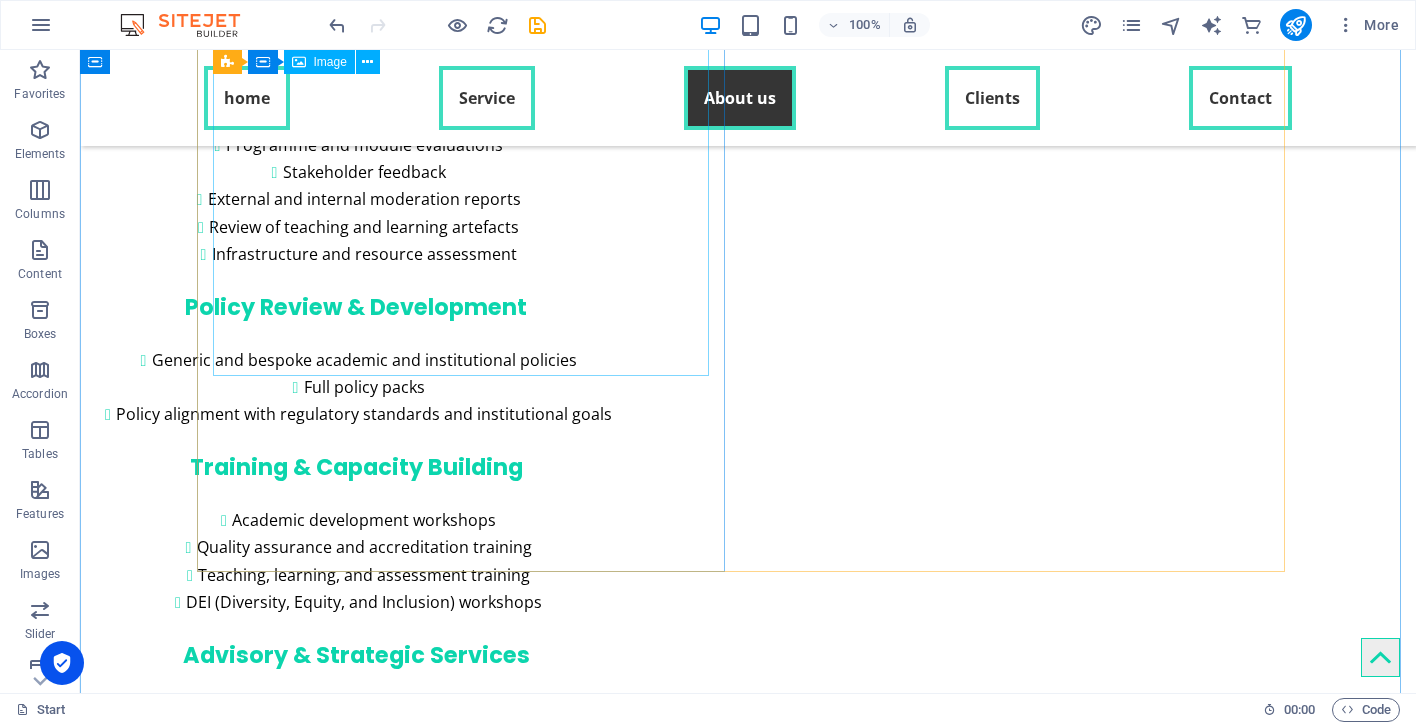 scroll, scrollTop: 3590, scrollLeft: 0, axis: vertical 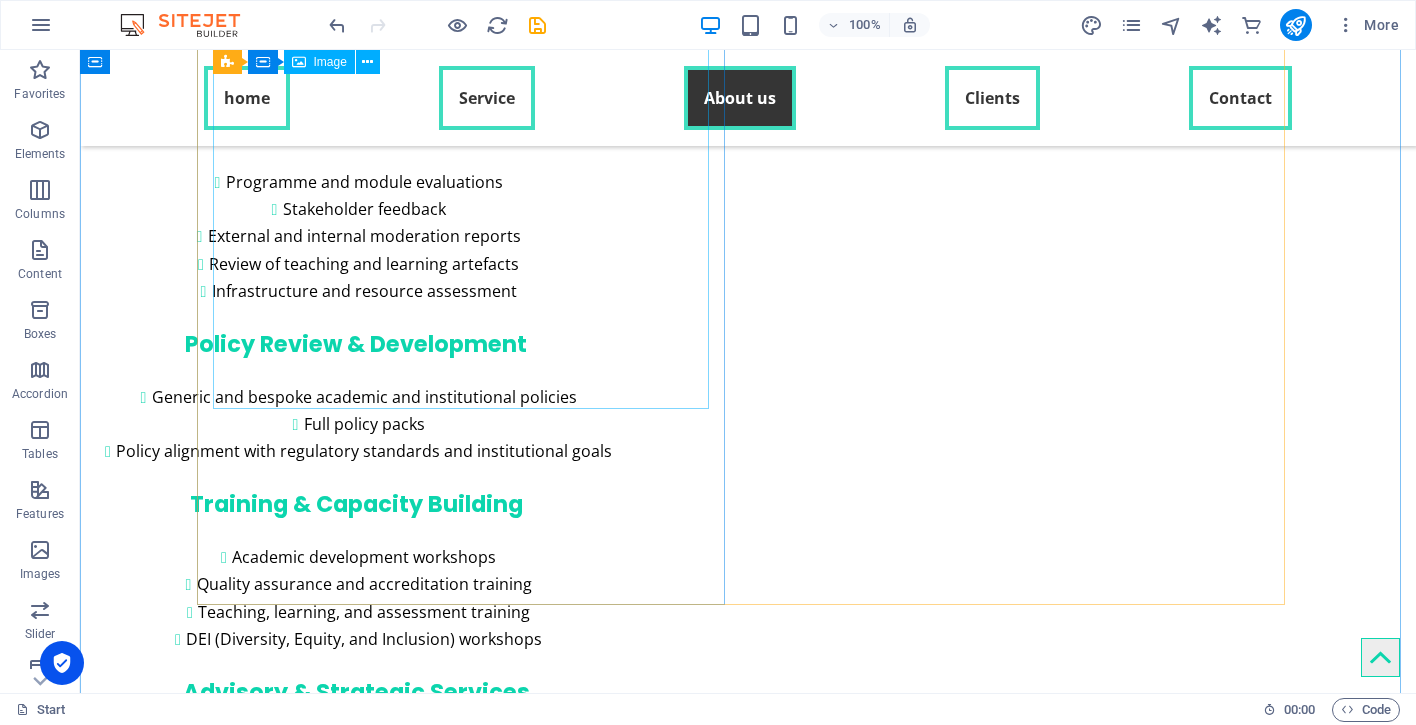 click at bounding box center (748, 2364) 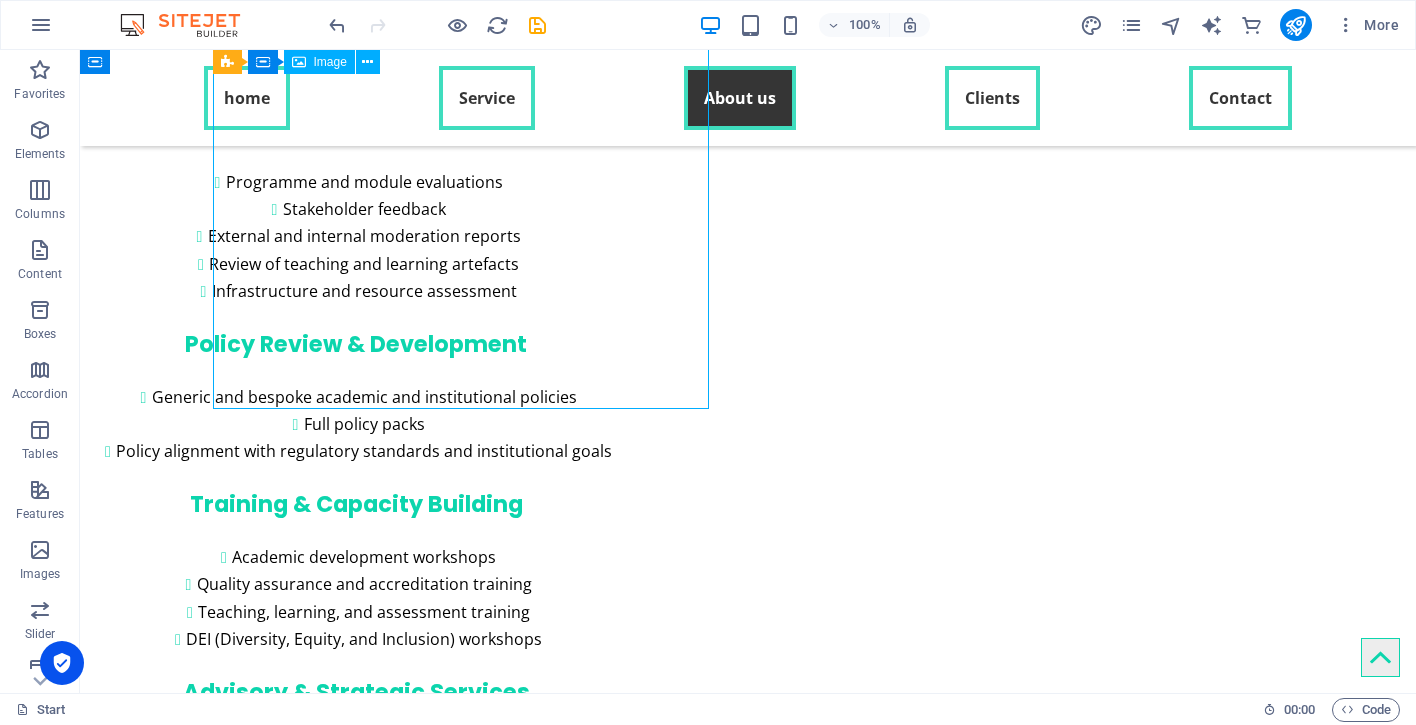 click at bounding box center (748, 2364) 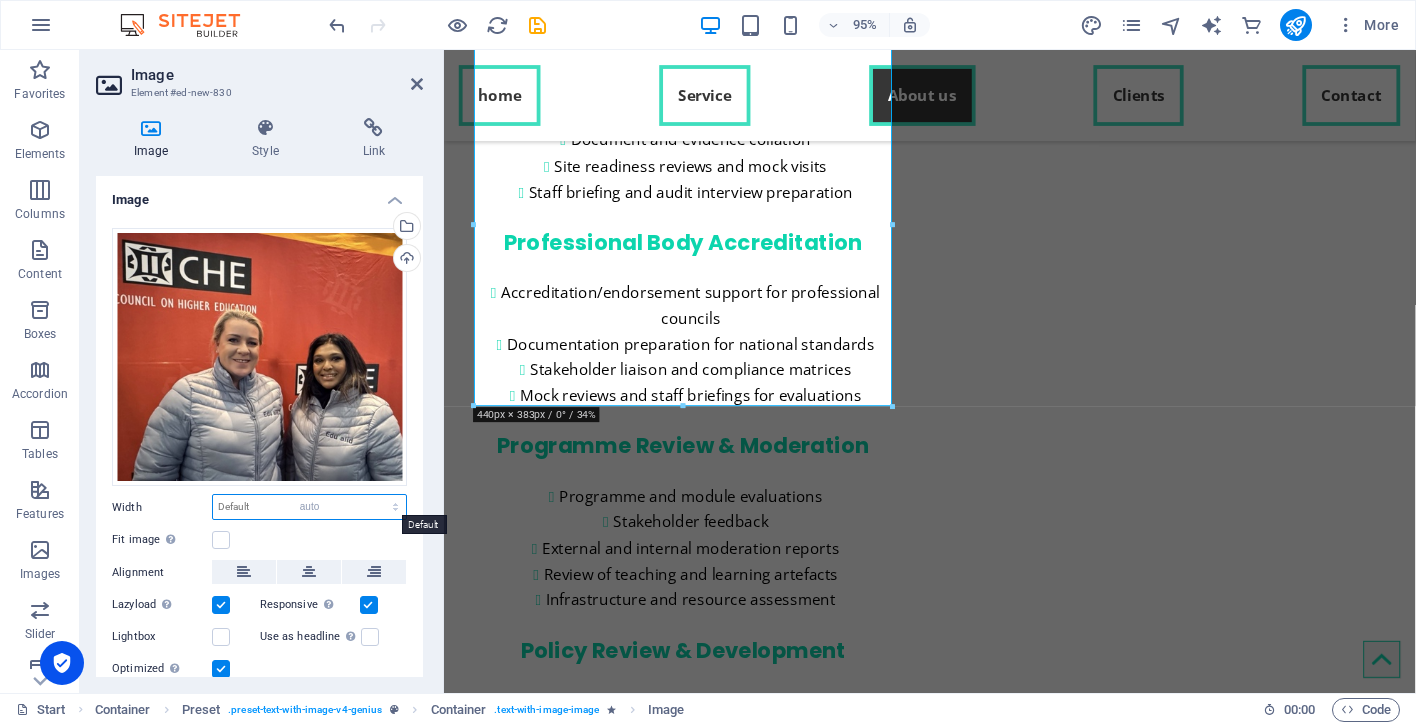select on "DISABLED_OPTION_VALUE" 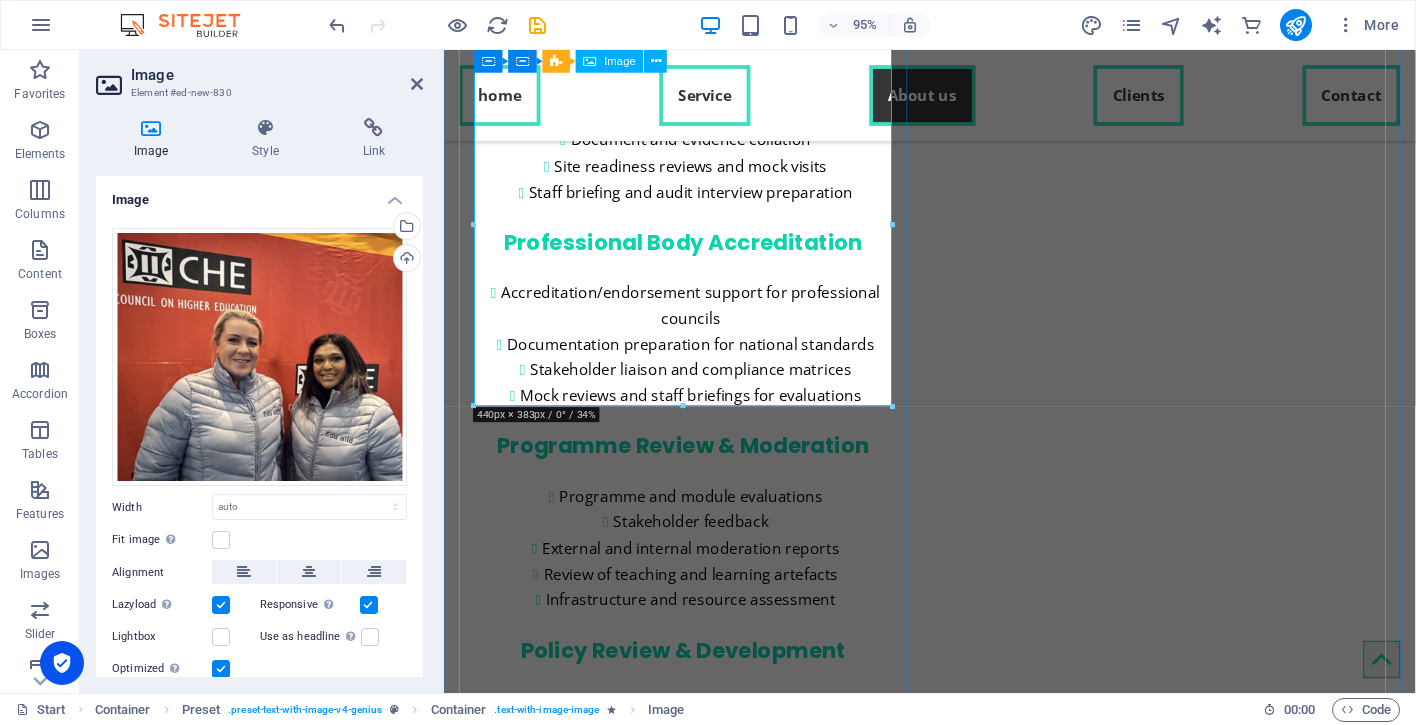 click at bounding box center [955, 2576] 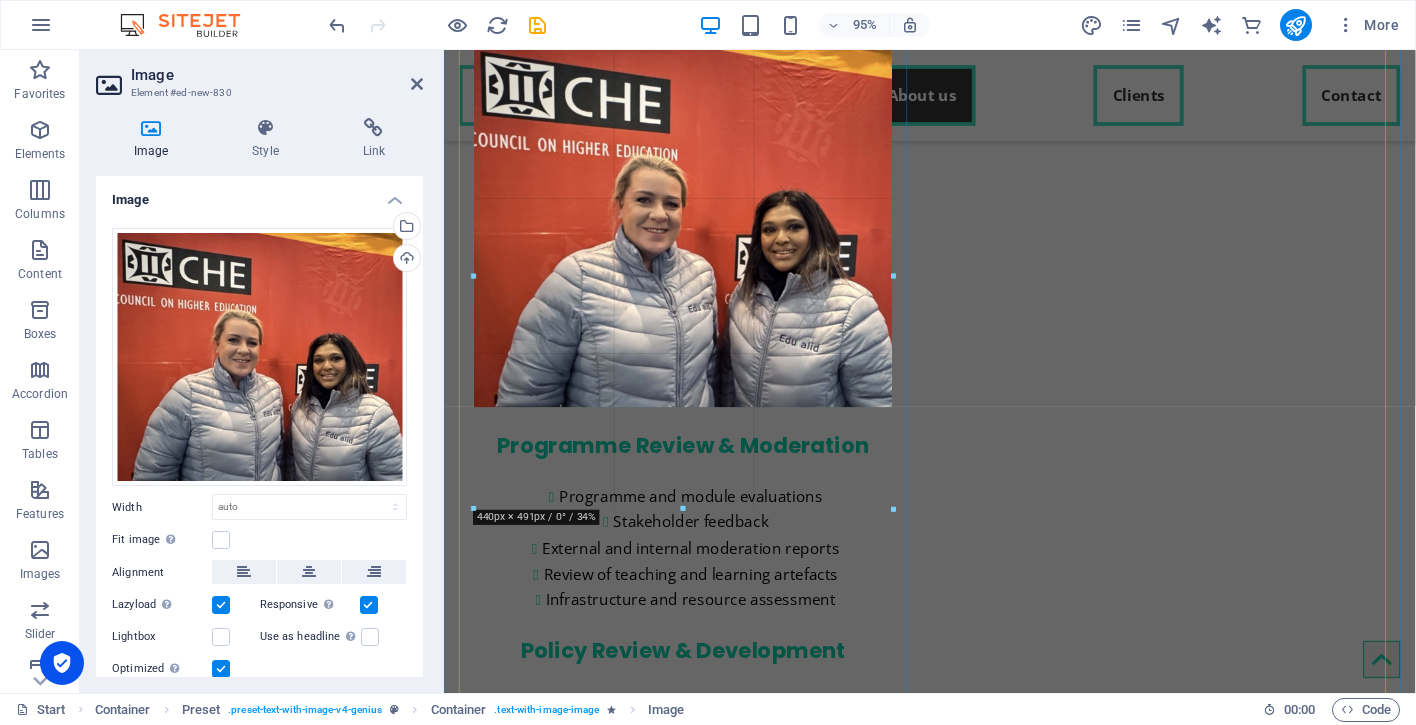 drag, startPoint x: 683, startPoint y: 407, endPoint x: 680, endPoint y: 515, distance: 108.04166 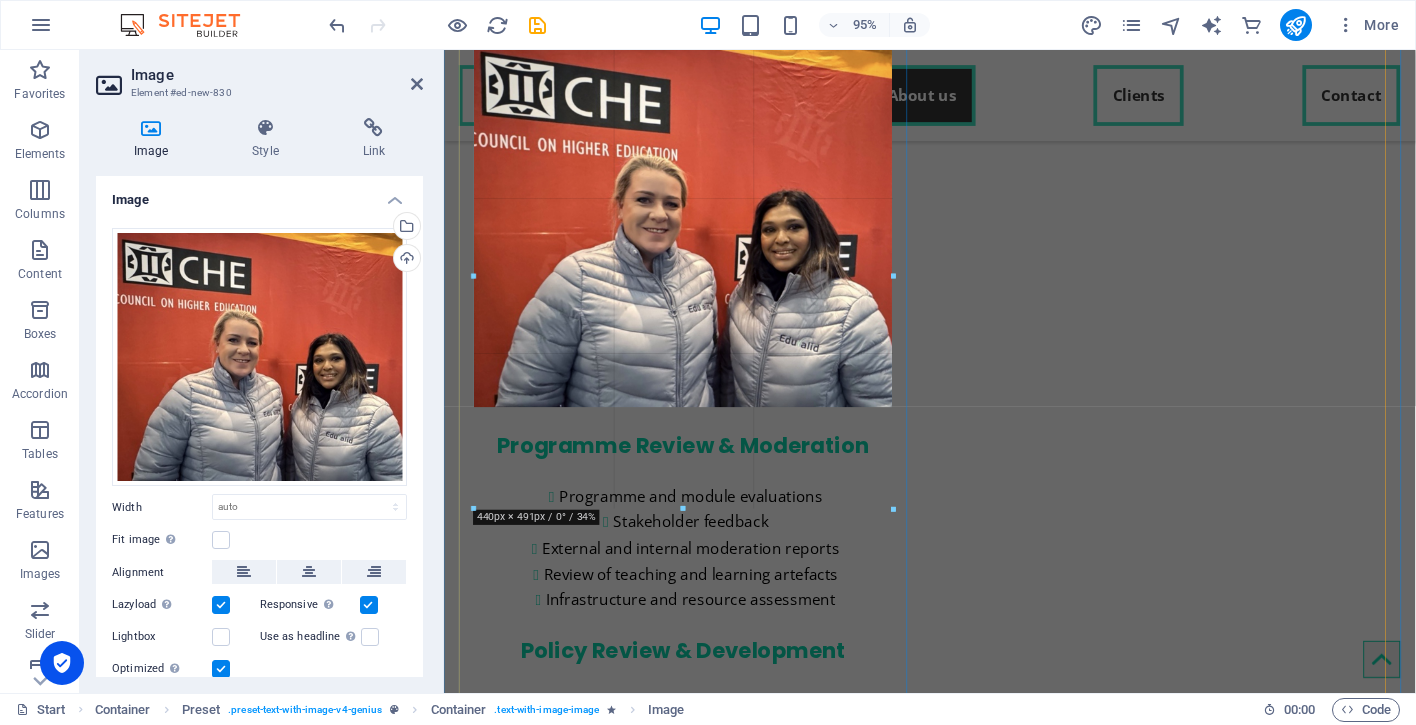 click on "Drag here to replace the existing content. Press “Ctrl” if you want to create a new element.
H2   Text   Spacer   Text   Container   Image   Banner   Banner   Container   Container   Container   Boxes   Text   Container   Container   Container   Container   Container   H3   Button   Spacer   Container   H3   2 columns   Container   Gallery   Gallery   Gallery   Container   Container   Preset   Container   Container   Preset   Image   Container   Preset   Container   Placeholder   Boxes   Container   Text   Container   Container   Container   H3   Container   Menu   Menu Bar   Container   Text   Container   Spacer   Checkbox   Horizontal Form   Horizontal Form   Form   Text   Cards   Cards   Container   Cards   Container   H3   Container   Image   Spacer   Captcha   Input   Container   Container   Preset   Image   Container   Image   Container   H3   Text   2 columns   Logo   Container   Container   Footer Skadi   Container   H2 180 170 160 150 140 130 120 110 100 90 80 70 60 50 40 30 0" at bounding box center (930, -1334) 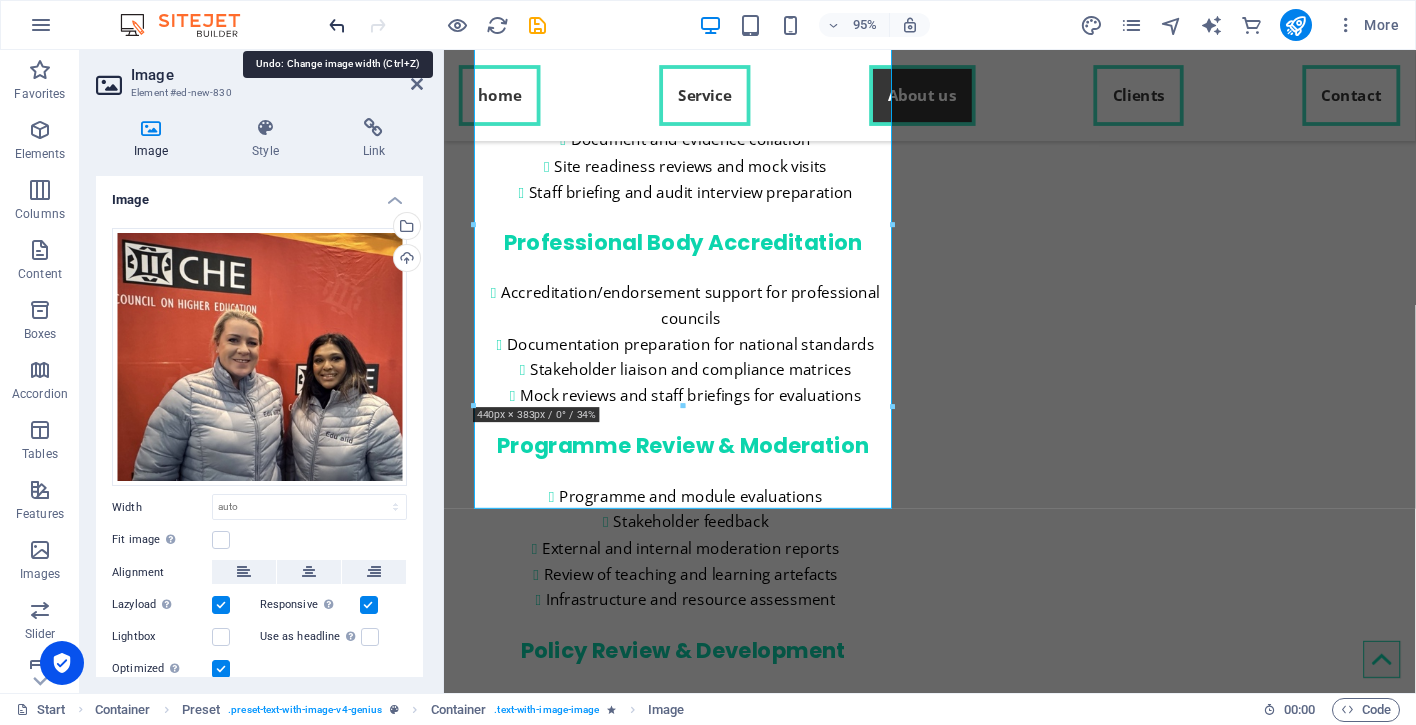 click at bounding box center (337, 25) 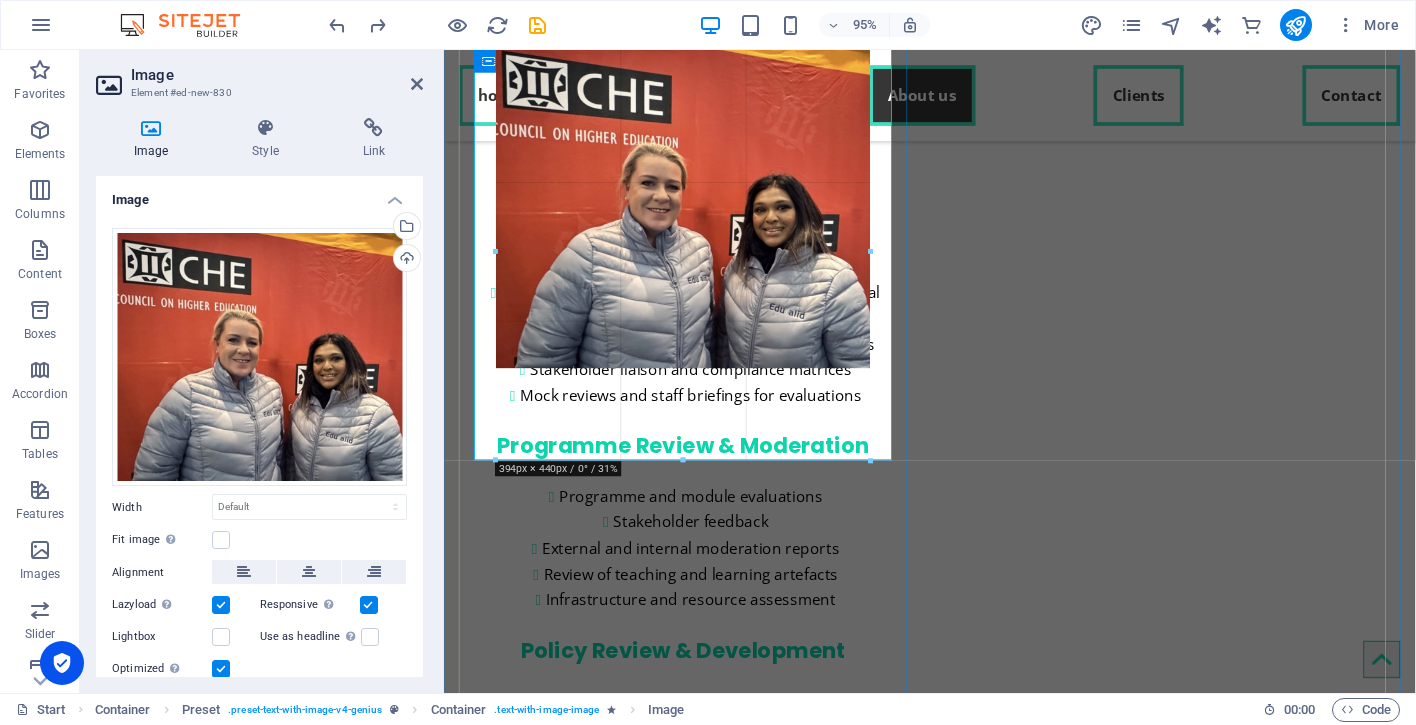 drag, startPoint x: 683, startPoint y: 510, endPoint x: 682, endPoint y: 459, distance: 51.009804 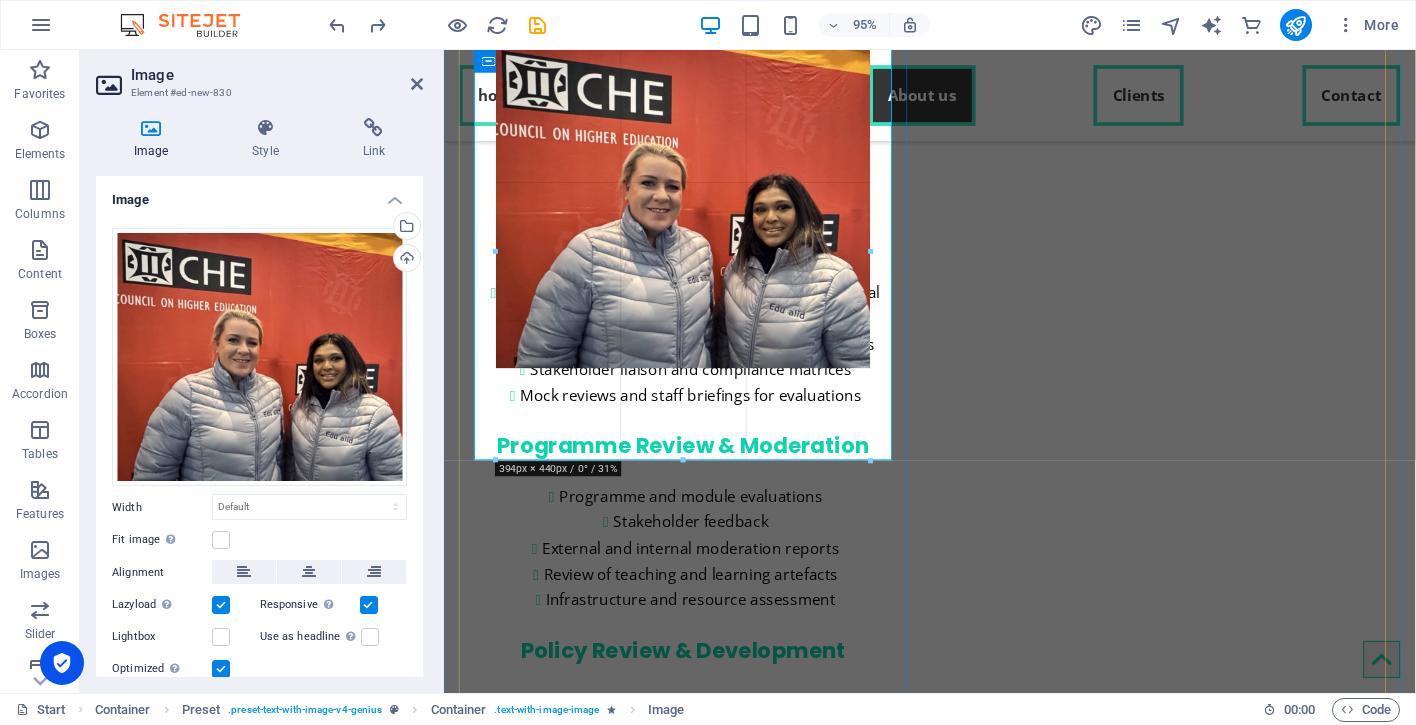 type on "393" 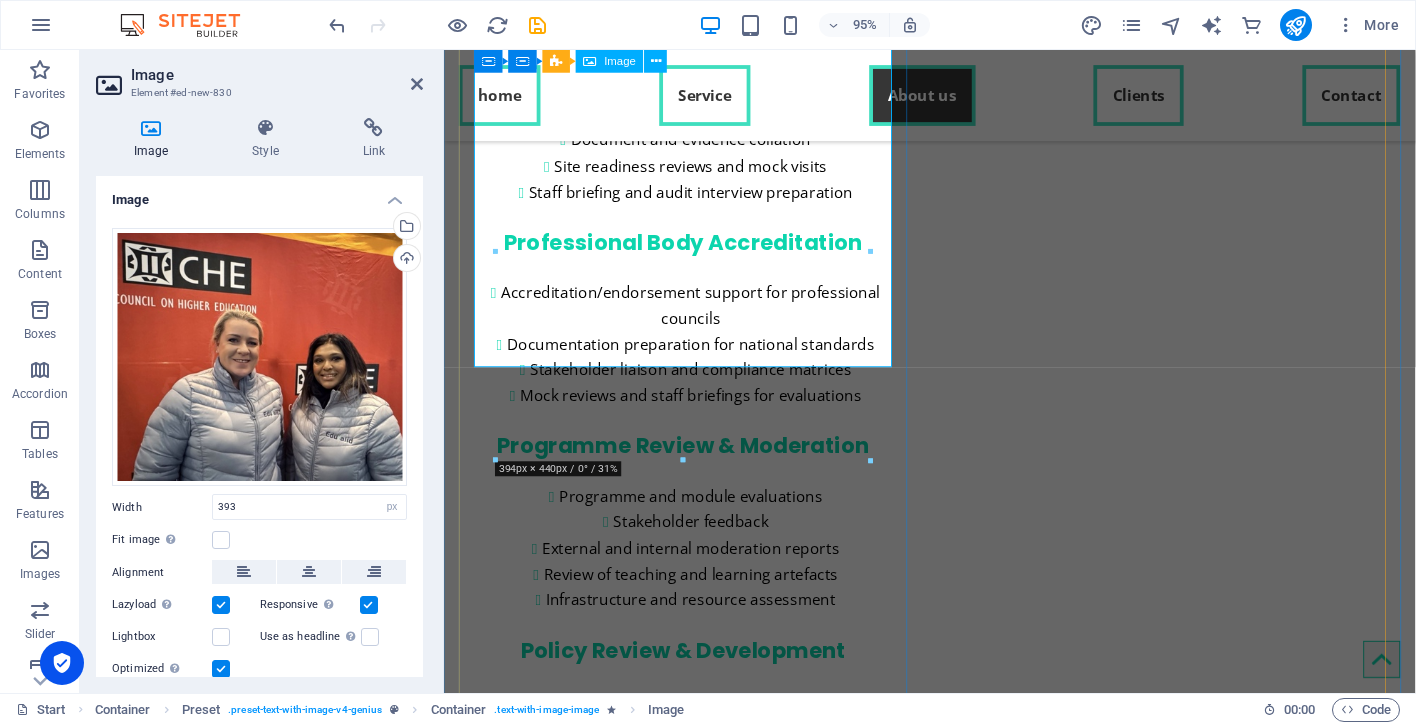 click at bounding box center [955, 2302] 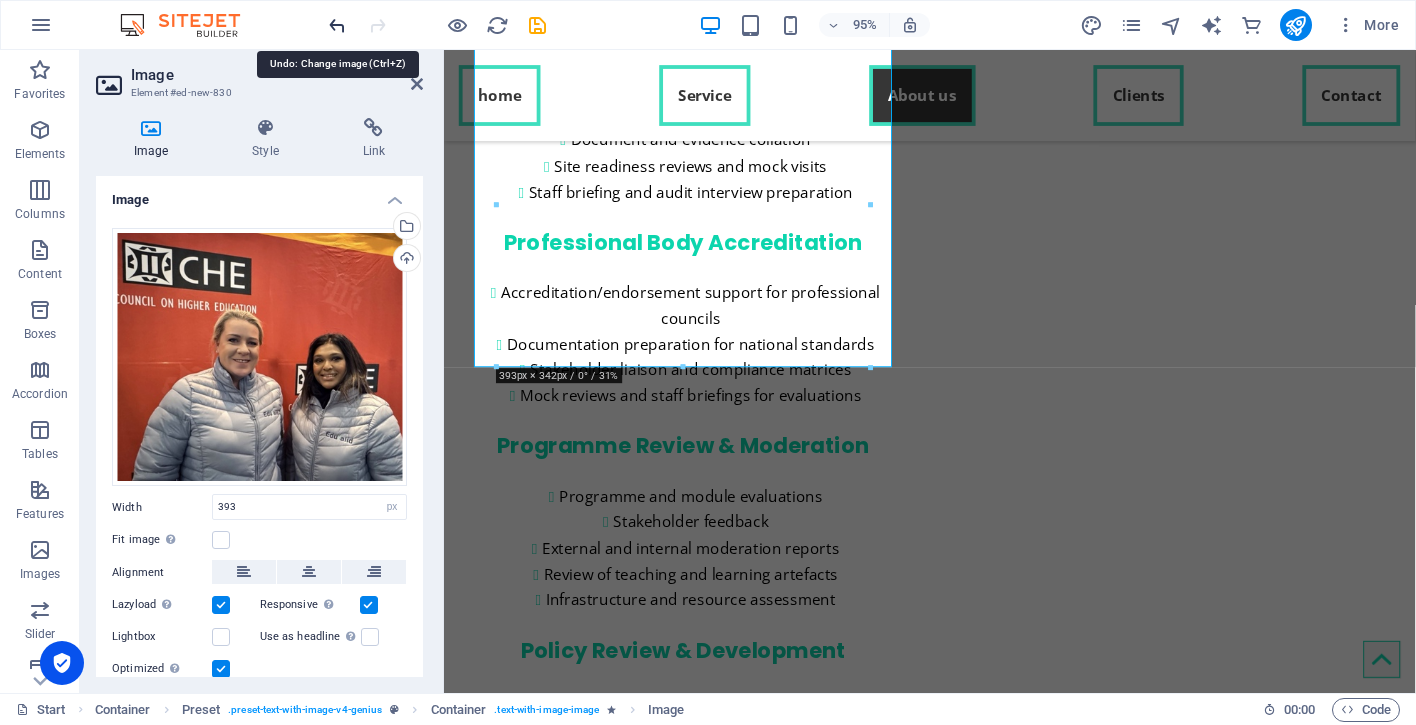 click at bounding box center [337, 25] 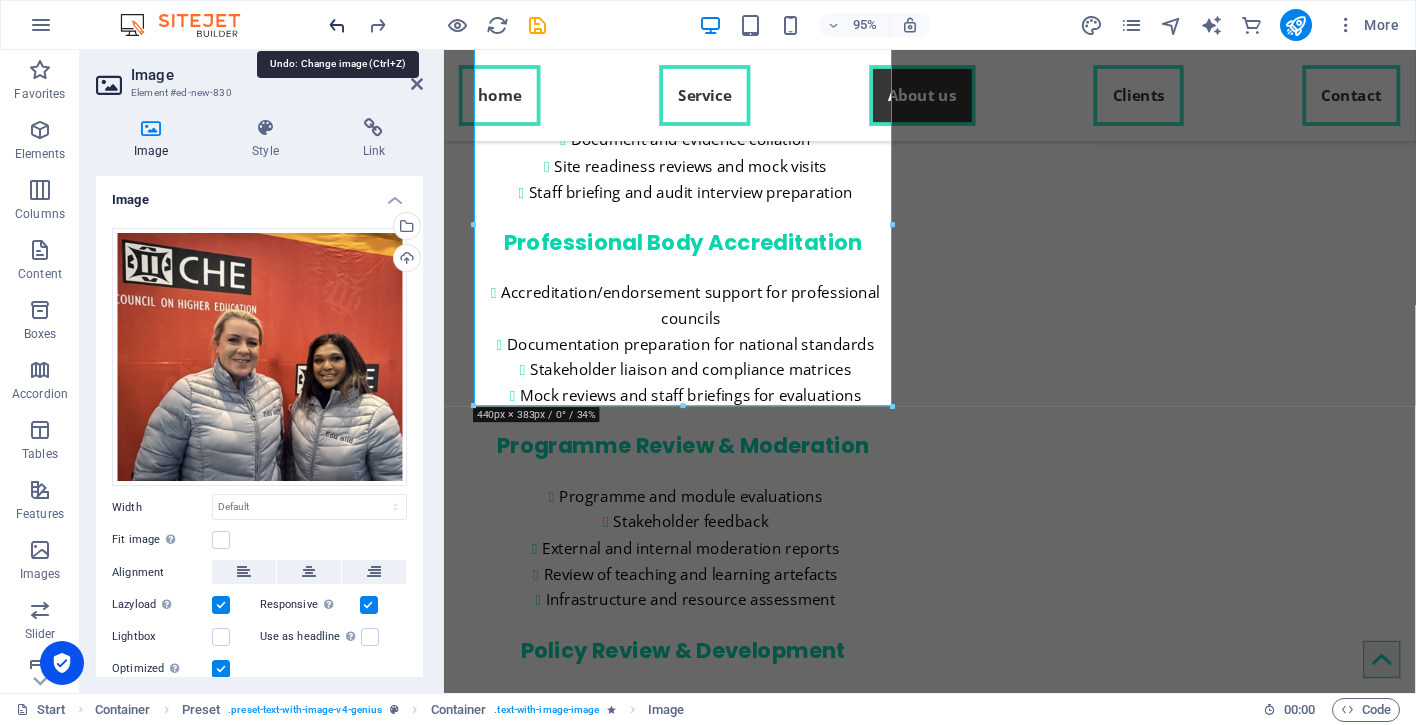 click at bounding box center [337, 25] 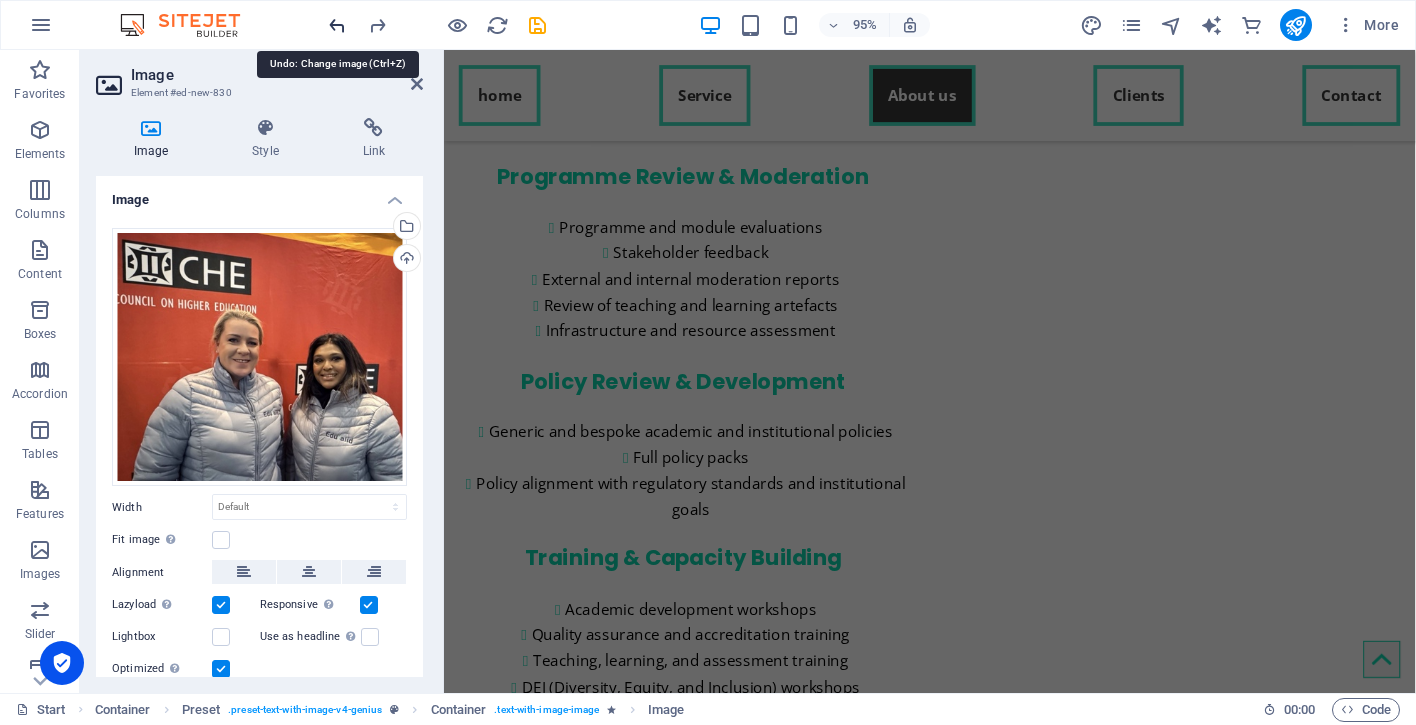 scroll, scrollTop: 4633, scrollLeft: 0, axis: vertical 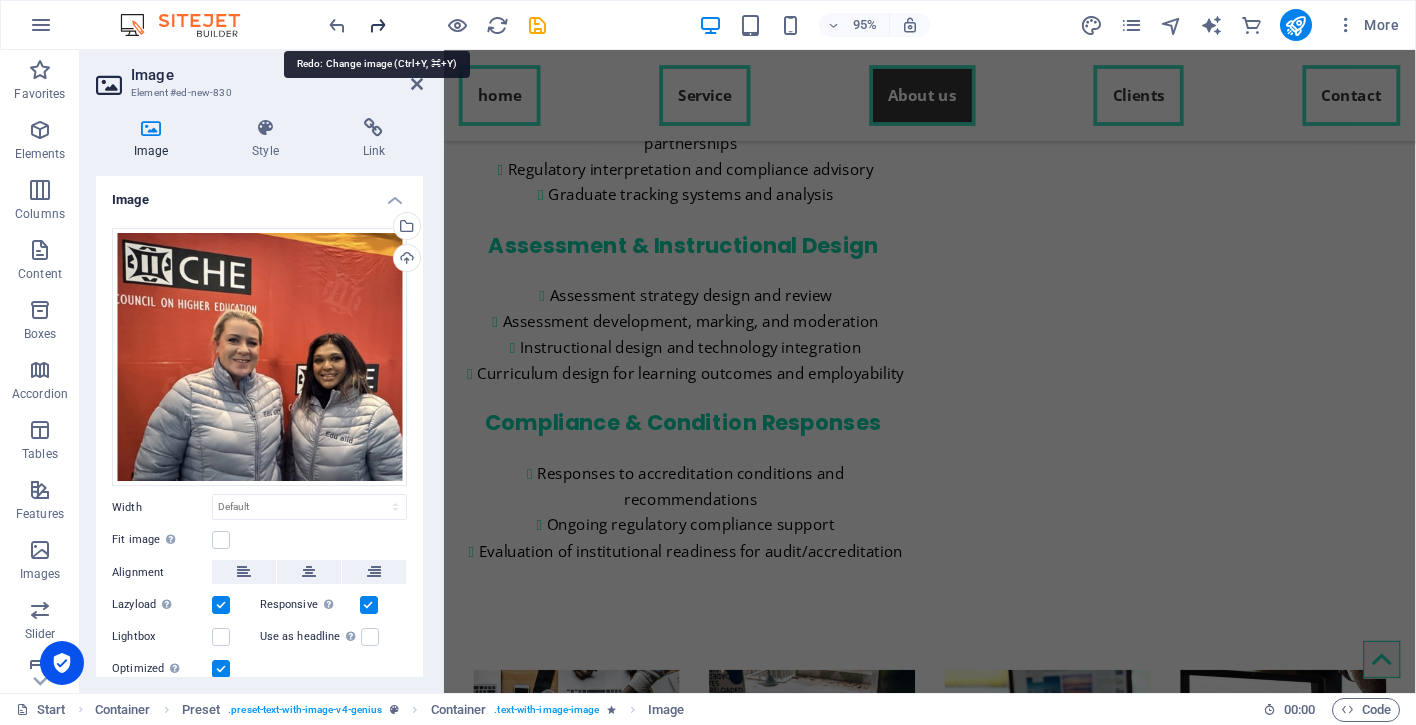 click at bounding box center (377, 25) 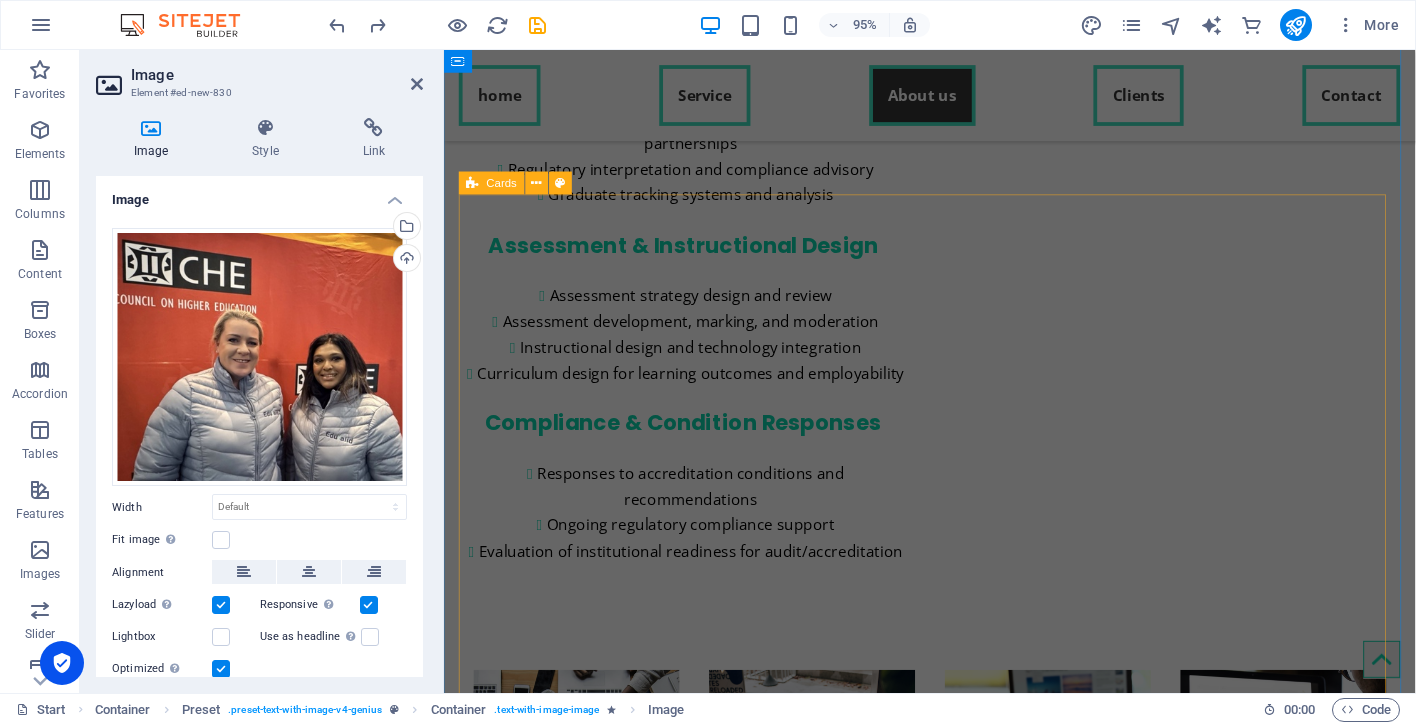 click on "[PERSON_NAME] Higher Education Consultant, Curriculum and Accreditation Specialist, CHE Evaluator, Leader in Regulatory and Compliance.  [PERSON_NAME]   brings over 21 years of expertise in institutional and qualification accreditation. As a recognised evaluator for the Council on Higher Education (CHE) and CHE [GEOGRAPHIC_DATA], she has led the successful accreditation of over 60 qualifications across multiple modes of delivery. Her leadership has extended to national and cross-border projects, including full programme accreditation from ECSA and qualification and institutional accreditation through GTEC in [GEOGRAPHIC_DATA]. [EMAIL_ADDRESS][DOMAIN_NAME]   Kamini Nadoo Higher Education Consultant, Curriculum and Accreditation Specialist, Academic Transformation, Strategic Leader.  [PERSON_NAME]   [EMAIL_ADDRESS][DOMAIN_NAME]" at bounding box center (955, 4151) 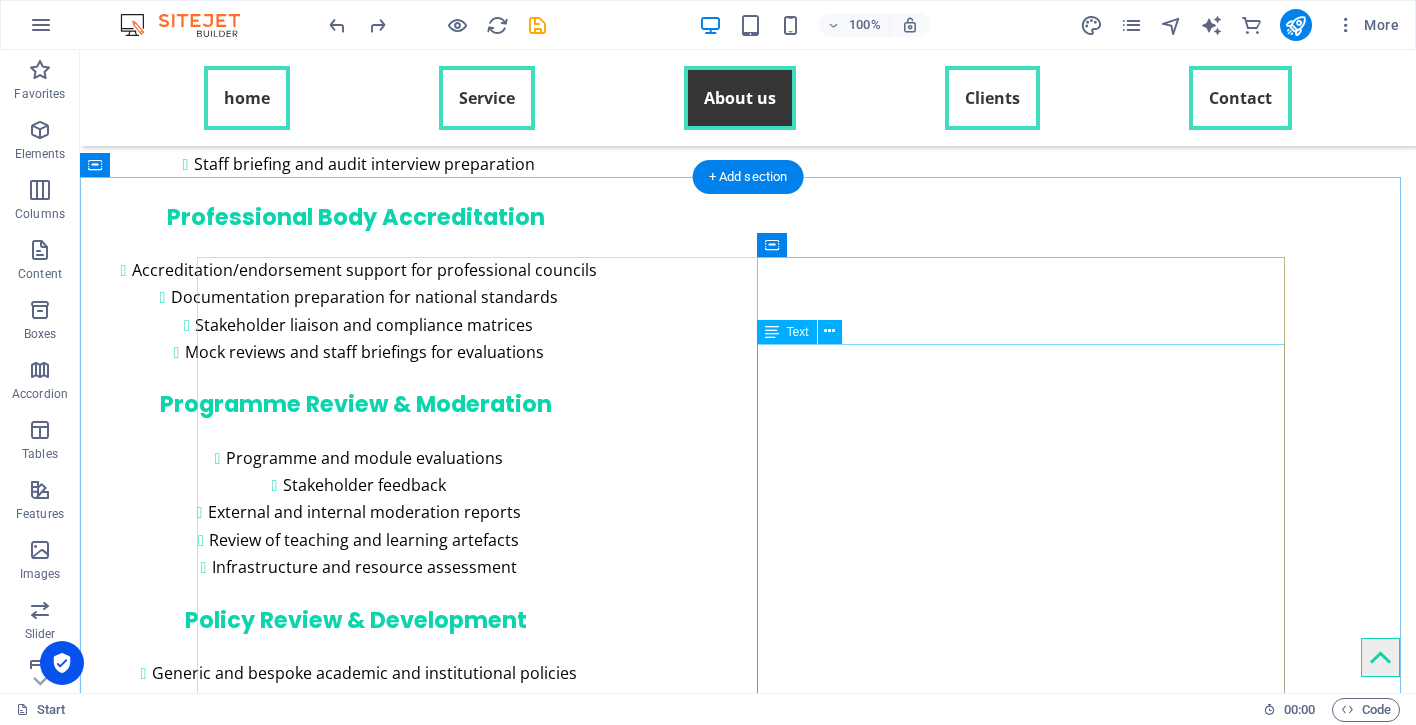 scroll, scrollTop: 3338, scrollLeft: 0, axis: vertical 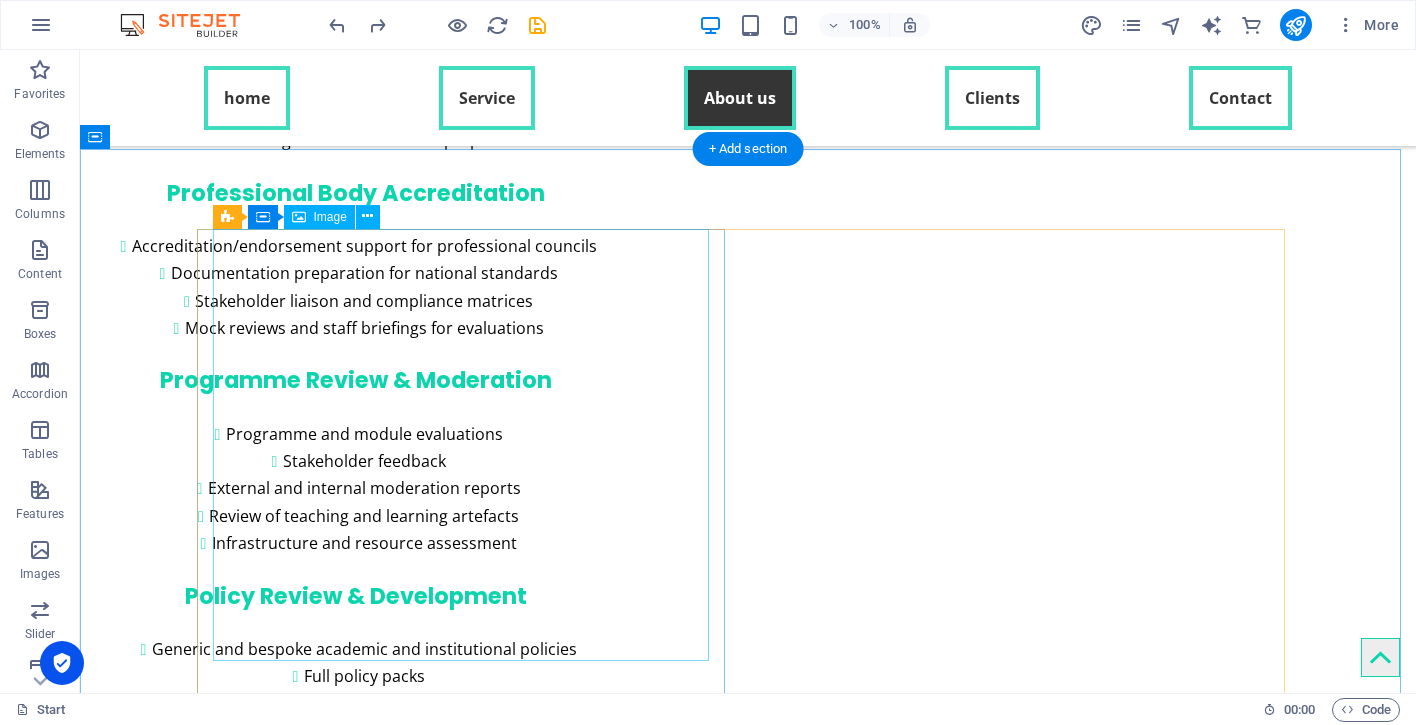 click at bounding box center [748, 2616] 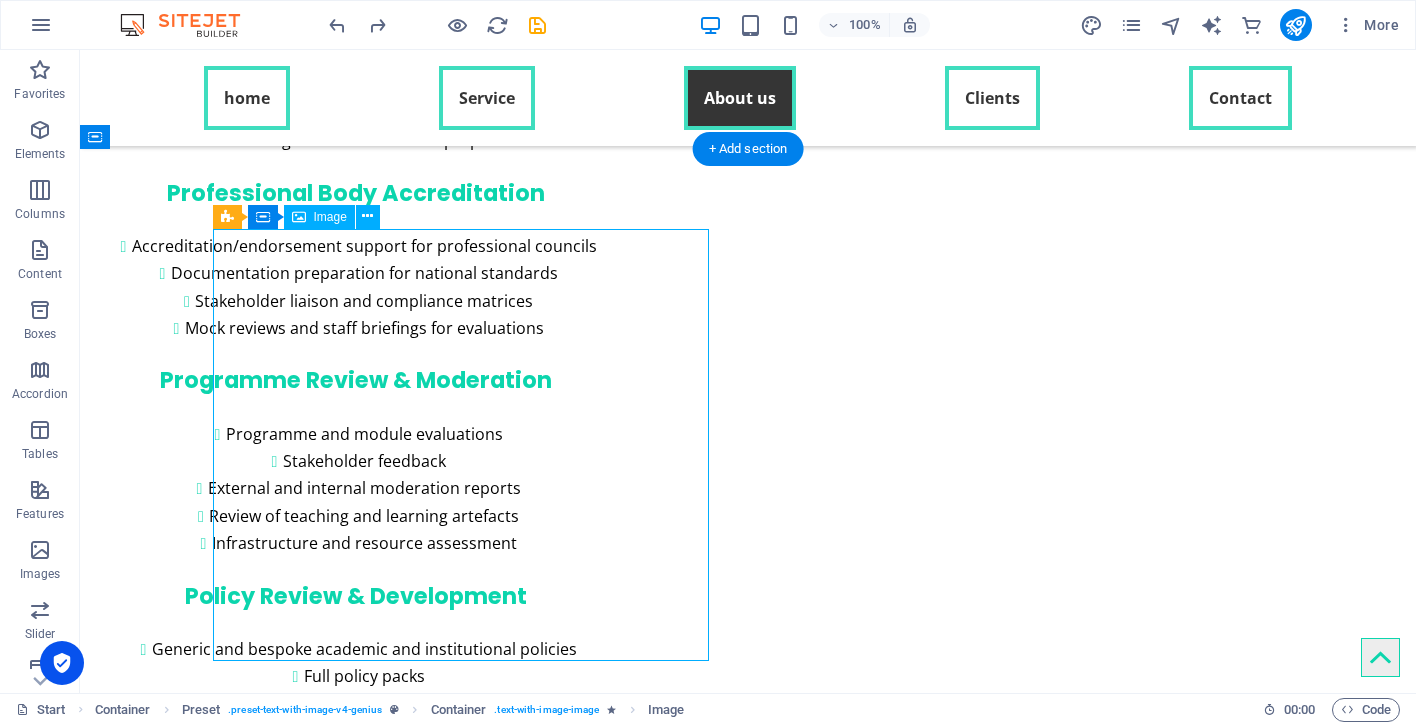 click at bounding box center (748, 2616) 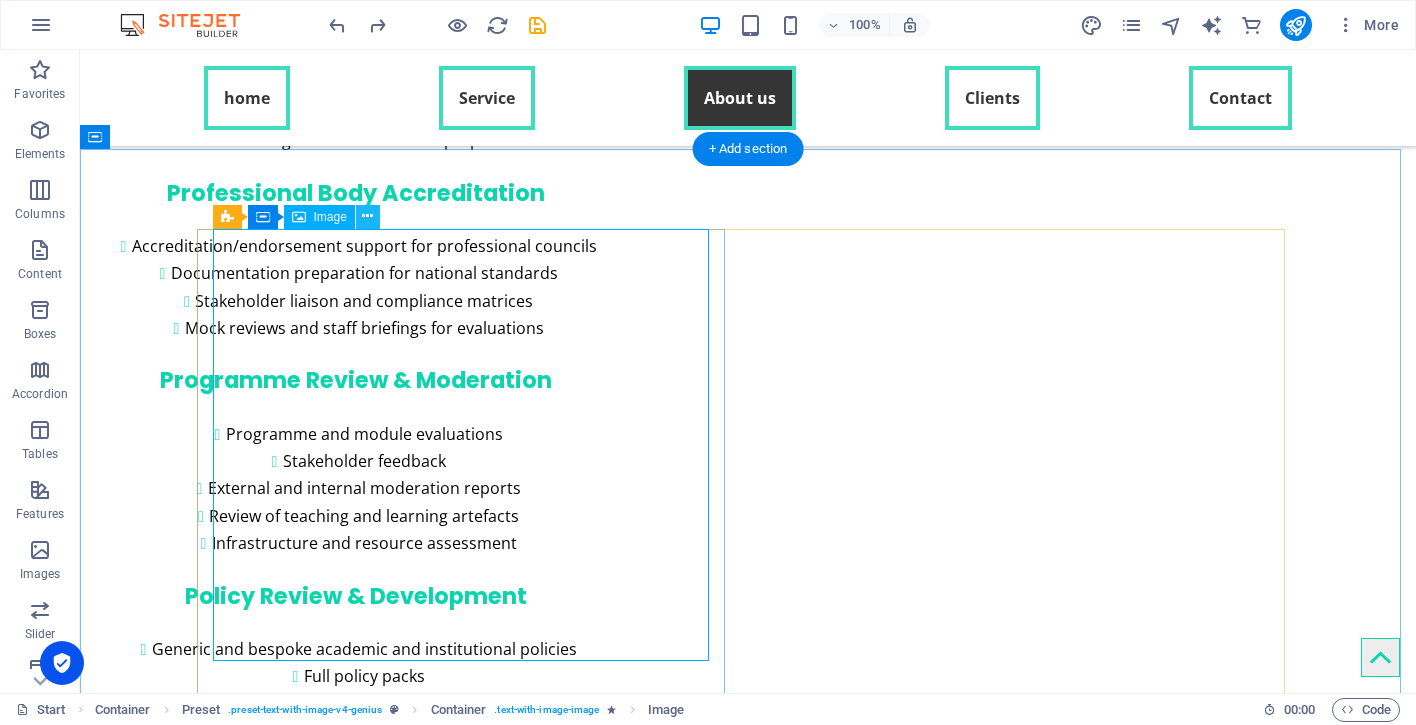 click at bounding box center (367, 216) 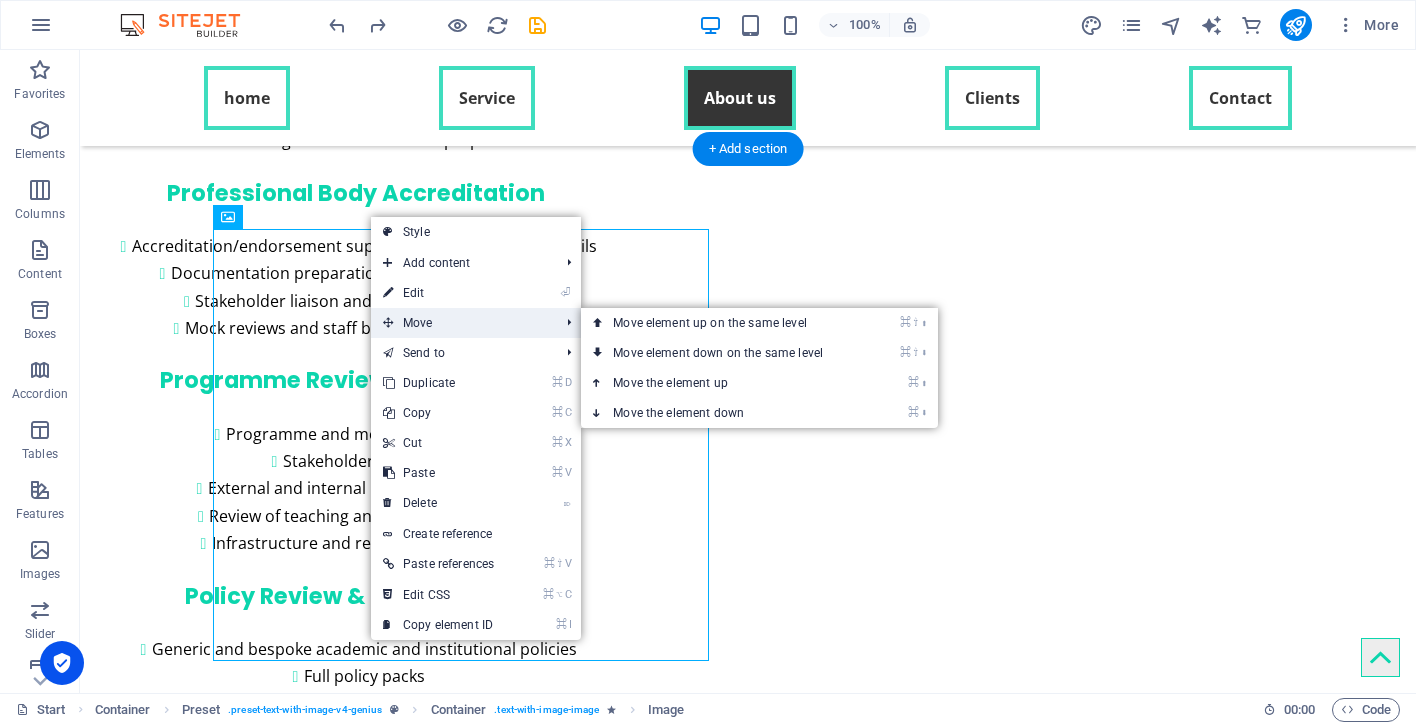 click on "Move" at bounding box center (461, 323) 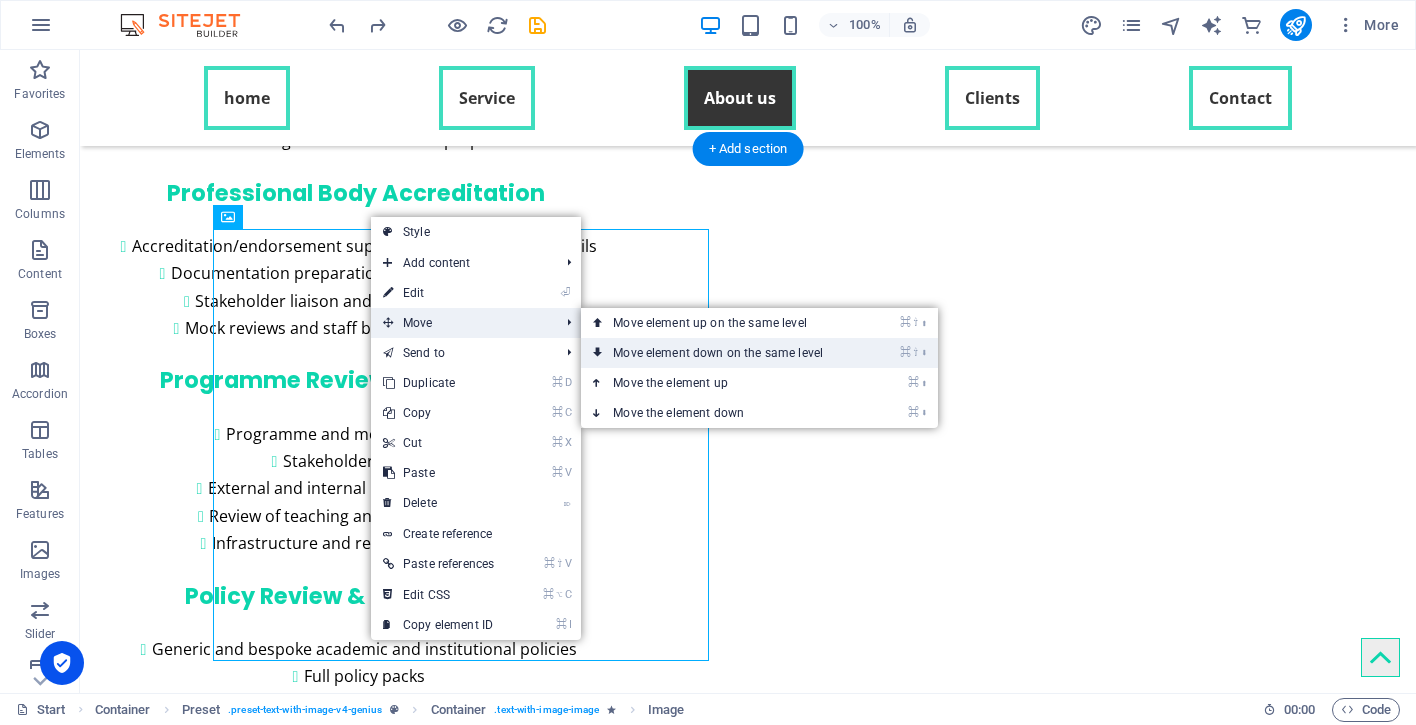 click on "⌘ ⇧ ⬇  Move element down on the same level" at bounding box center (722, 353) 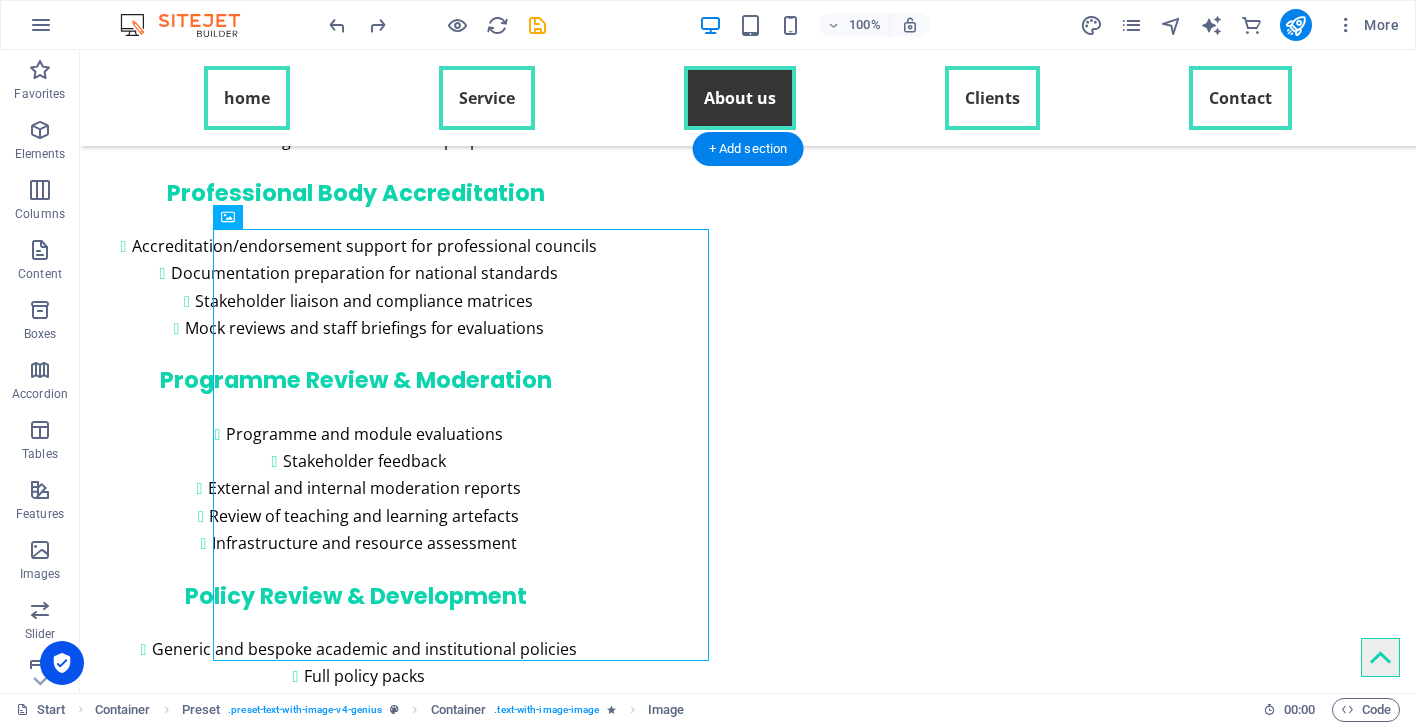 drag, startPoint x: 618, startPoint y: 351, endPoint x: 613, endPoint y: 399, distance: 48.259712 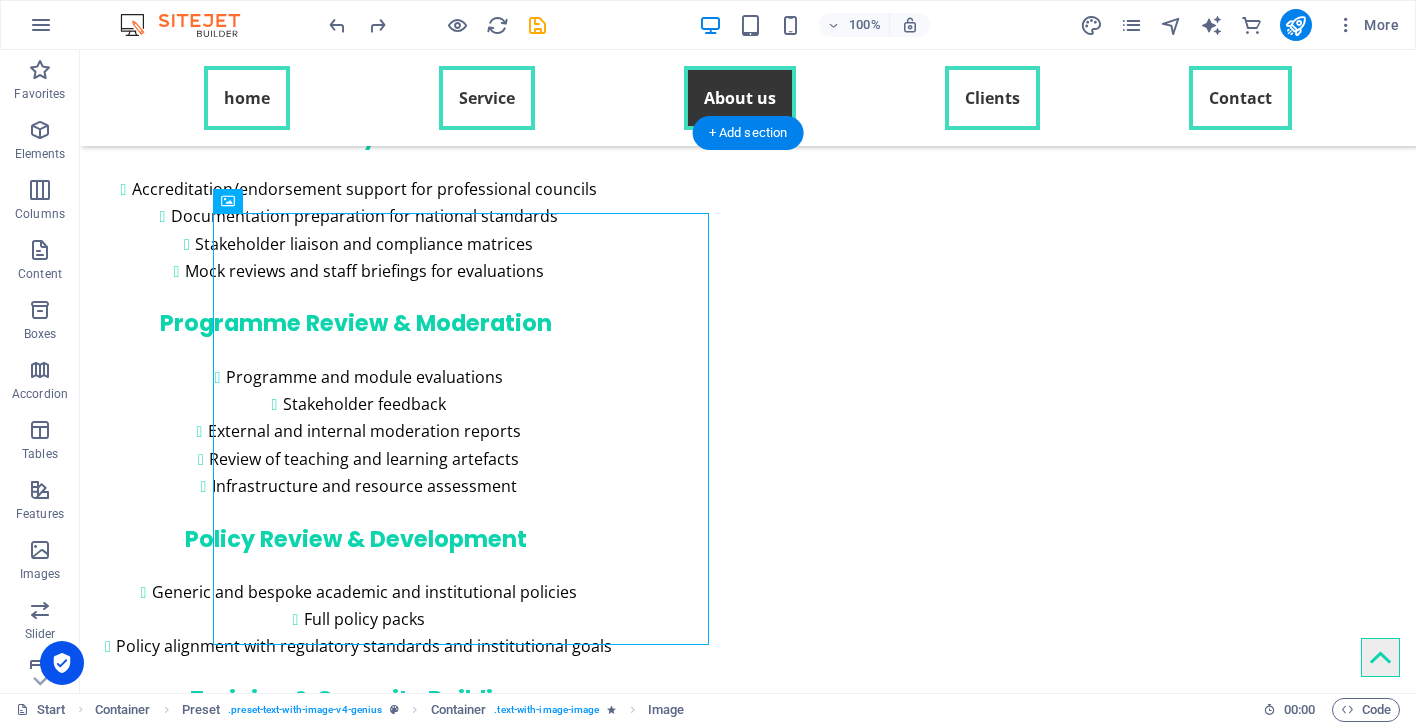 scroll, scrollTop: 3354, scrollLeft: 0, axis: vertical 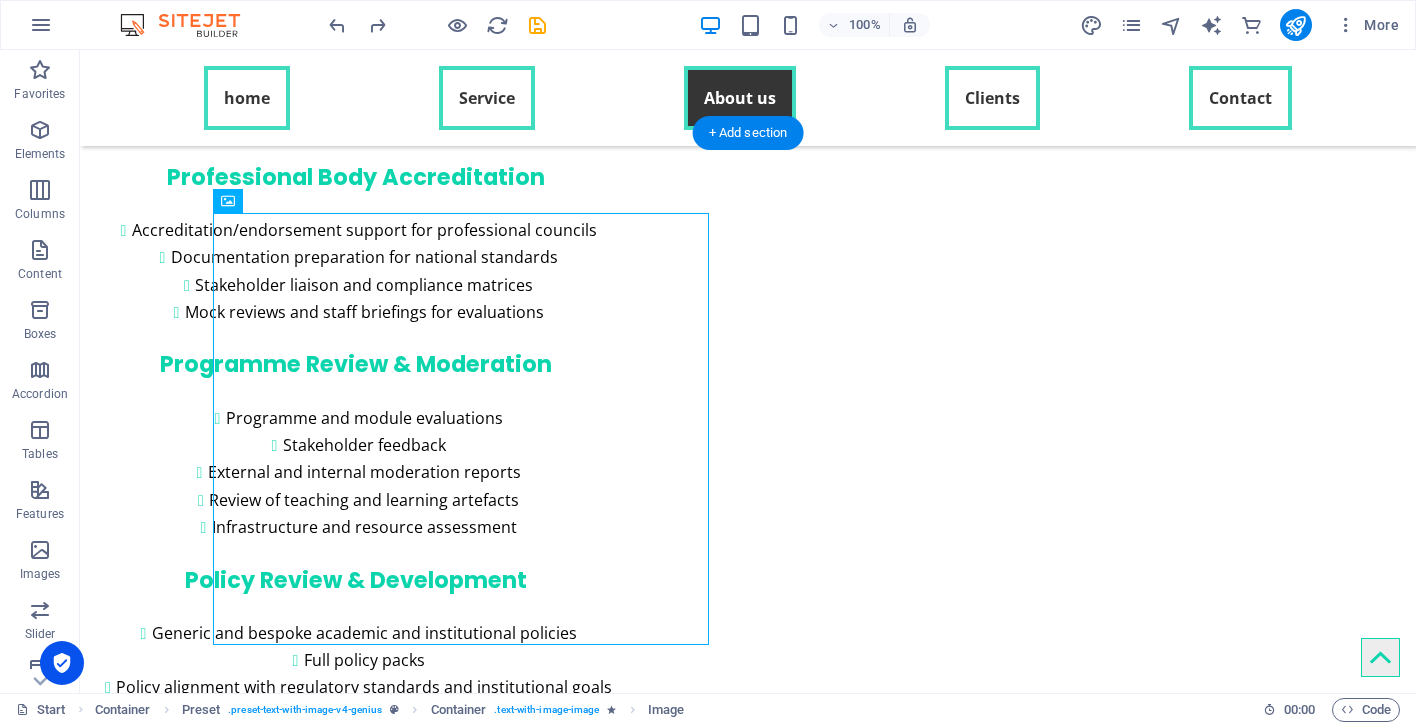 click at bounding box center (748, 2600) 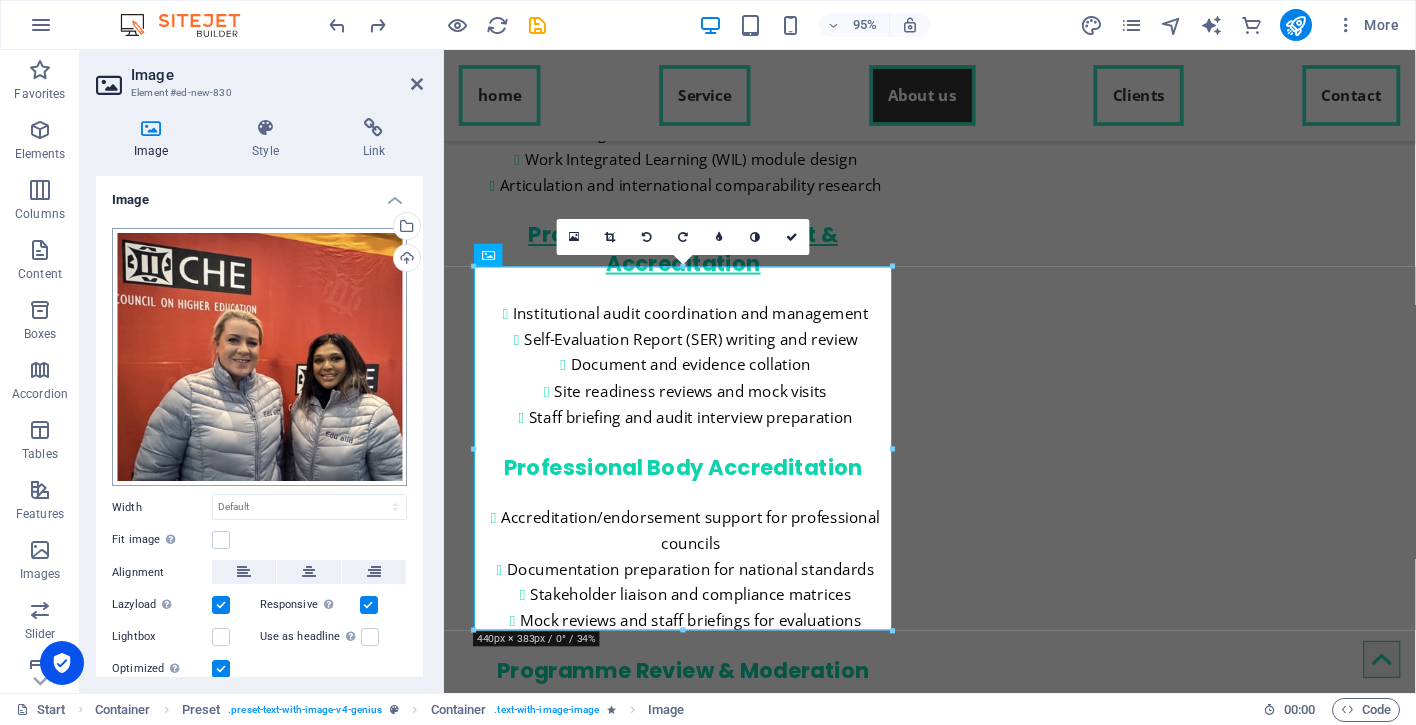 scroll, scrollTop: 68, scrollLeft: 0, axis: vertical 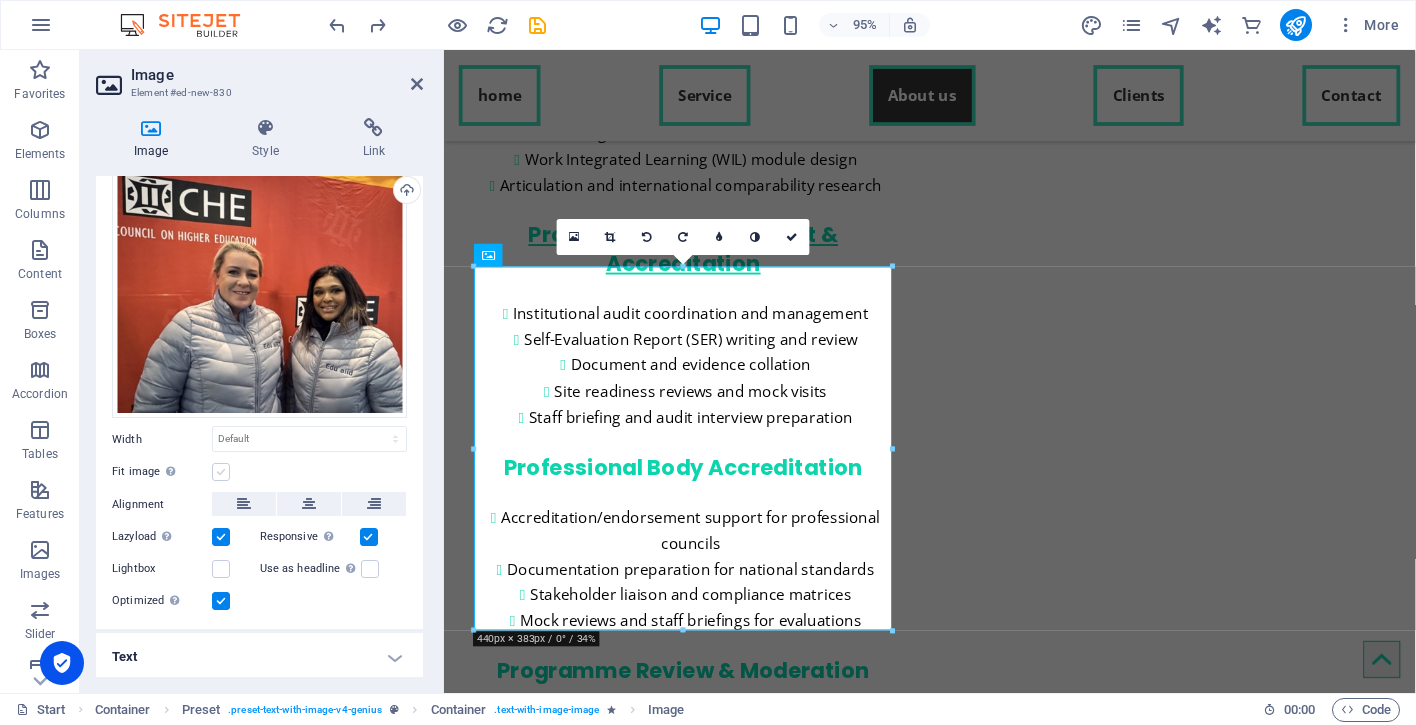 click at bounding box center [221, 472] 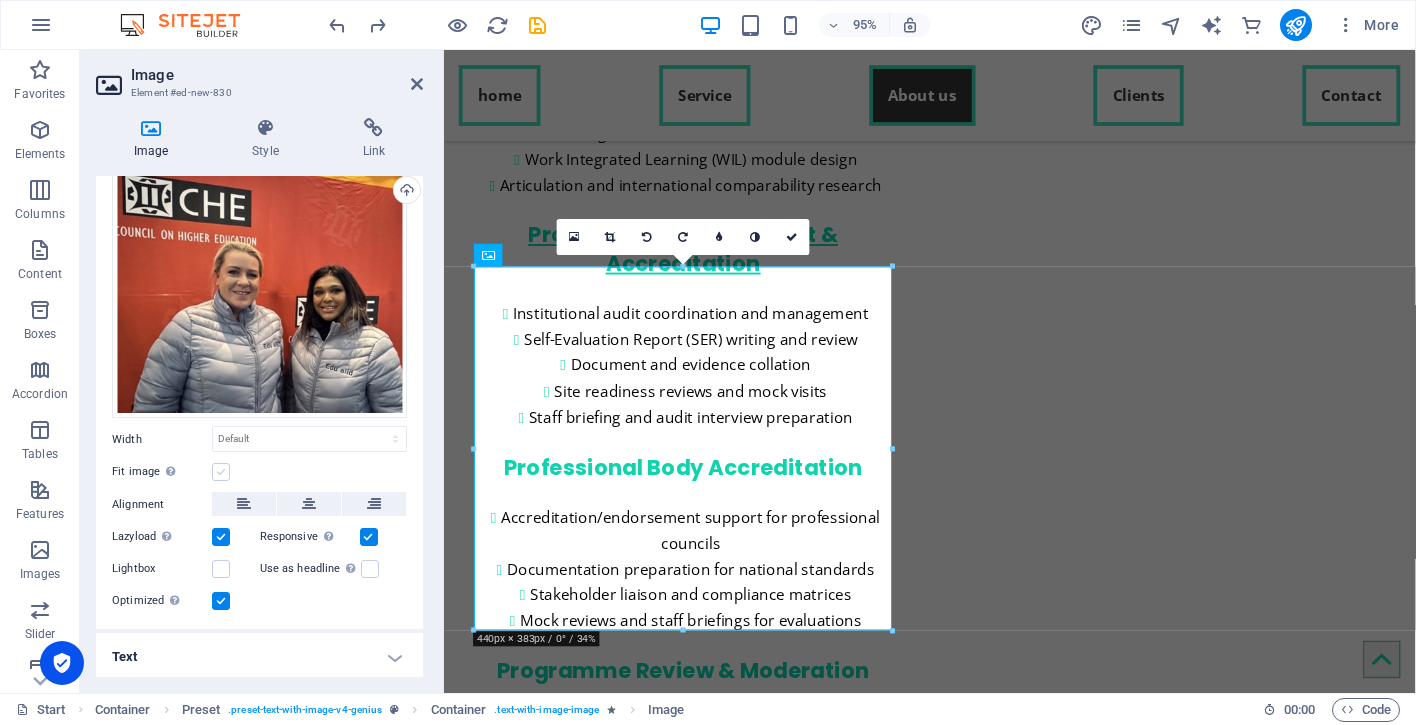 click on "Fit image Automatically fit image to a fixed width and height" at bounding box center (0, 0) 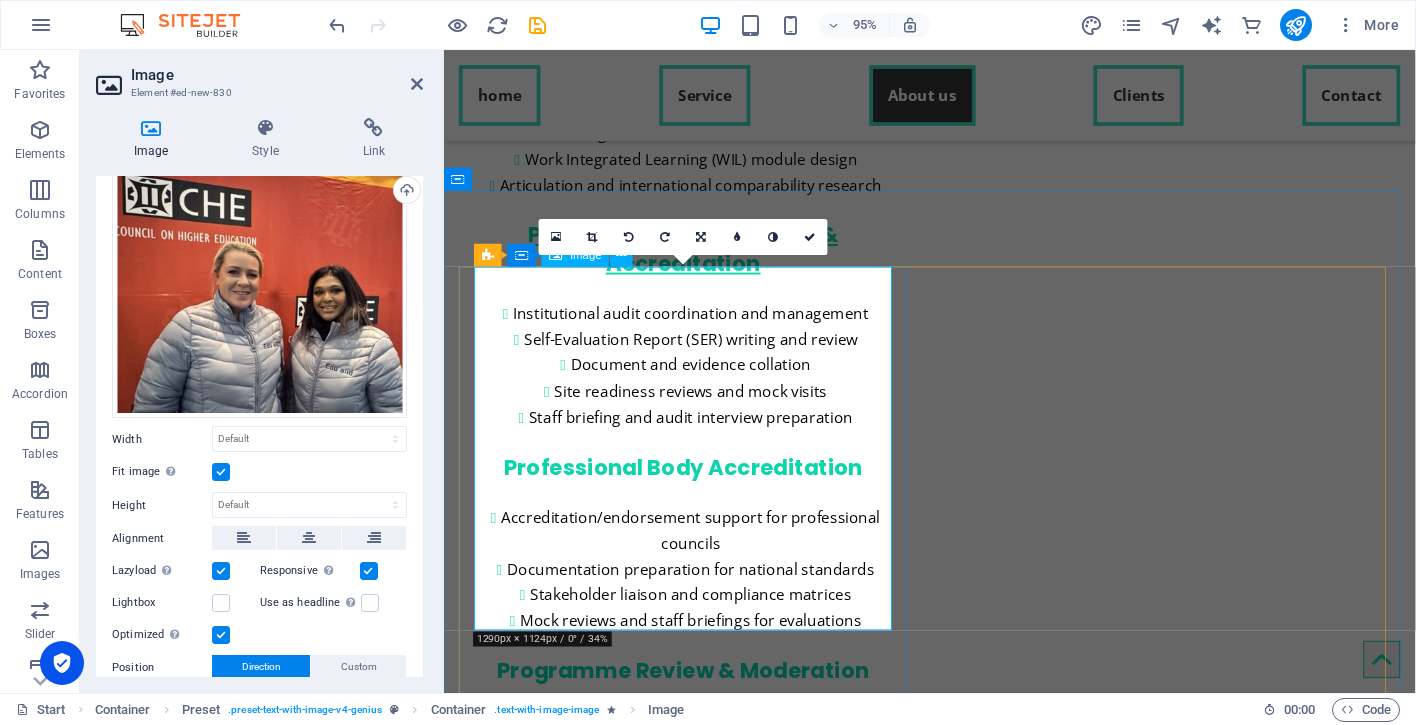 click at bounding box center (955, 2812) 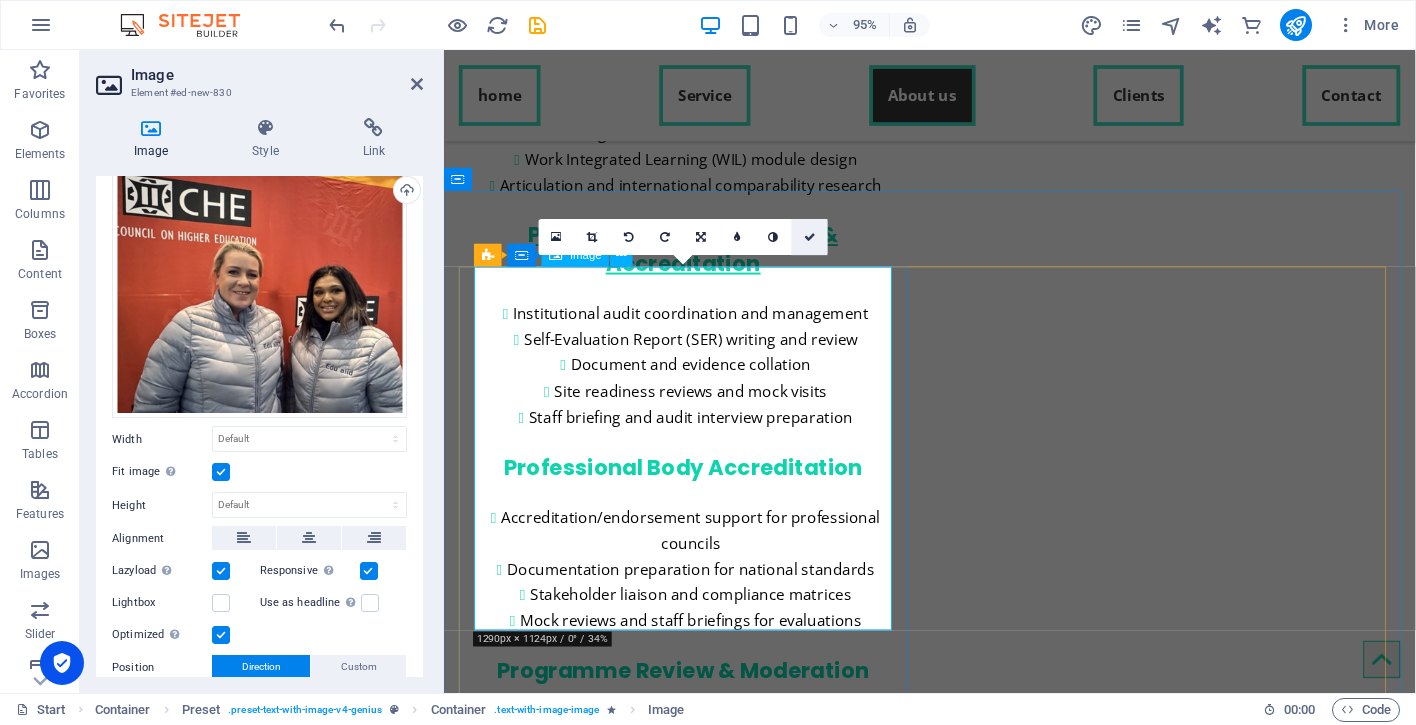click at bounding box center (810, 237) 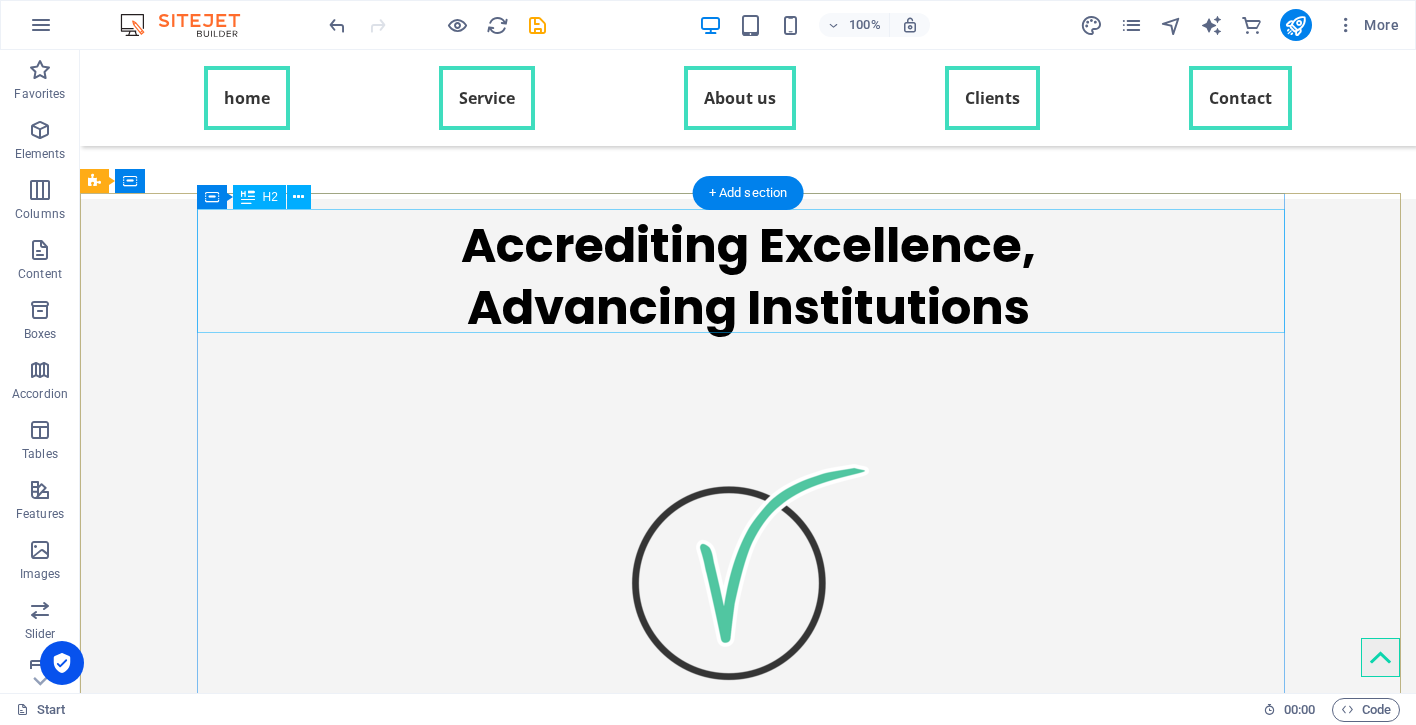 scroll, scrollTop: 794, scrollLeft: 0, axis: vertical 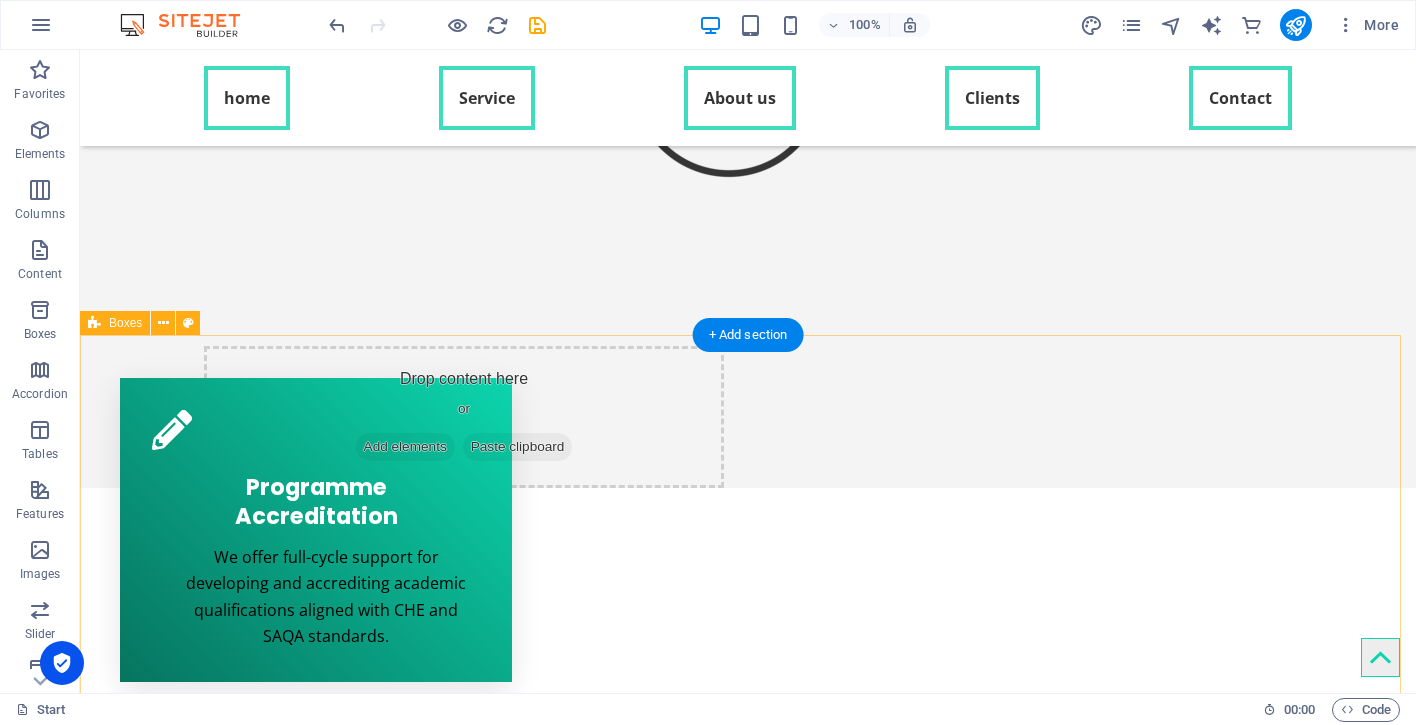 click on "Programme  Accreditation We offer full-cycle support for developing and accrediting academic qualifications aligned with CHE and SAQA standards. Academic Quality Services Expert support for policy development, curriculum design, and internal quality assurance in higher education. Institutional Audits & Site Visits Ensure audit success with [PERSON_NAME]’s structured institutional audit preparation and site visit support. Strategic Advisory Eduvalid offers strategic support for institutional planning, accreditation conditions response, and regulatory interpretation. Training & Development Empowering academic and support staff with expert-led workshops and training in quality assurance and teaching. Programme Review Delivering comprehensive reviews of academic programmes to access quality, relevance, and regulatory compliance." at bounding box center (748, 1241) 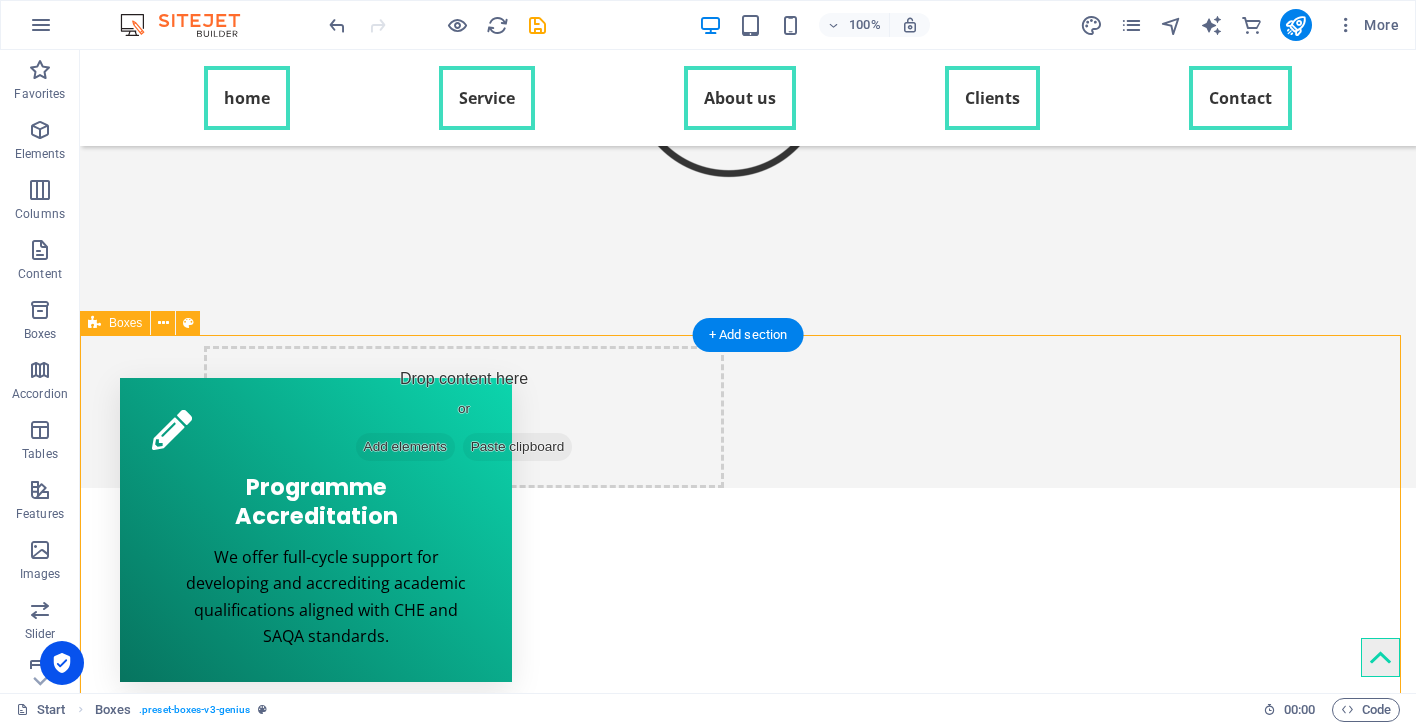 click on "Programme  Accreditation We offer full-cycle support for developing and accrediting academic qualifications aligned with CHE and SAQA standards. Academic Quality Services Expert support for policy development, curriculum design, and internal quality assurance in higher education. Institutional Audits & Site Visits Ensure audit success with [PERSON_NAME]’s structured institutional audit preparation and site visit support. Strategic Advisory Eduvalid offers strategic support for institutional planning, accreditation conditions response, and regulatory interpretation. Training & Development Empowering academic and support staff with expert-led workshops and training in quality assurance and teaching. Programme Review Delivering comprehensive reviews of academic programmes to access quality, relevance, and regulatory compliance." at bounding box center (748, 1241) 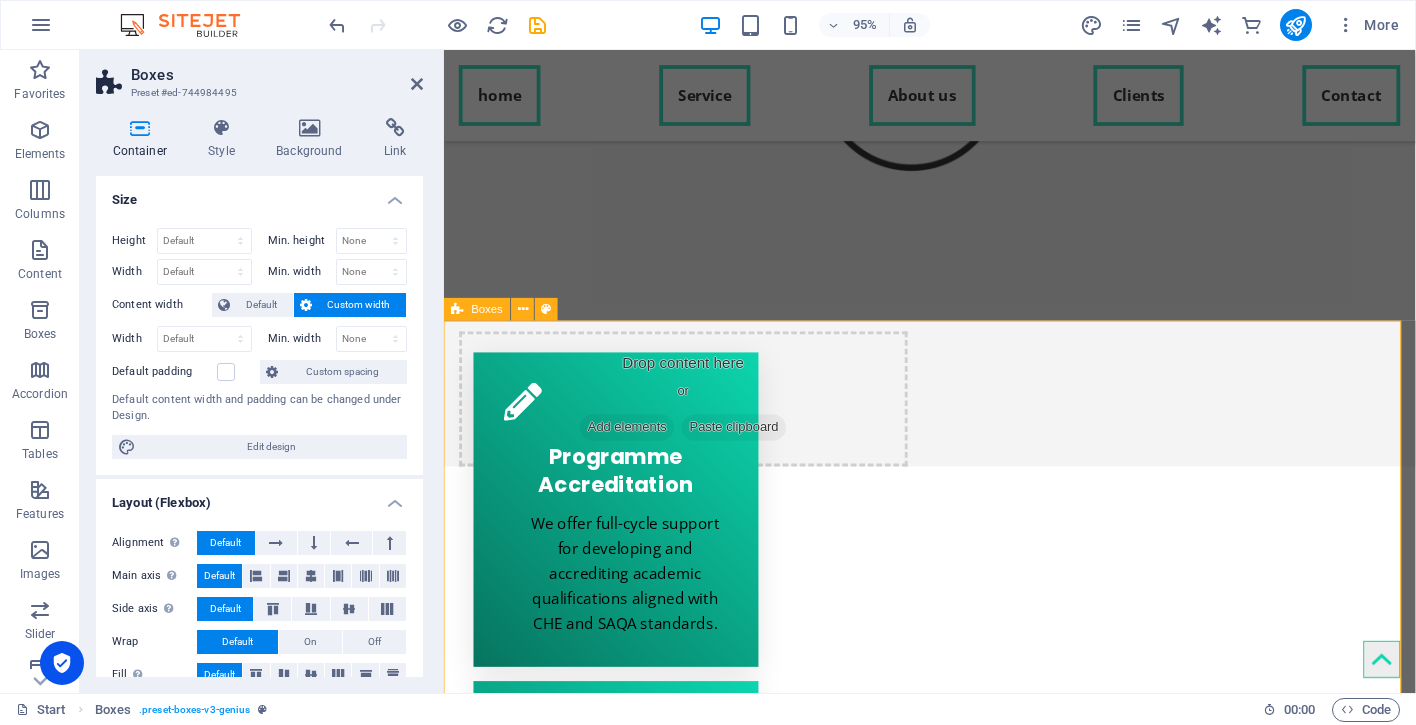 click on "Programme  Accreditation We offer full-cycle support for developing and accrediting academic qualifications aligned with CHE and SAQA standards. Academic Quality Services Expert support for policy development, curriculum design, and internal quality assurance in higher education. Institutional Audits & Site Visits Ensure audit success with [PERSON_NAME]’s structured institutional audit preparation and site visit support. Strategic Advisory Eduvalid offers strategic support for institutional planning, accreditation conditions response, and regulatory interpretation. Training & Development Empowering academic and support staff with expert-led workshops and training in quality assurance and teaching. Programme Review Delivering comprehensive reviews of academic programmes to access quality, relevance, and regulatory compliance." at bounding box center (955, 1368) 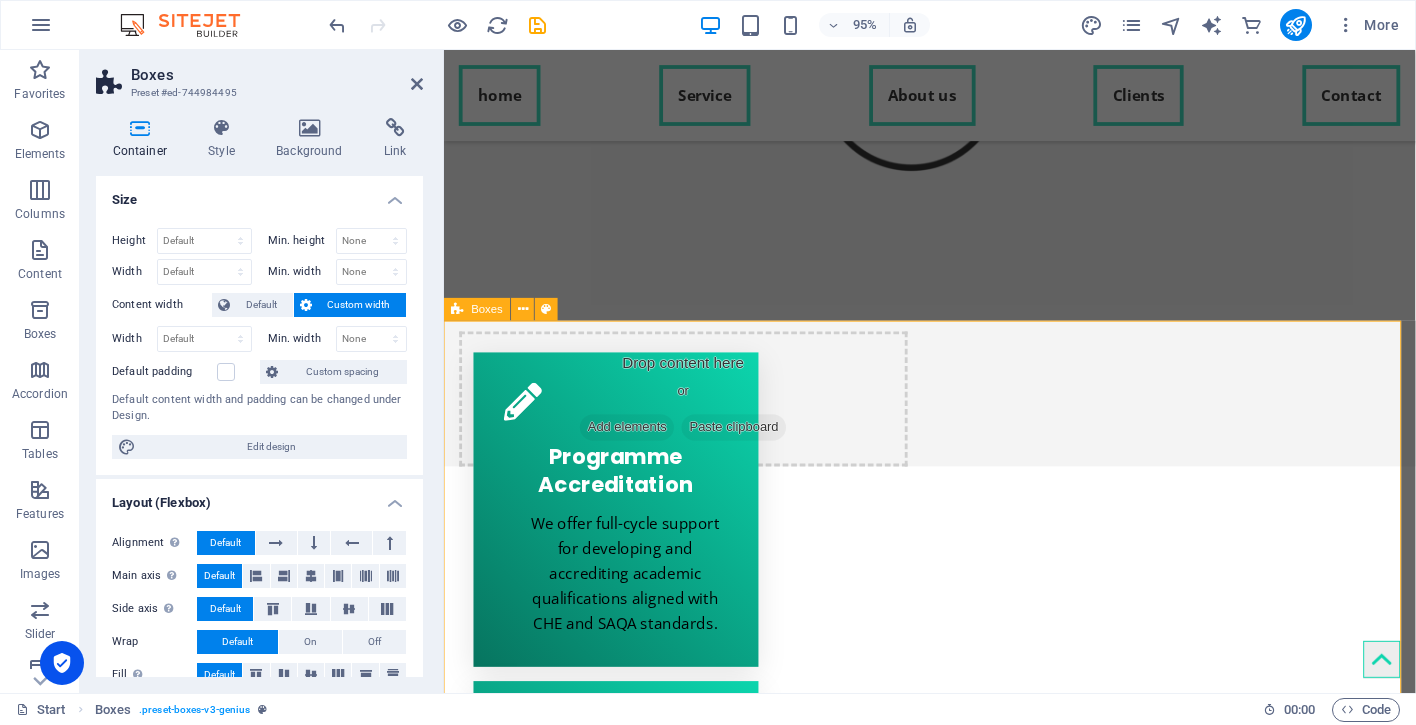 click on "Programme  Accreditation We offer full-cycle support for developing and accrediting academic qualifications aligned with CHE and SAQA standards. Academic Quality Services Expert support for policy development, curriculum design, and internal quality assurance in higher education. Institutional Audits & Site Visits Ensure audit success with [PERSON_NAME]’s structured institutional audit preparation and site visit support. Strategic Advisory Eduvalid offers strategic support for institutional planning, accreditation conditions response, and regulatory interpretation. Training & Development Empowering academic and support staff with expert-led workshops and training in quality assurance and teaching. Programme Review Delivering comprehensive reviews of academic programmes to access quality, relevance, and regulatory compliance." at bounding box center (955, 1368) 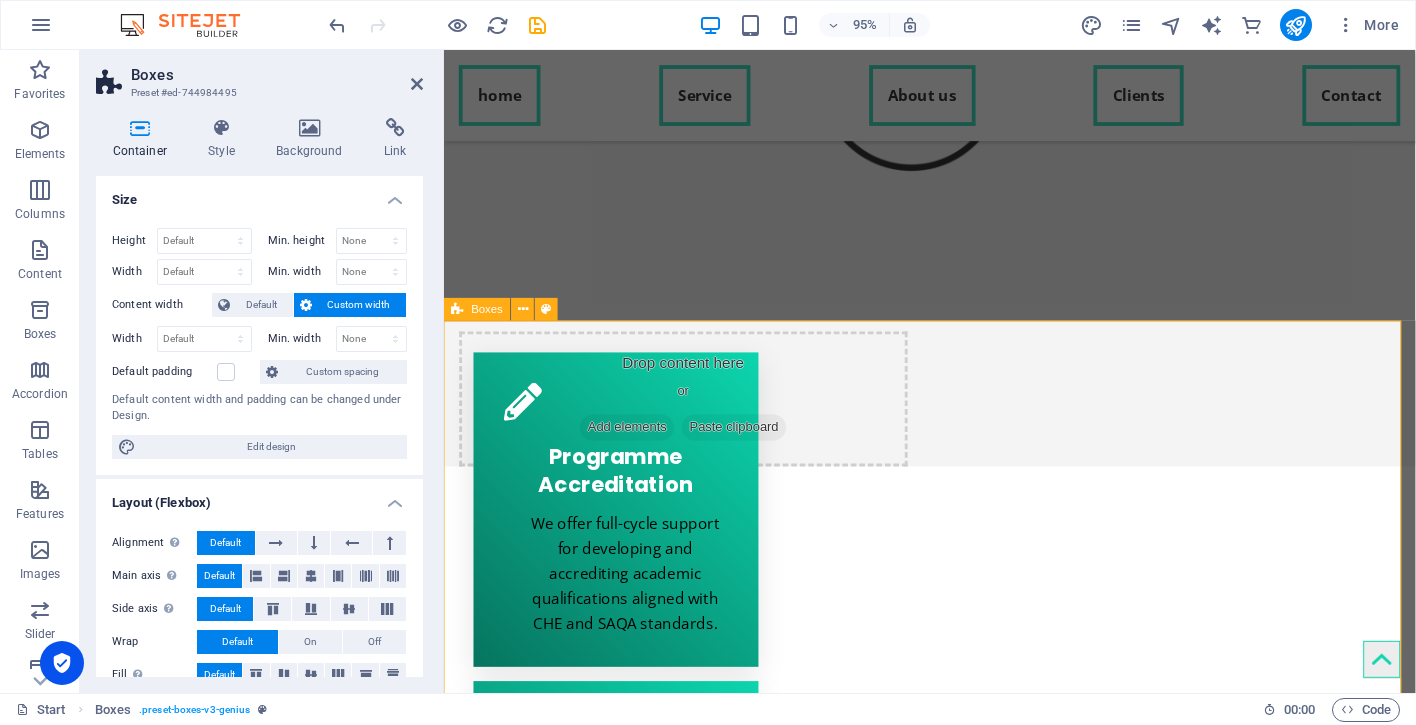 click on "Programme  Accreditation We offer full-cycle support for developing and accrediting academic qualifications aligned with CHE and SAQA standards. Academic Quality Services Expert support for policy development, curriculum design, and internal quality assurance in higher education. Institutional Audits & Site Visits Ensure audit success with [PERSON_NAME]’s structured institutional audit preparation and site visit support. Strategic Advisory Eduvalid offers strategic support for institutional planning, accreditation conditions response, and regulatory interpretation. Training & Development Empowering academic and support staff with expert-led workshops and training in quality assurance and teaching. Programme Review Delivering comprehensive reviews of academic programmes to access quality, relevance, and regulatory compliance." at bounding box center [955, 1368] 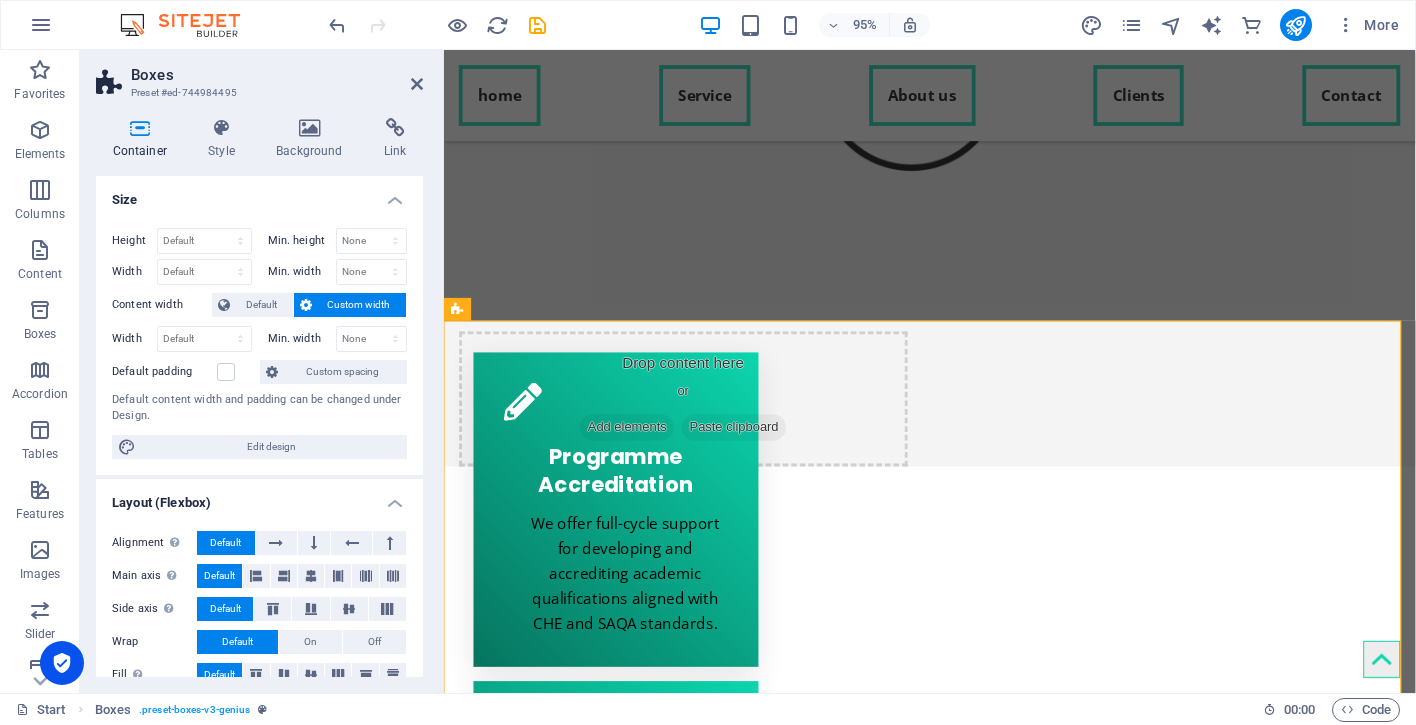 click on "Container" at bounding box center (144, 139) 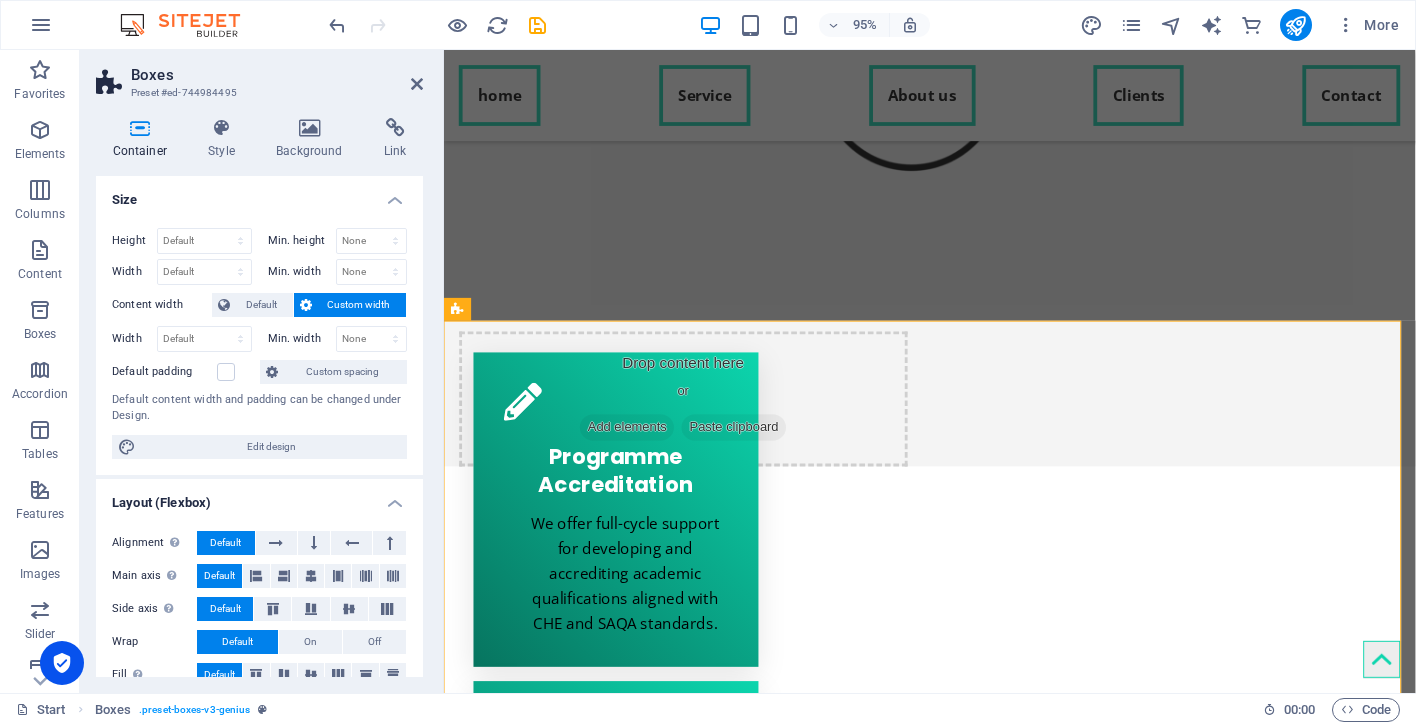 click on "Container" at bounding box center (144, 139) 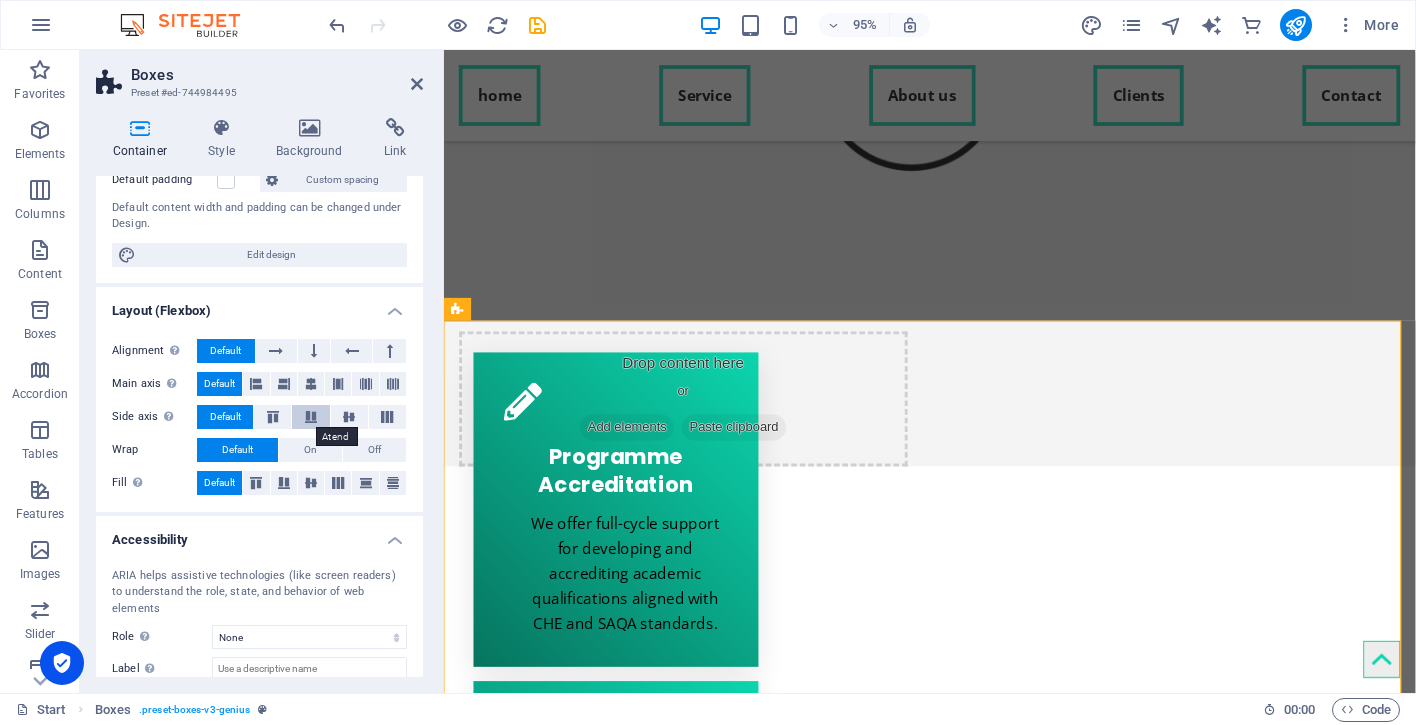 scroll, scrollTop: 289, scrollLeft: 0, axis: vertical 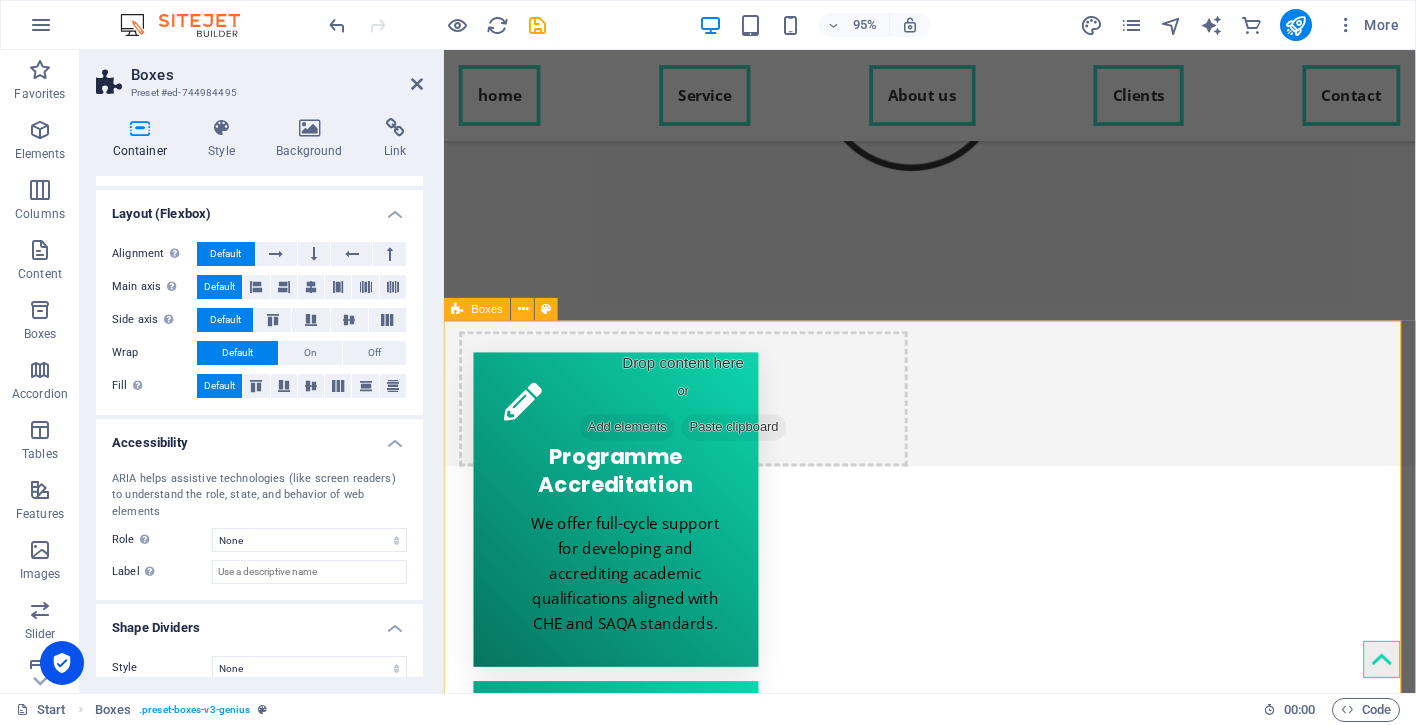 click on "Programme  Accreditation We offer full-cycle support for developing and accrediting academic qualifications aligned with CHE and SAQA standards. Academic Quality Services Expert support for policy development, curriculum design, and internal quality assurance in higher education. Institutional Audits & Site Visits Ensure audit success with [PERSON_NAME]’s structured institutional audit preparation and site visit support. Strategic Advisory Eduvalid offers strategic support for institutional planning, accreditation conditions response, and regulatory interpretation. Training & Development Empowering academic and support staff with expert-led workshops and training in quality assurance and teaching. Programme Review Delivering comprehensive reviews of academic programmes to access quality, relevance, and regulatory compliance." at bounding box center [955, 1368] 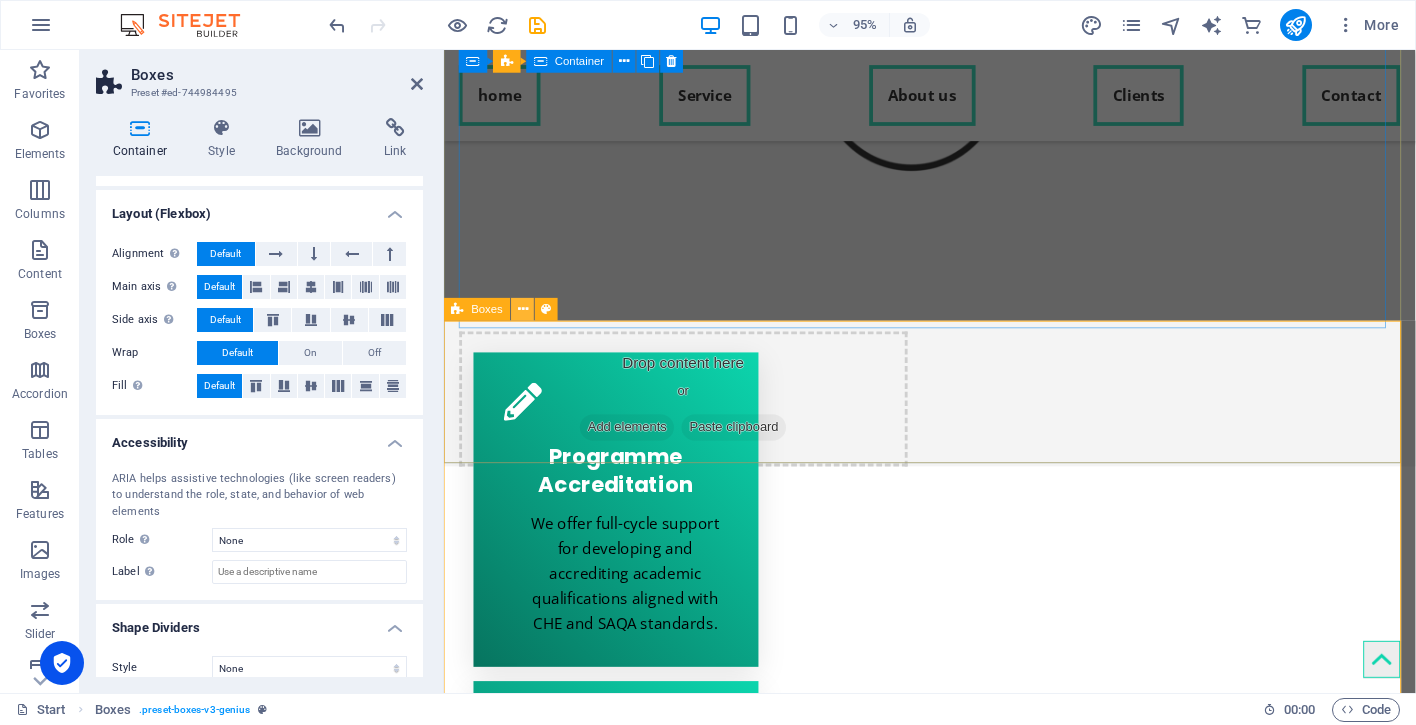 click at bounding box center (523, 309) 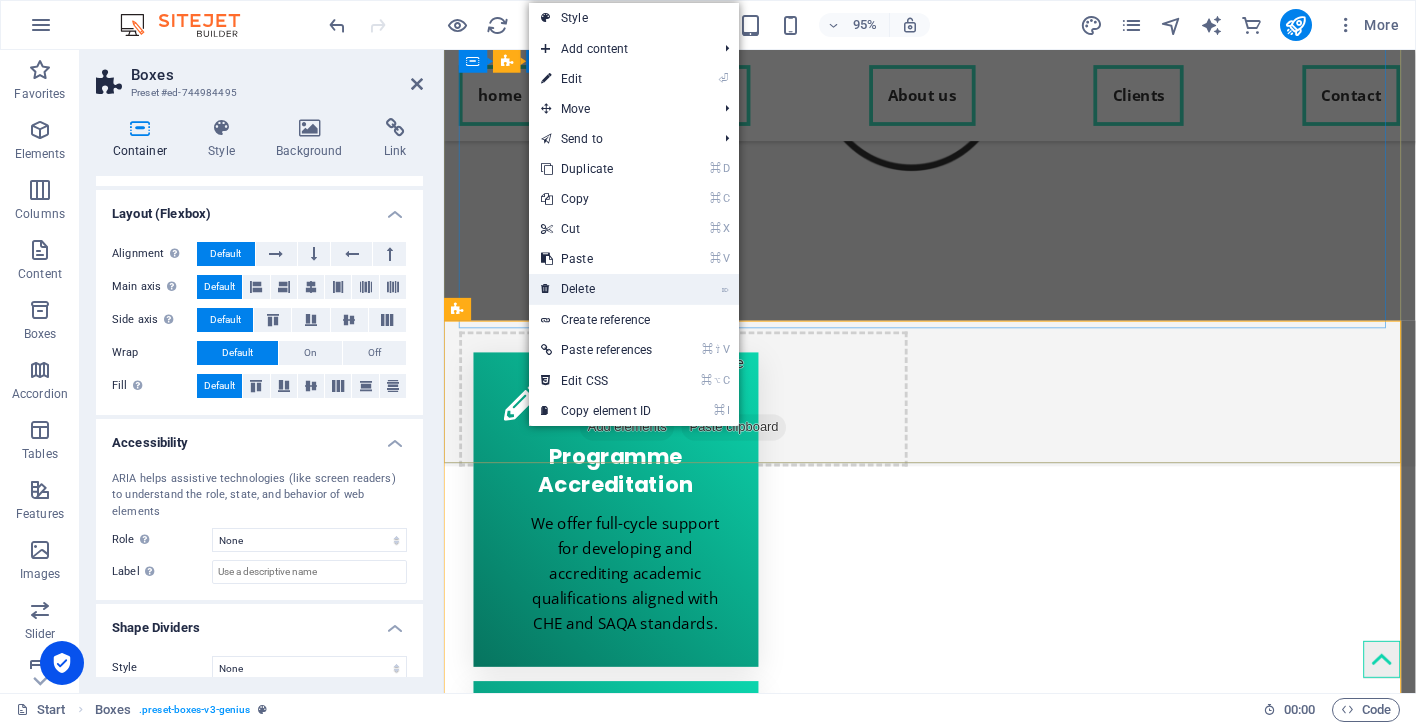 click on "⌦  Delete" at bounding box center [596, 289] 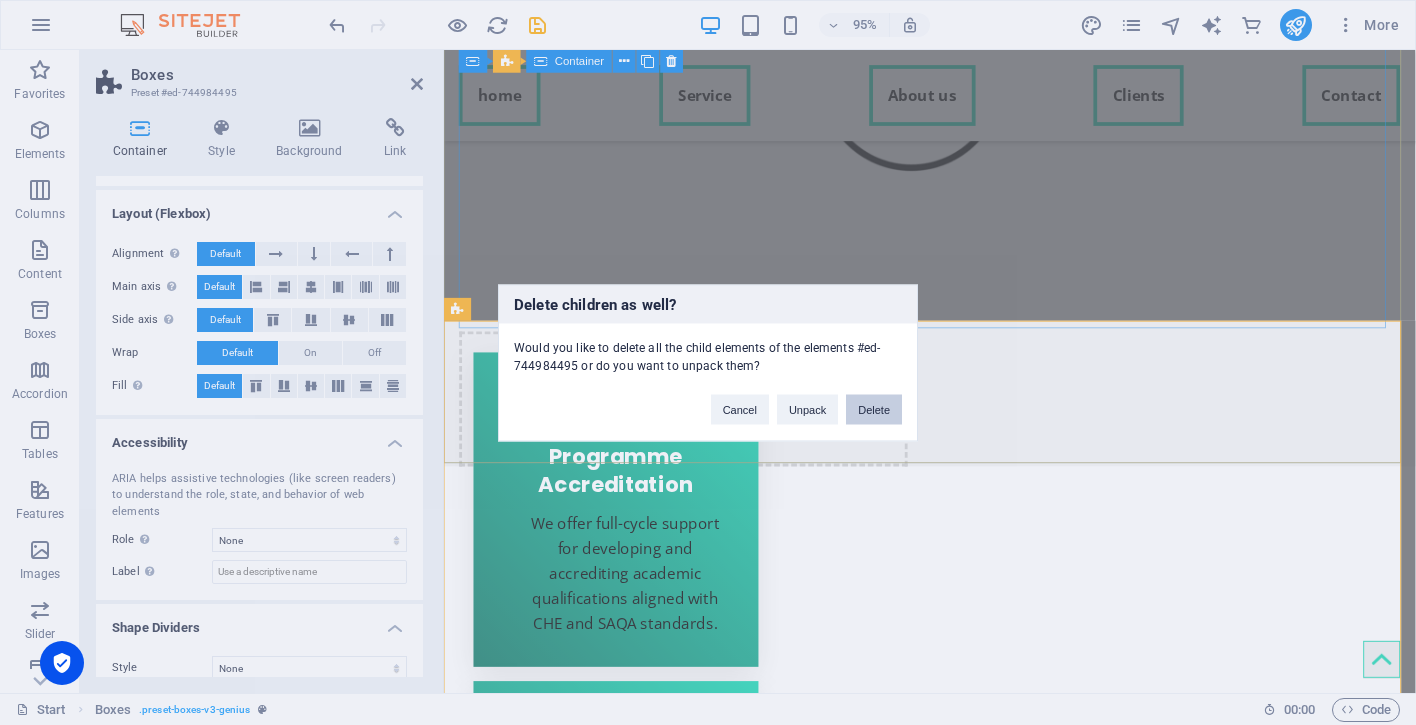 click on "Delete" at bounding box center [874, 409] 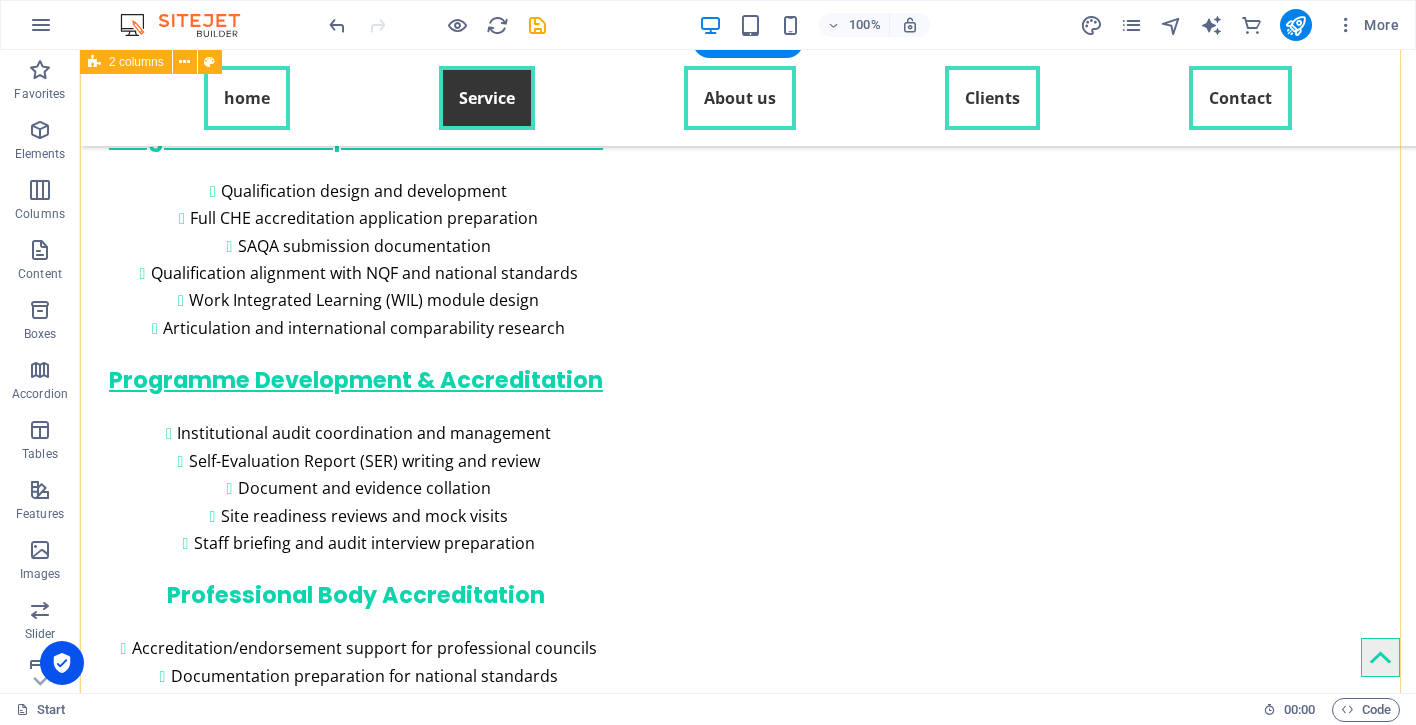 scroll, scrollTop: 741, scrollLeft: 0, axis: vertical 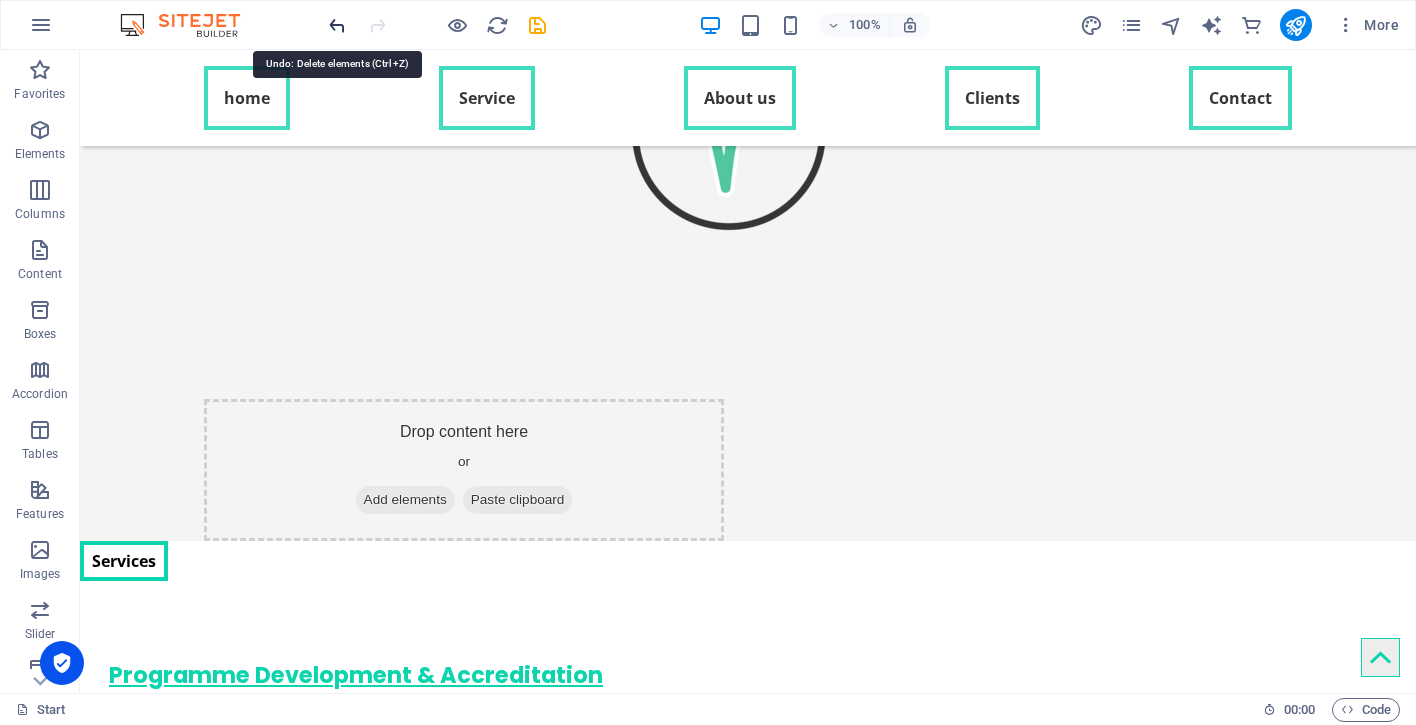 click at bounding box center [337, 25] 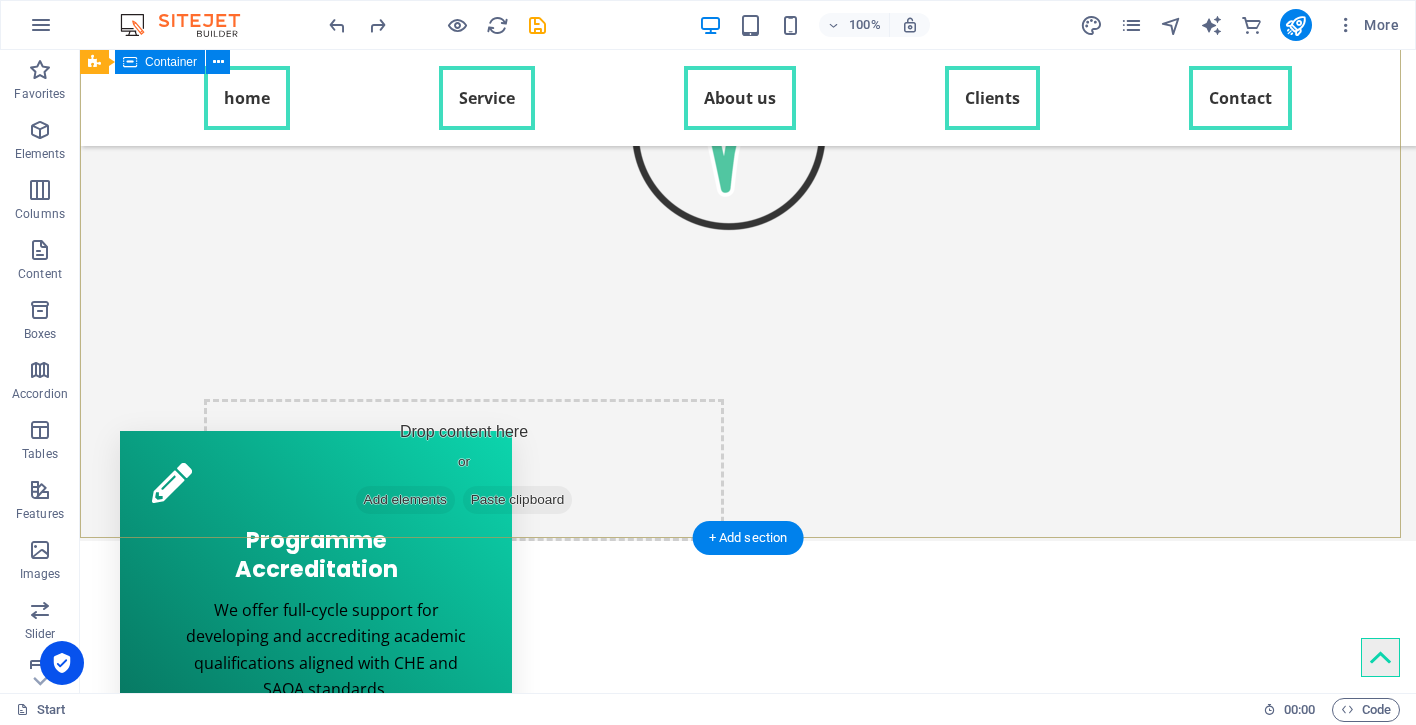 click on "Accrediting Excellence, Advancing Institutions Drop content here or  Add elements  Paste clipboard" at bounding box center [748, 145] 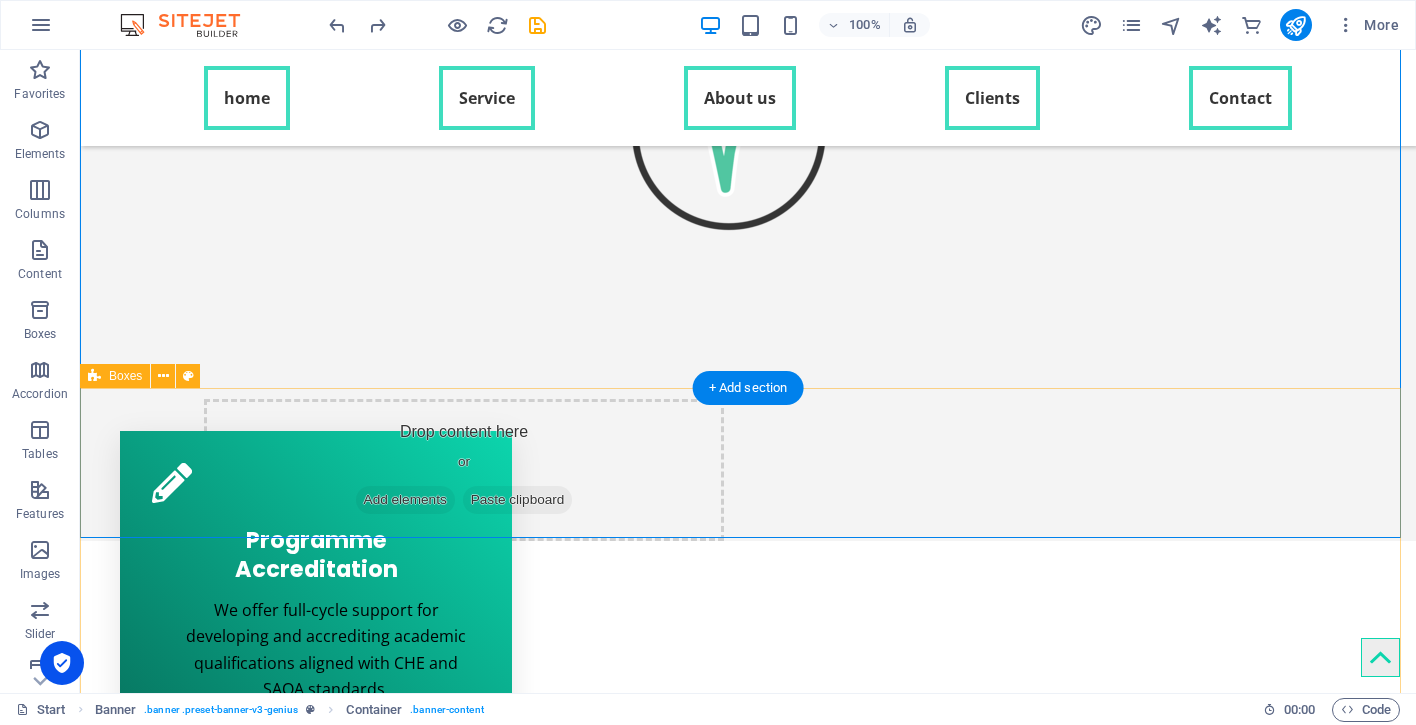 click on "Programme  Accreditation We offer full-cycle support for developing and accrediting academic qualifications aligned with CHE and SAQA standards. Academic Quality Services Expert support for policy development, curriculum design, and internal quality assurance in higher education. Institutional Audits & Site Visits Ensure audit success with [PERSON_NAME]’s structured institutional audit preparation and site visit support. Strategic Advisory Eduvalid offers strategic support for institutional planning, accreditation conditions response, and regulatory interpretation. Training & Development Empowering academic and support staff with expert-led workshops and training in quality assurance and teaching. Programme Review Delivering comprehensive reviews of academic programmes to access quality, relevance, and regulatory compliance." at bounding box center [748, 1294] 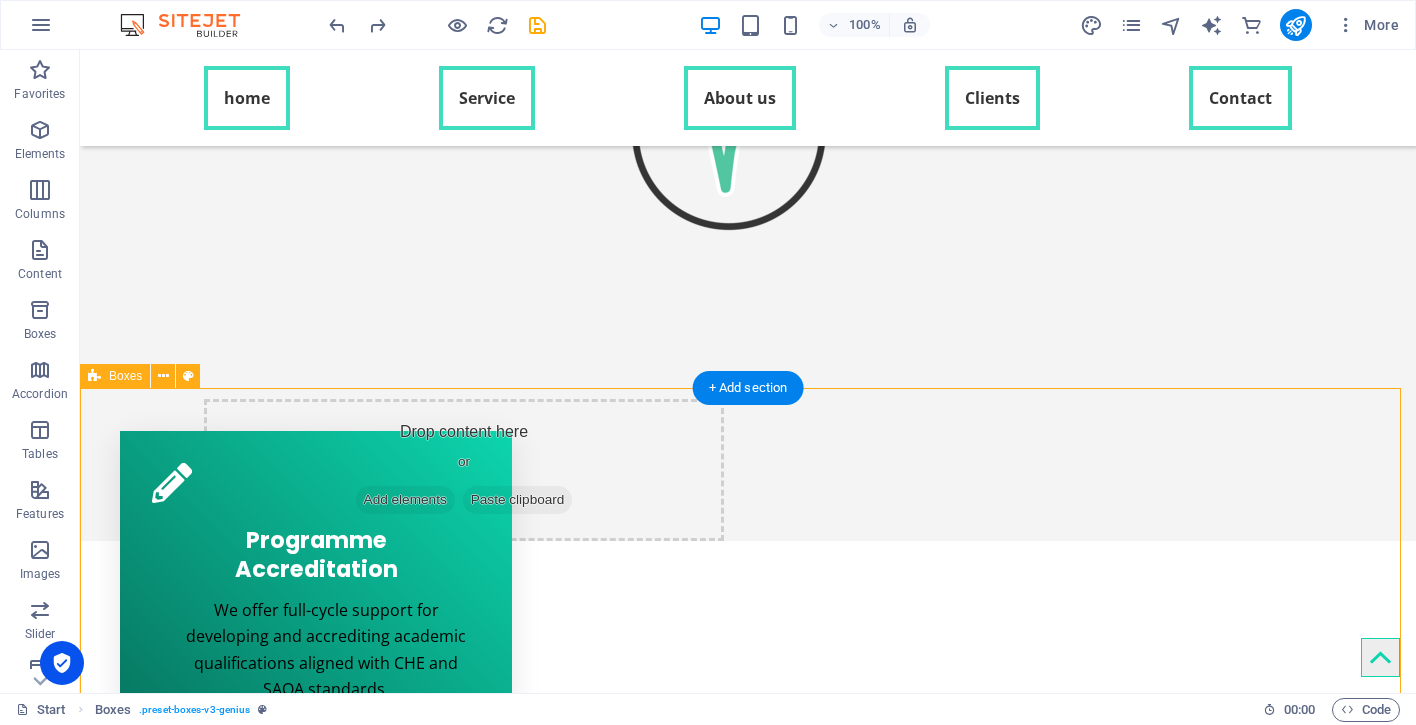 click on "Programme  Accreditation We offer full-cycle support for developing and accrediting academic qualifications aligned with CHE and SAQA standards. Academic Quality Services Expert support for policy development, curriculum design, and internal quality assurance in higher education. Institutional Audits & Site Visits Ensure audit success with [PERSON_NAME]’s structured institutional audit preparation and site visit support. Strategic Advisory Eduvalid offers strategic support for institutional planning, accreditation conditions response, and regulatory interpretation. Training & Development Empowering academic and support staff with expert-led workshops and training in quality assurance and teaching. Programme Review Delivering comprehensive reviews of academic programmes to access quality, relevance, and regulatory compliance." at bounding box center (748, 1294) 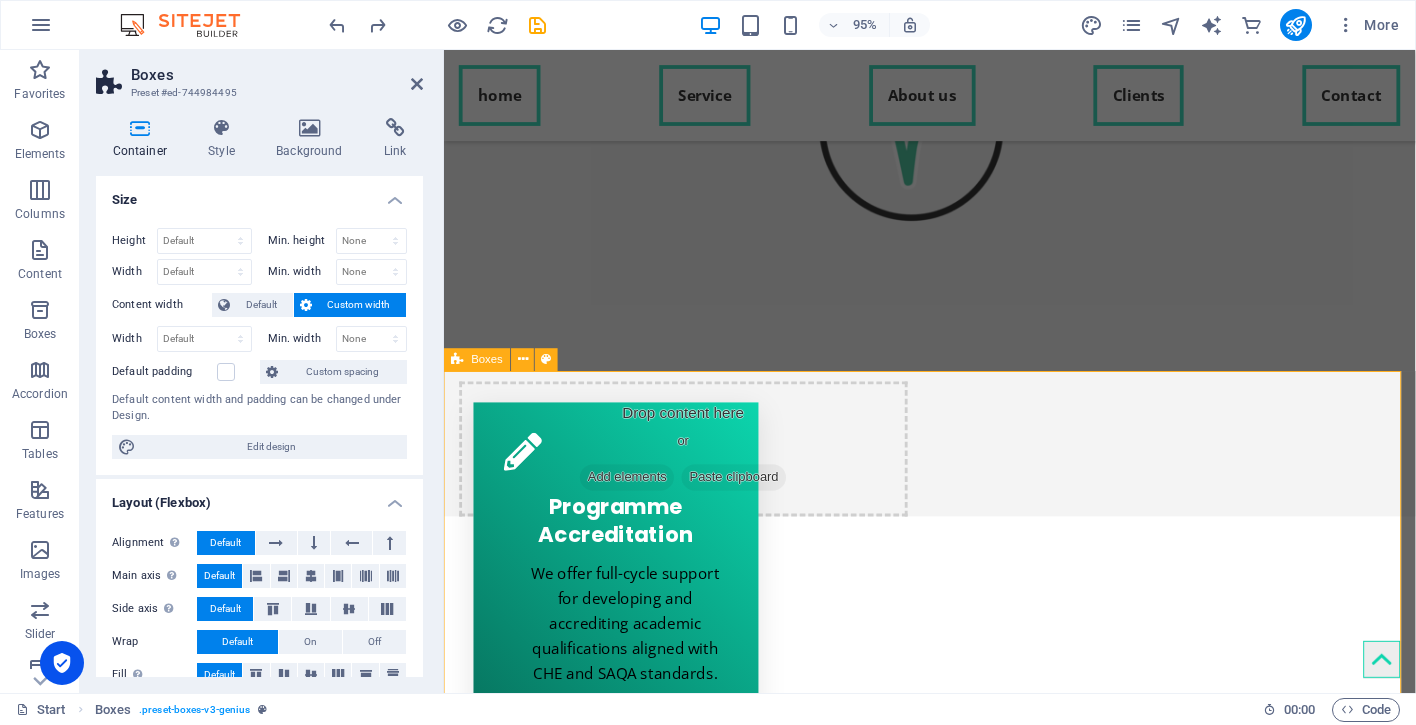 click on "Programme  Accreditation We offer full-cycle support for developing and accrediting academic qualifications aligned with CHE and SAQA standards. Academic Quality Services Expert support for policy development, curriculum design, and internal quality assurance in higher education. Institutional Audits & Site Visits Ensure audit success with [PERSON_NAME]’s structured institutional audit preparation and site visit support. Strategic Advisory Eduvalid offers strategic support for institutional planning, accreditation conditions response, and regulatory interpretation. Training & Development Empowering academic and support staff with expert-led workshops and training in quality assurance and teaching. Programme Review Delivering comprehensive reviews of academic programmes to access quality, relevance, and regulatory compliance." at bounding box center (955, 1421) 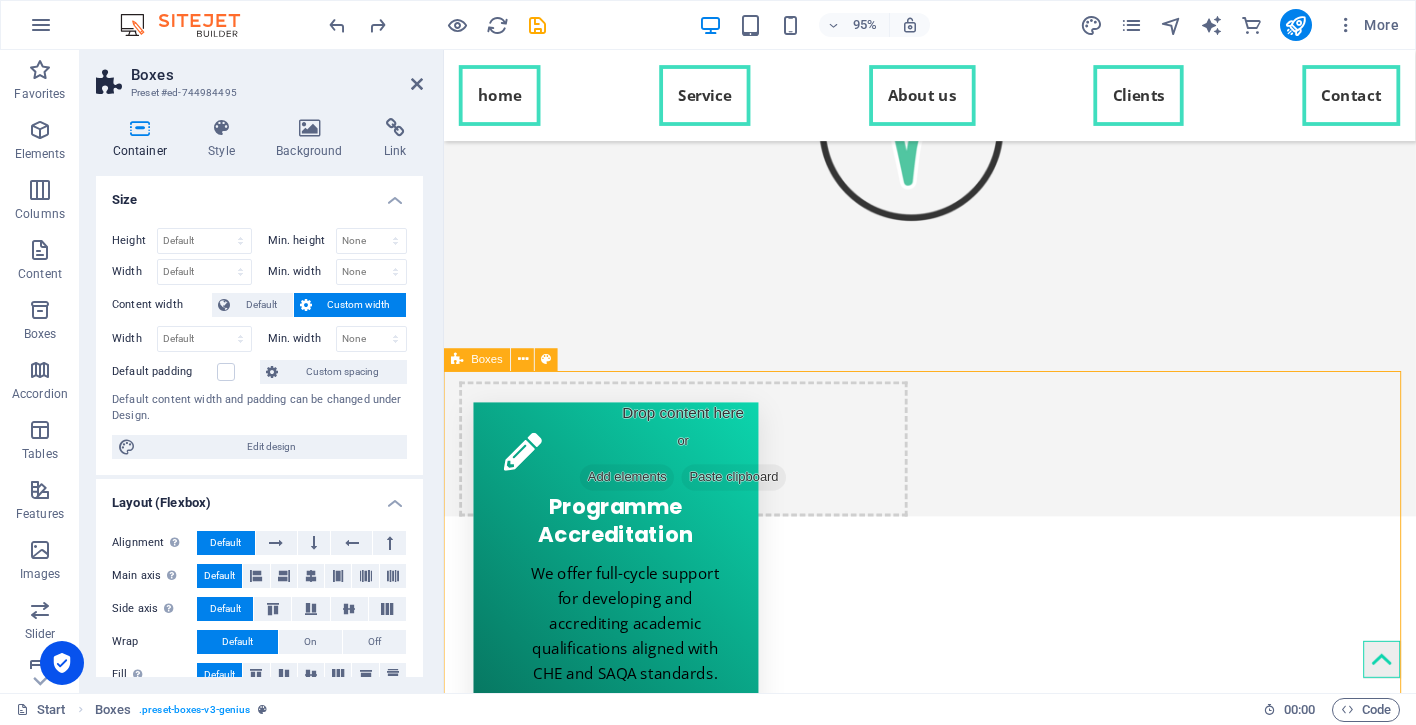 drag, startPoint x: 468, startPoint y: 396, endPoint x: 515, endPoint y: 395, distance: 47.010635 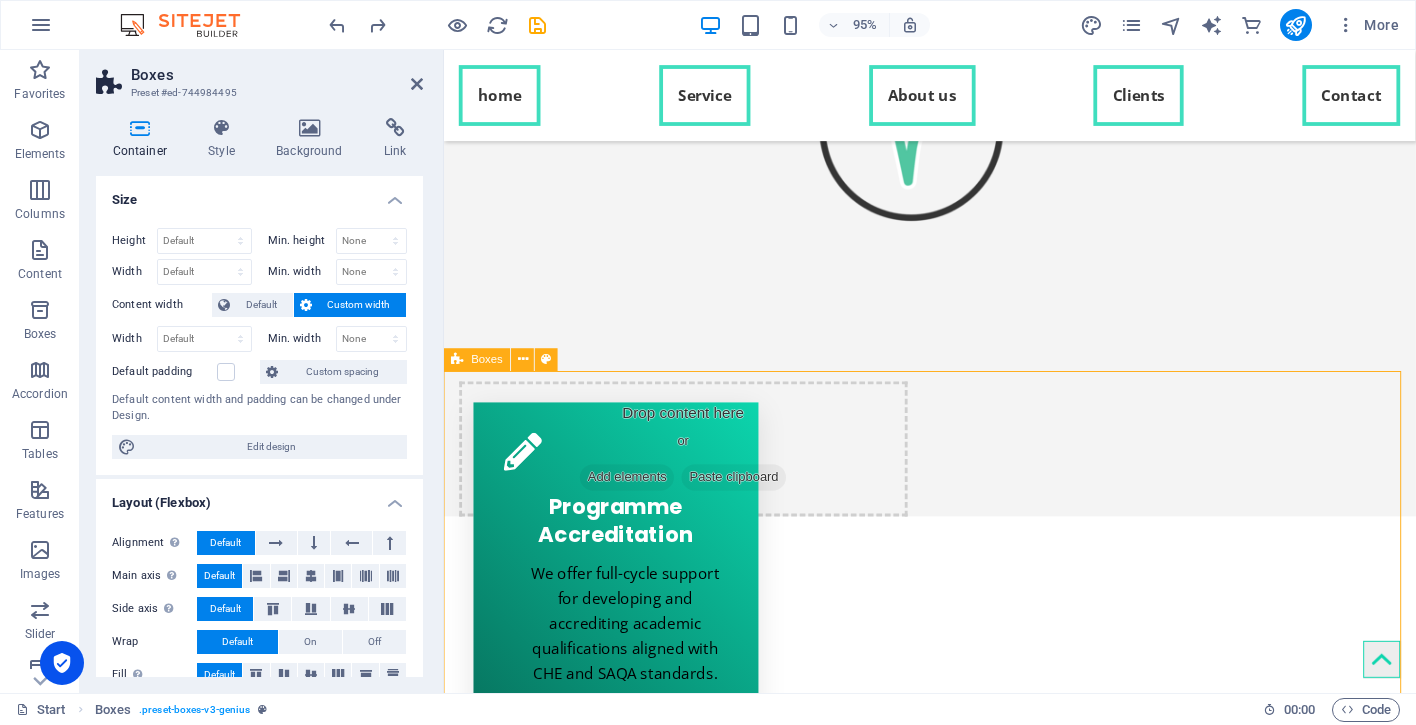 click on "Programme  Accreditation We offer full-cycle support for developing and accrediting academic qualifications aligned with CHE and SAQA standards. Academic Quality Services Expert support for policy development, curriculum design, and internal quality assurance in higher education. Institutional Audits & Site Visits Ensure audit success with [PERSON_NAME]’s structured institutional audit preparation and site visit support. Strategic Advisory Eduvalid offers strategic support for institutional planning, accreditation conditions response, and regulatory interpretation. Training & Development Empowering academic and support staff with expert-led workshops and training in quality assurance and teaching. Programme Review Delivering comprehensive reviews of academic programmes to access quality, relevance, and regulatory compliance." at bounding box center [955, 1421] 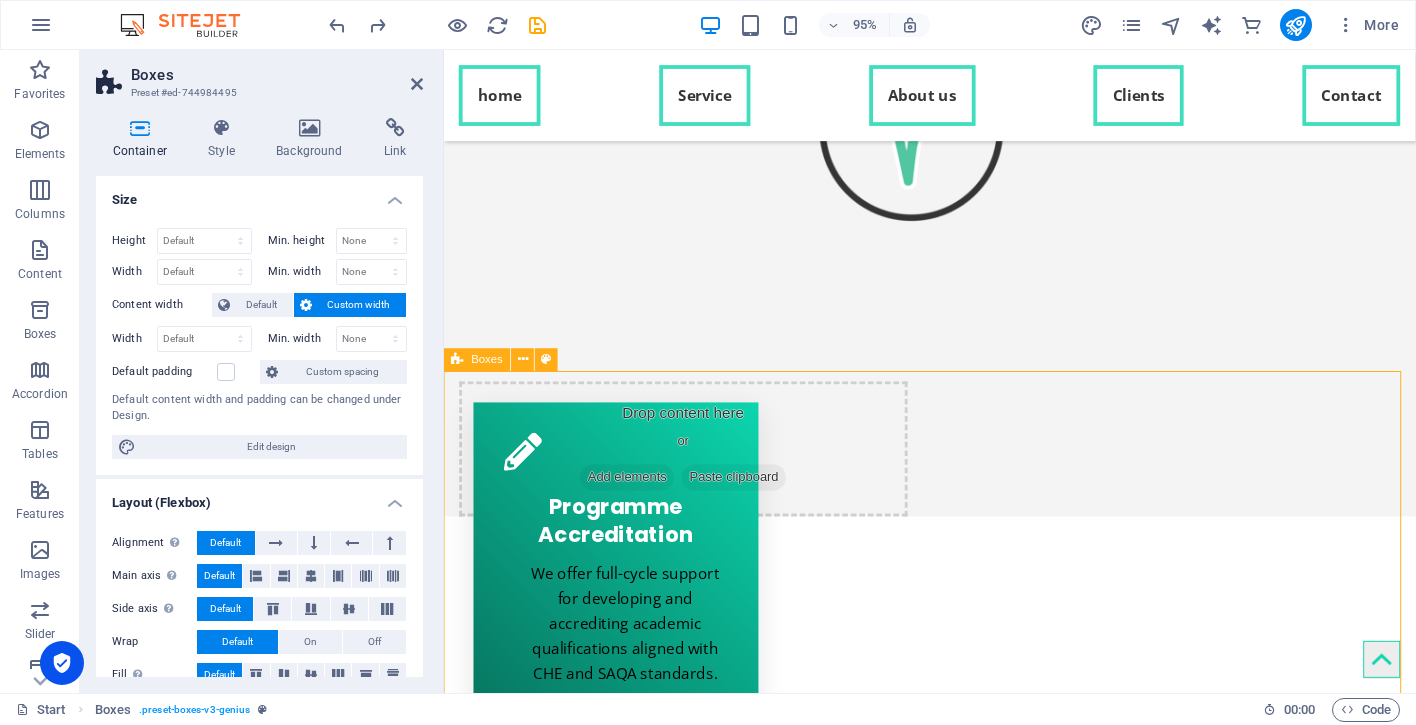 drag, startPoint x: 515, startPoint y: 396, endPoint x: 520, endPoint y: 415, distance: 19.646883 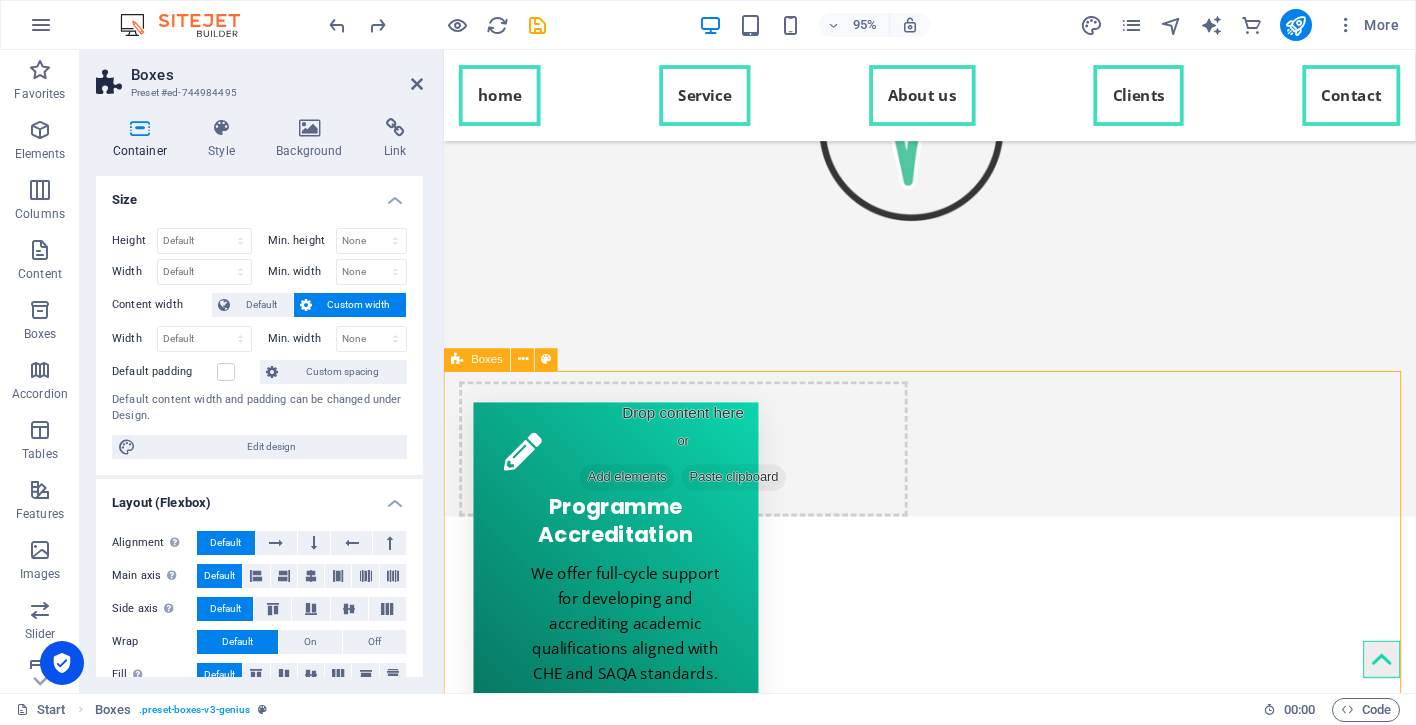 click on "Programme  Accreditation We offer full-cycle support for developing and accrediting academic qualifications aligned with CHE and SAQA standards. Academic Quality Services Expert support for policy development, curriculum design, and internal quality assurance in higher education. Institutional Audits & Site Visits Ensure audit success with [PERSON_NAME]’s structured institutional audit preparation and site visit support. Strategic Advisory Eduvalid offers strategic support for institutional planning, accreditation conditions response, and regulatory interpretation. Training & Development Empowering academic and support staff with expert-led workshops and training in quality assurance and teaching. Programme Review Delivering comprehensive reviews of academic programmes to access quality, relevance, and regulatory compliance." at bounding box center [955, 1421] 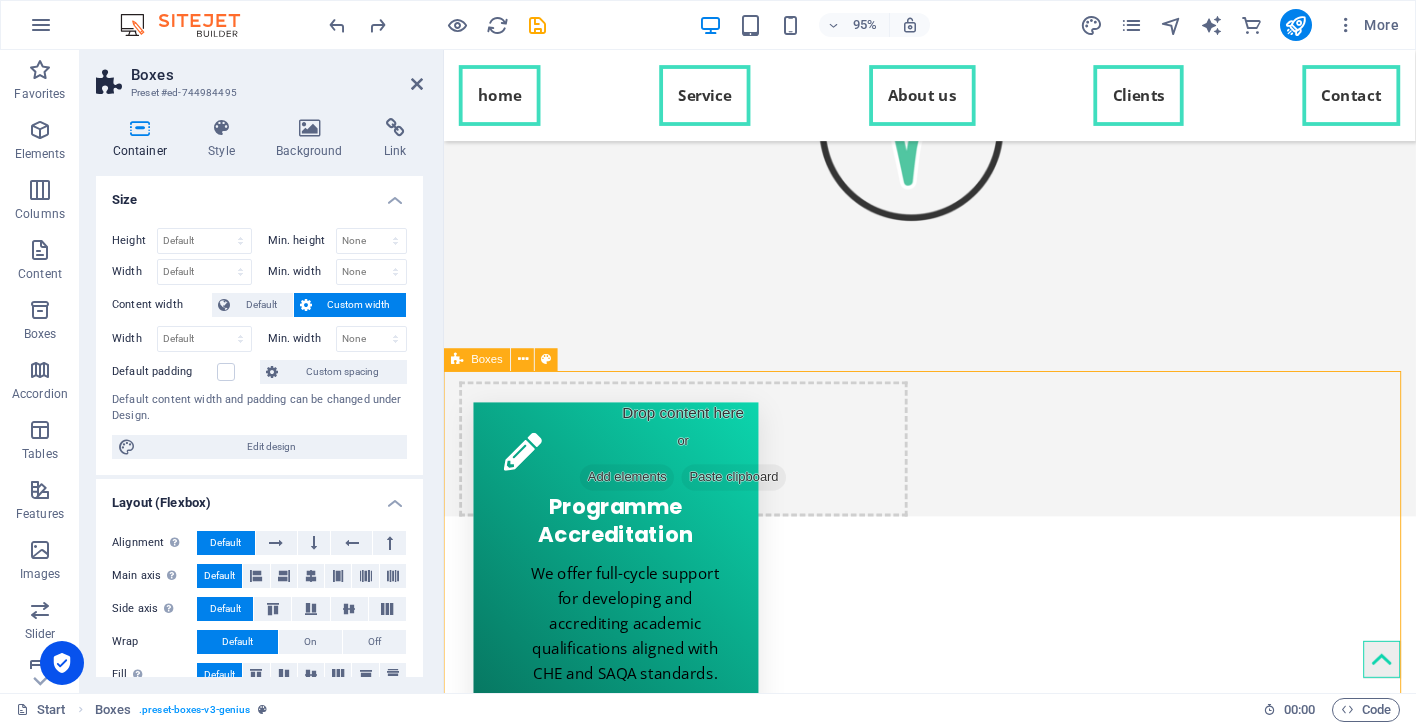 drag, startPoint x: 458, startPoint y: 429, endPoint x: 464, endPoint y: 449, distance: 20.880613 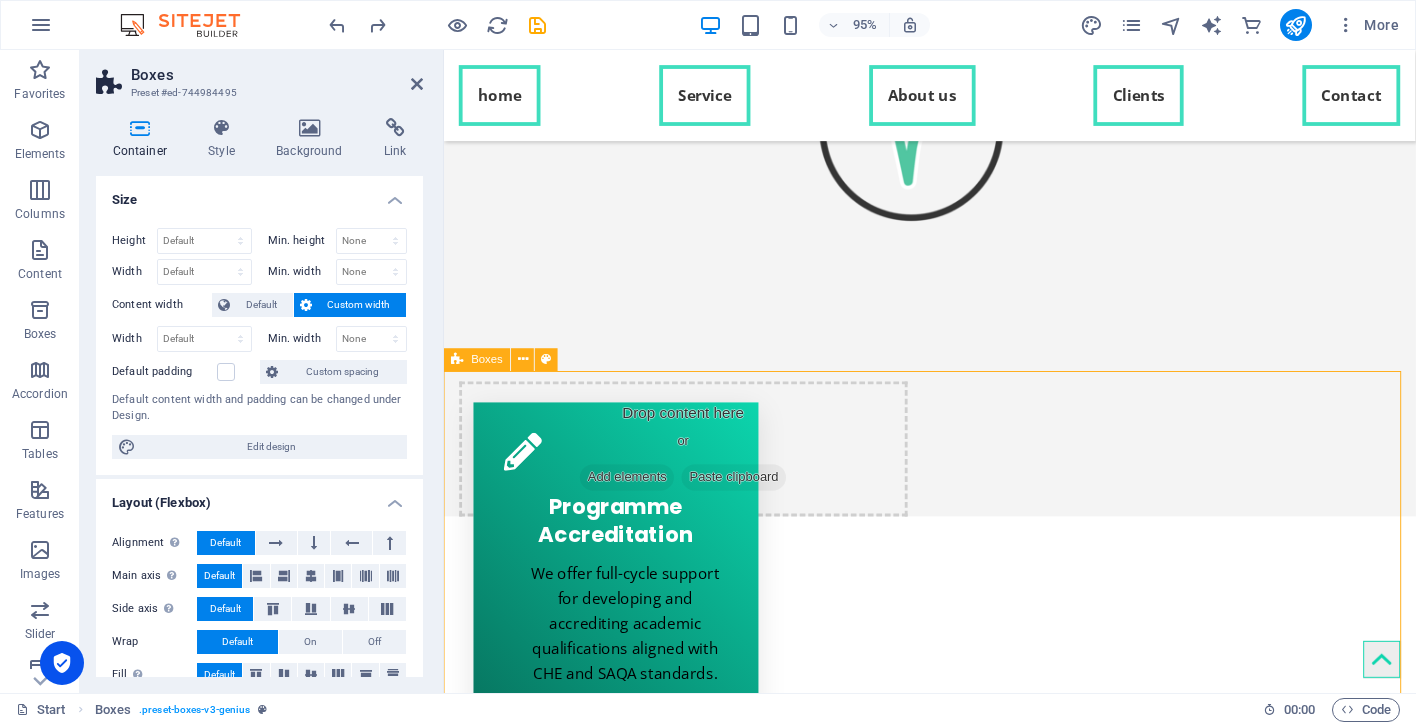 click on "Programme  Accreditation We offer full-cycle support for developing and accrediting academic qualifications aligned with CHE and SAQA standards. Academic Quality Services Expert support for policy development, curriculum design, and internal quality assurance in higher education. Institutional Audits & Site Visits Ensure audit success with [PERSON_NAME]’s structured institutional audit preparation and site visit support. Strategic Advisory Eduvalid offers strategic support for institutional planning, accreditation conditions response, and regulatory interpretation. Training & Development Empowering academic and support staff with expert-led workshops and training in quality assurance and teaching. Programme Review Delivering comprehensive reviews of academic programmes to access quality, relevance, and regulatory compliance." at bounding box center [955, 1421] 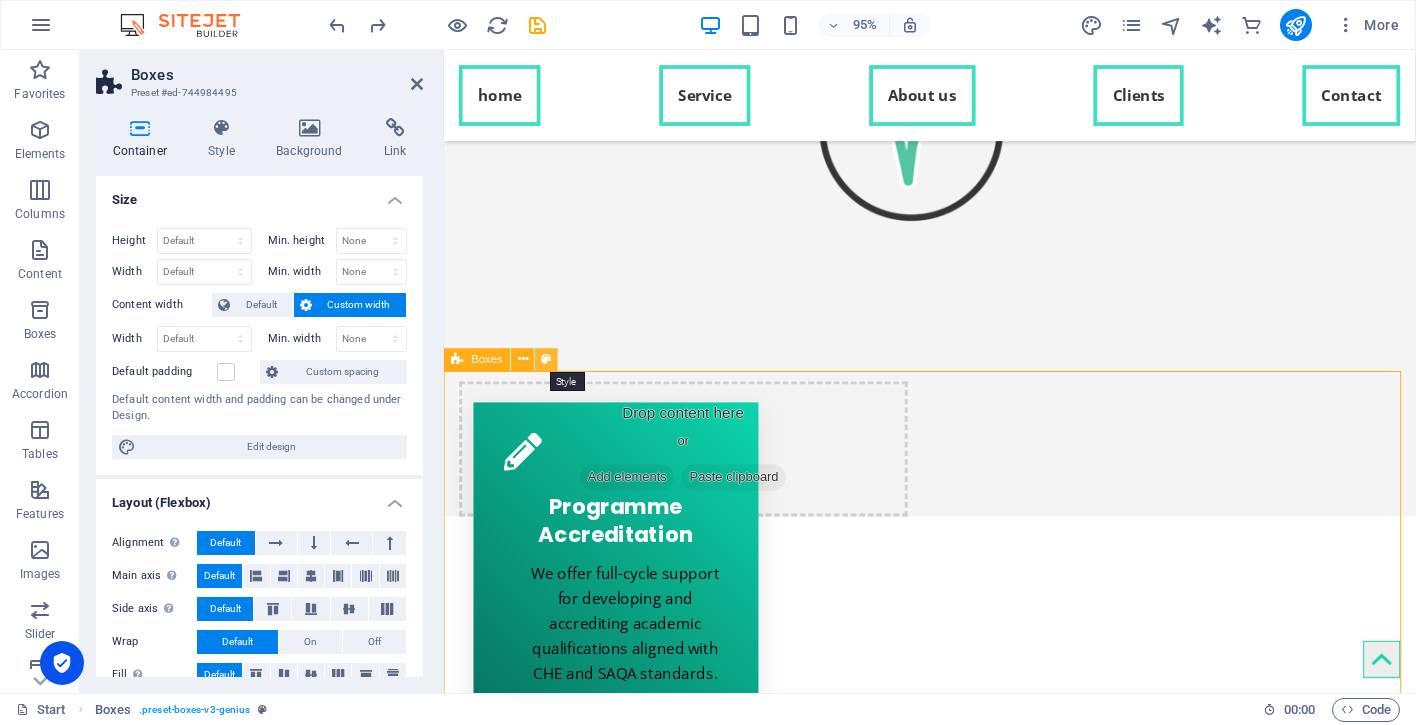 click at bounding box center [547, 360] 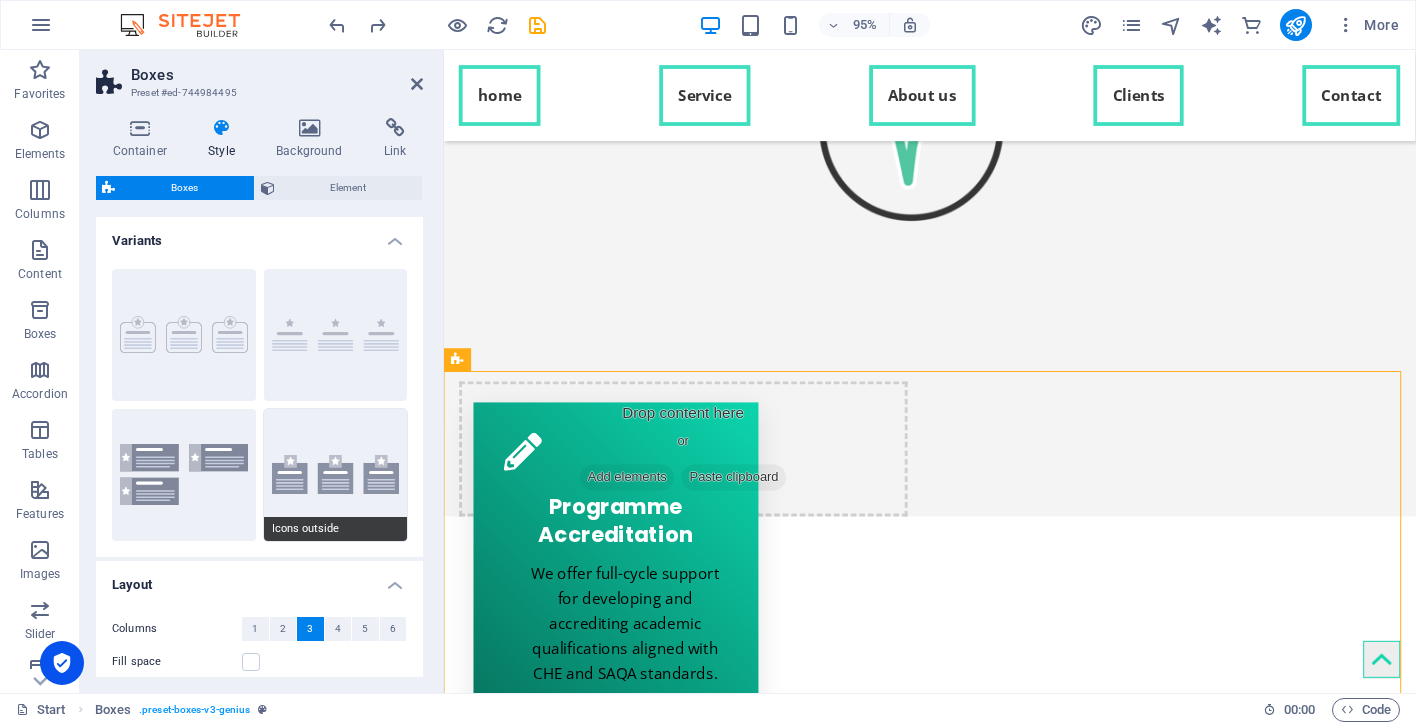 click on "Icons outside" at bounding box center (336, 475) 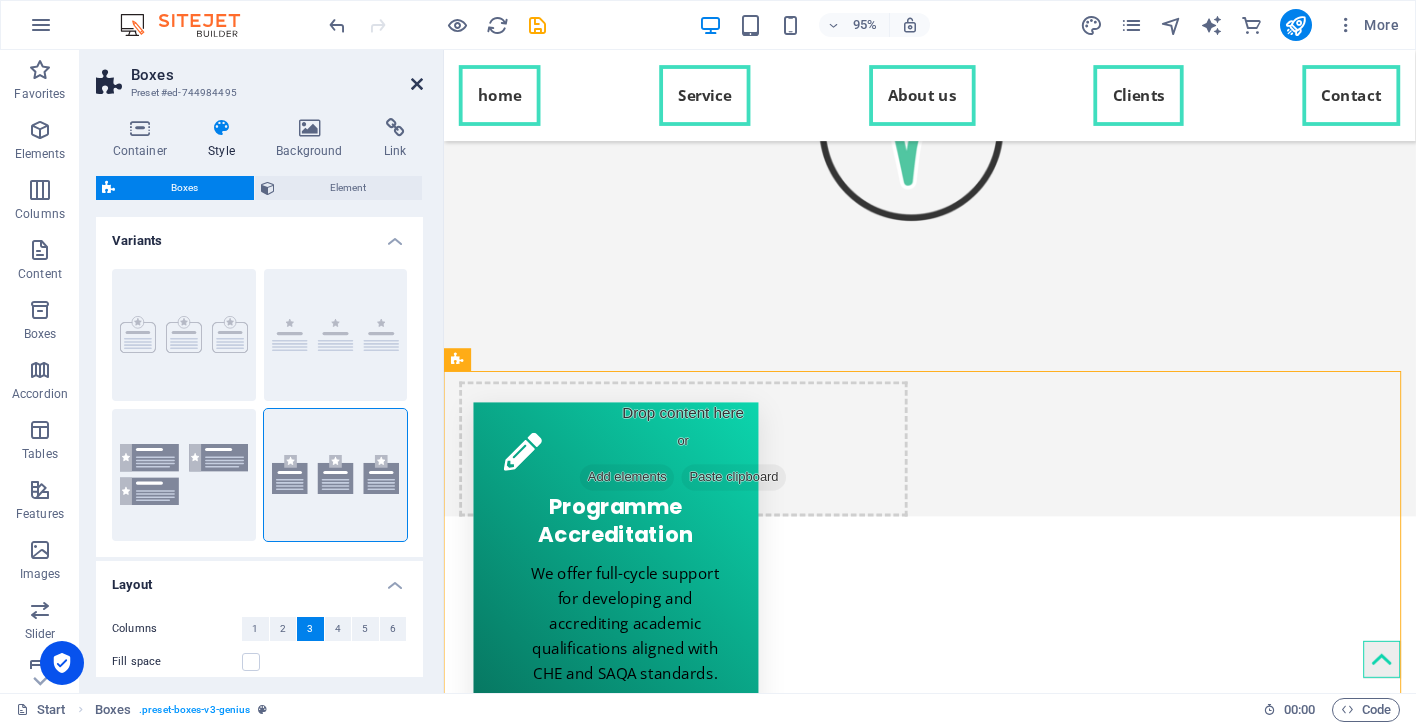 click at bounding box center [417, 84] 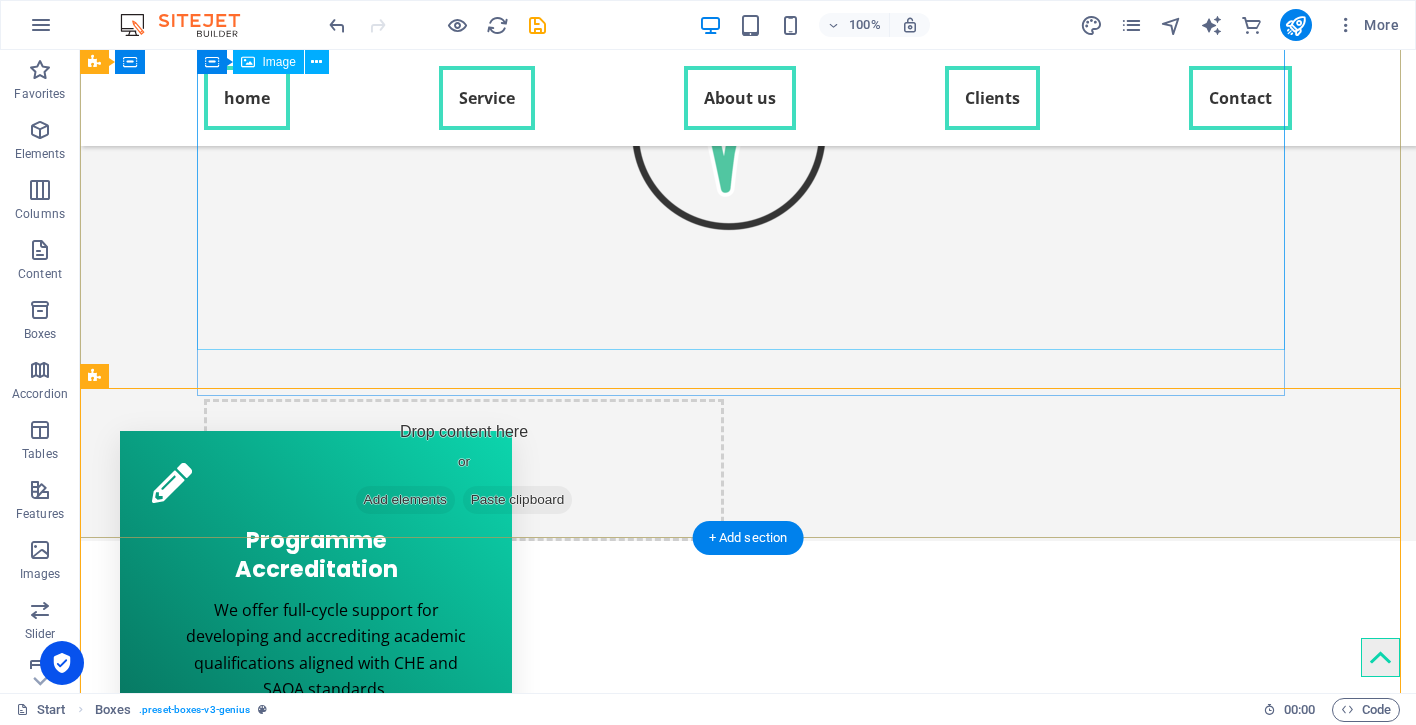 click at bounding box center [748, 121] 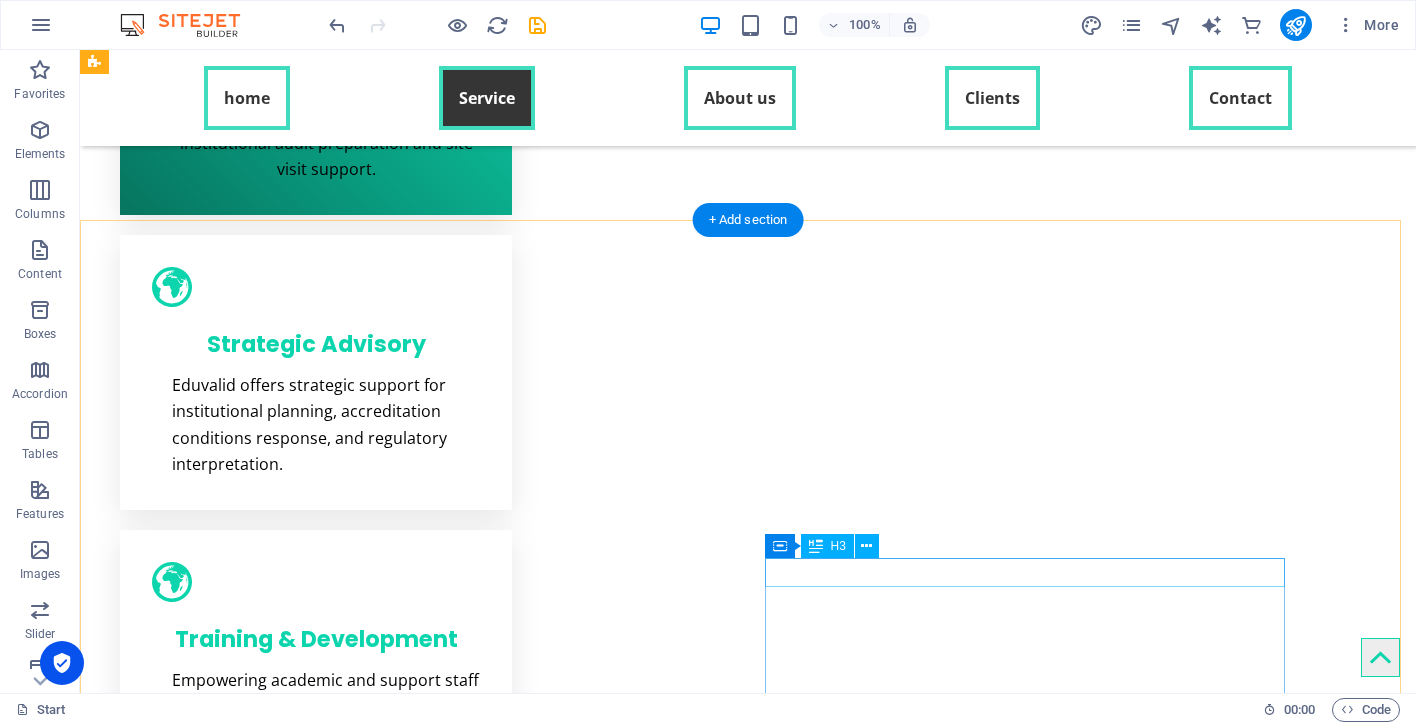 scroll, scrollTop: 1394, scrollLeft: 0, axis: vertical 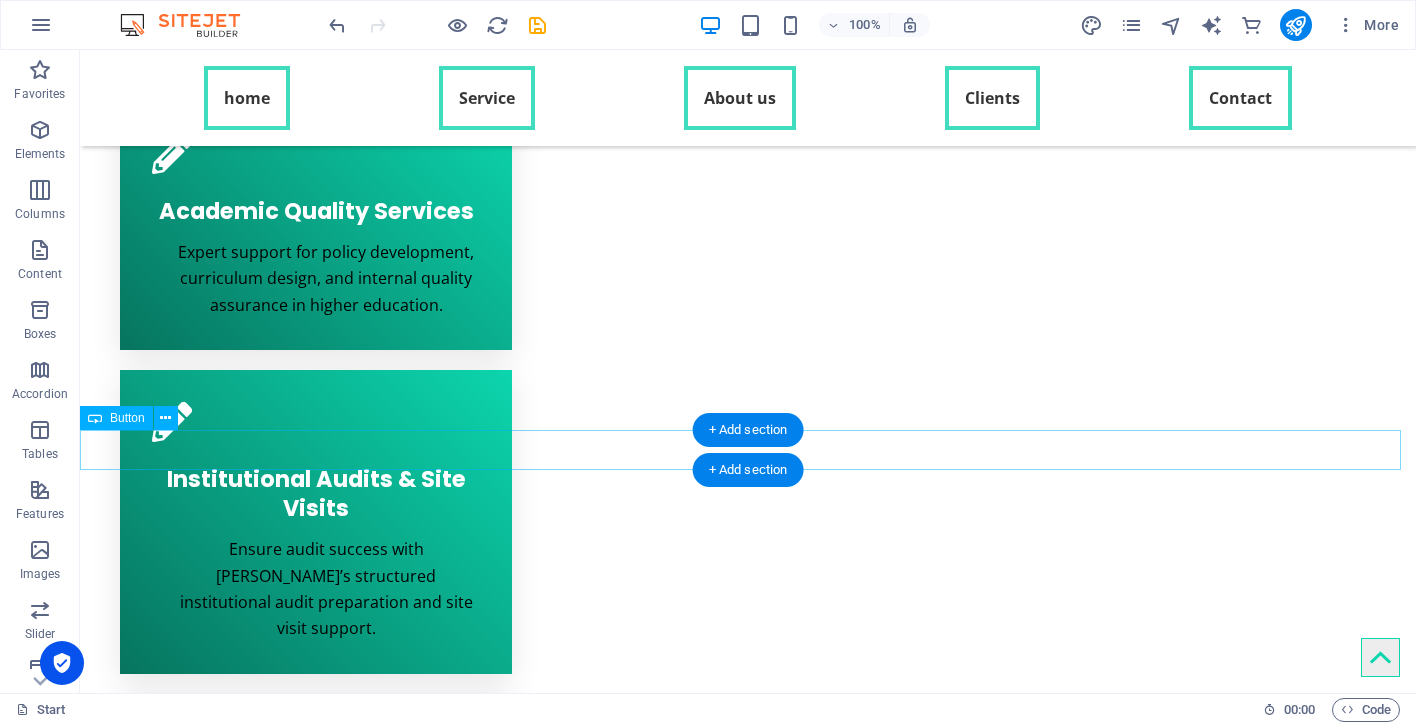 click on "Services" at bounding box center (748, 1565) 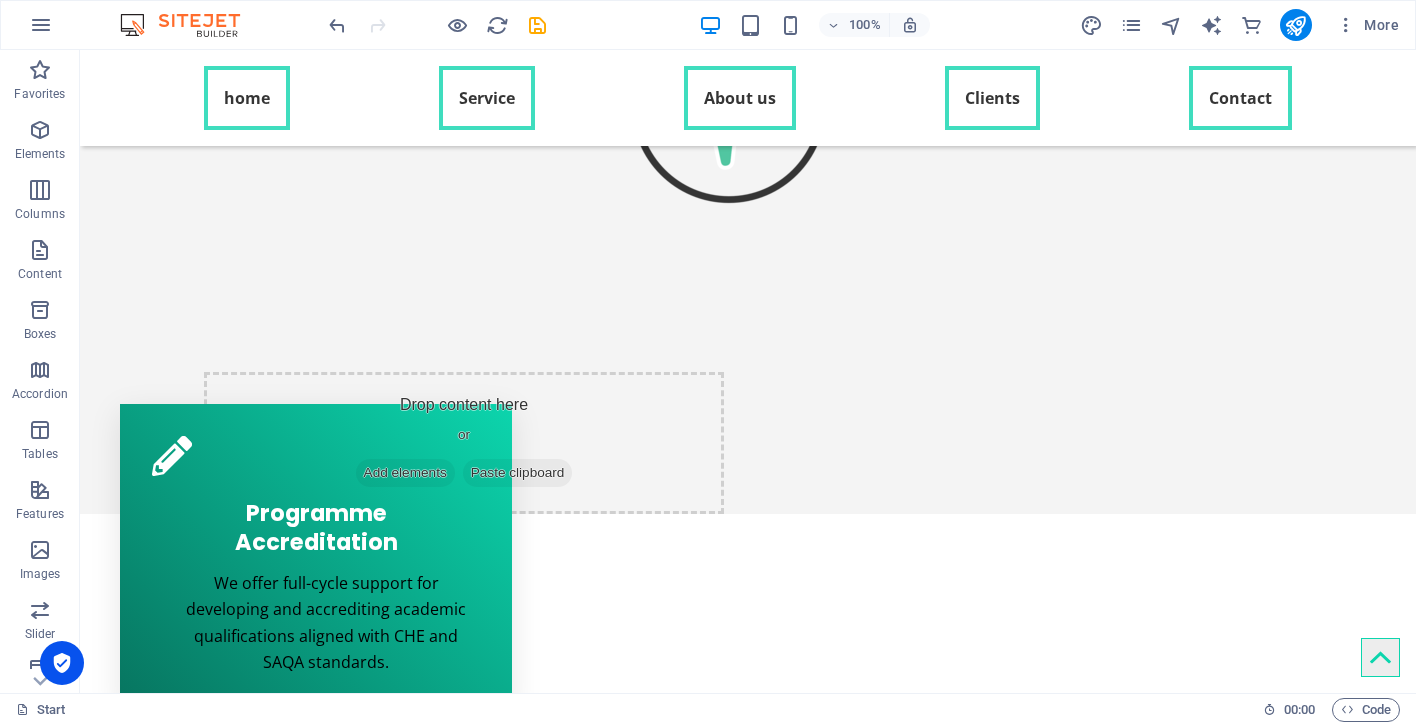 scroll, scrollTop: 0, scrollLeft: 0, axis: both 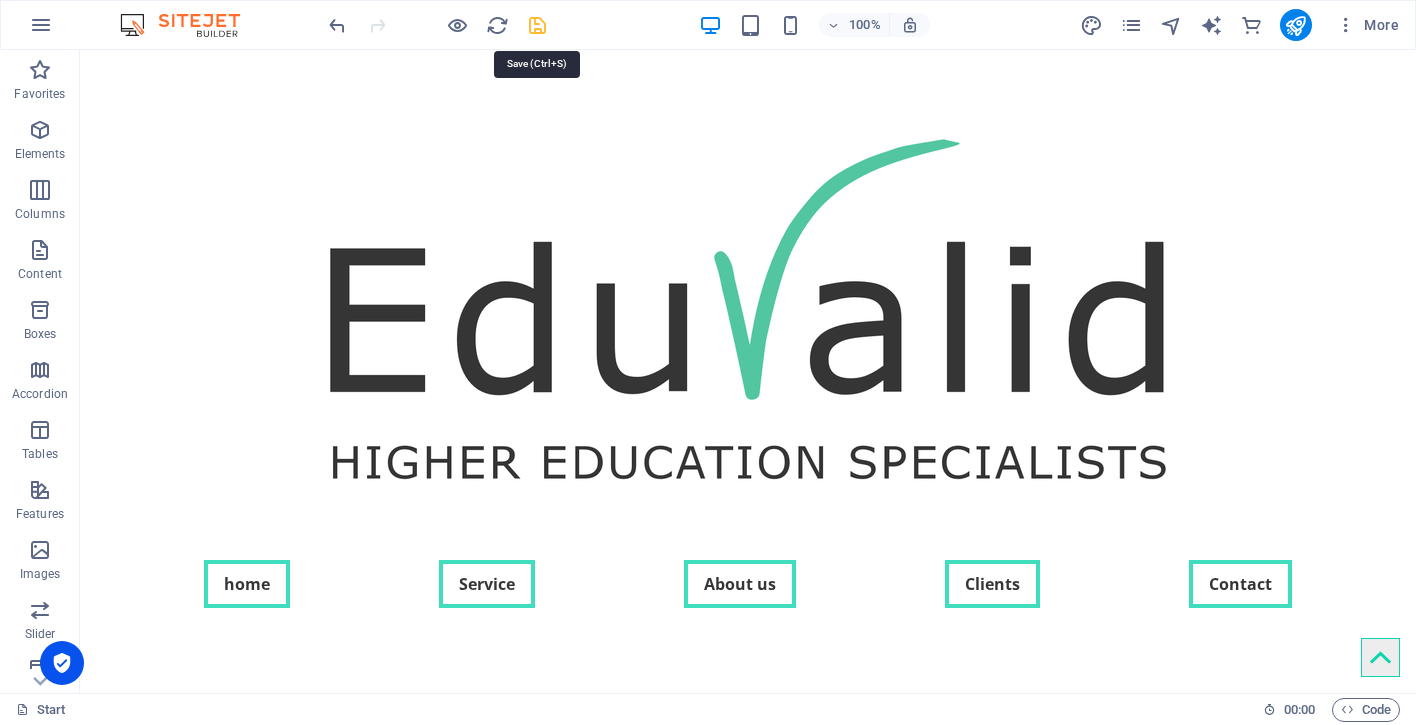 click at bounding box center [537, 25] 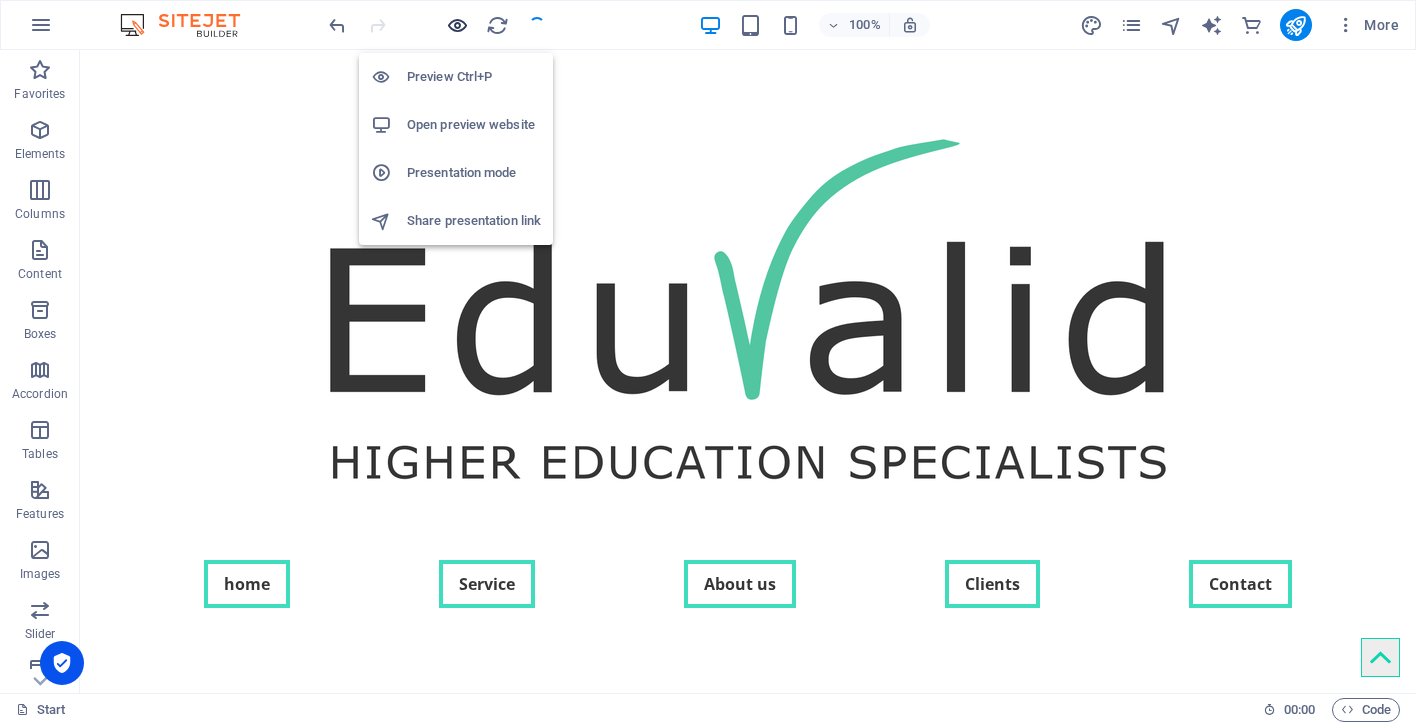 click at bounding box center (457, 25) 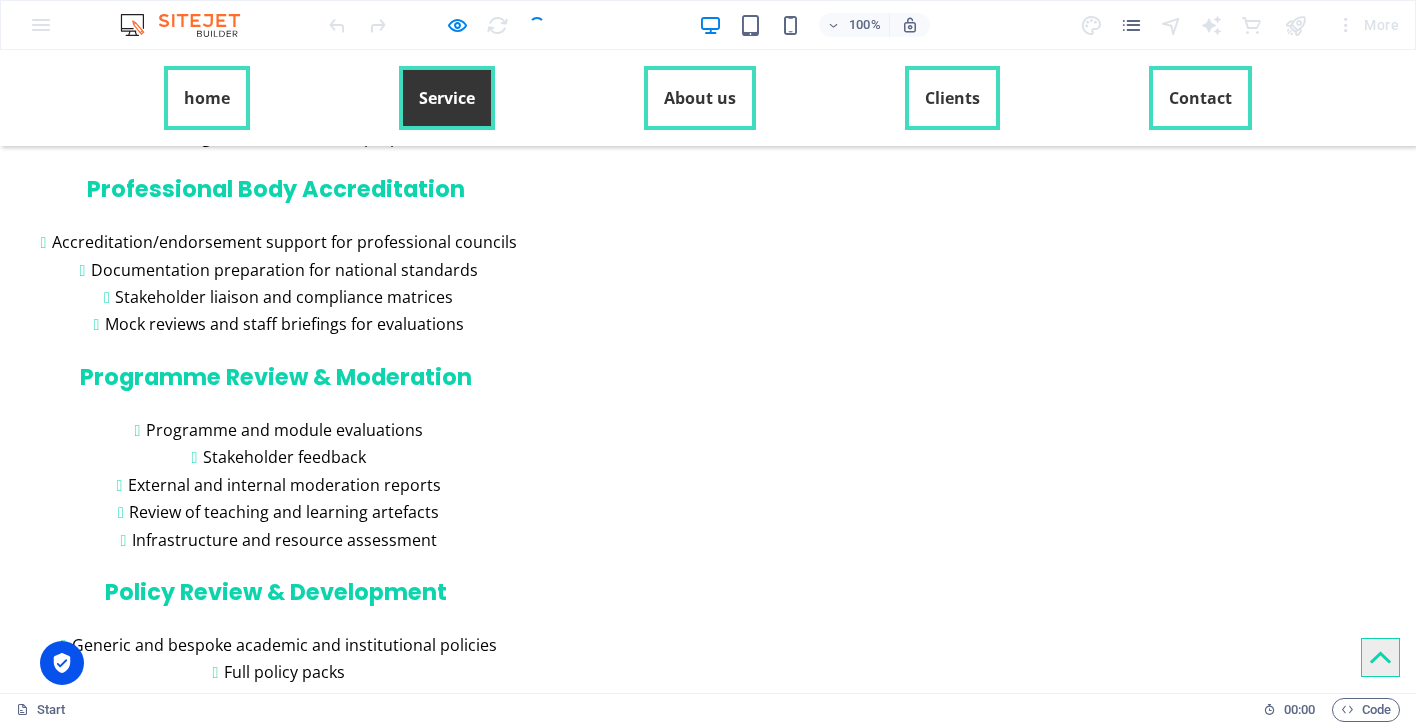 scroll, scrollTop: 2861, scrollLeft: 0, axis: vertical 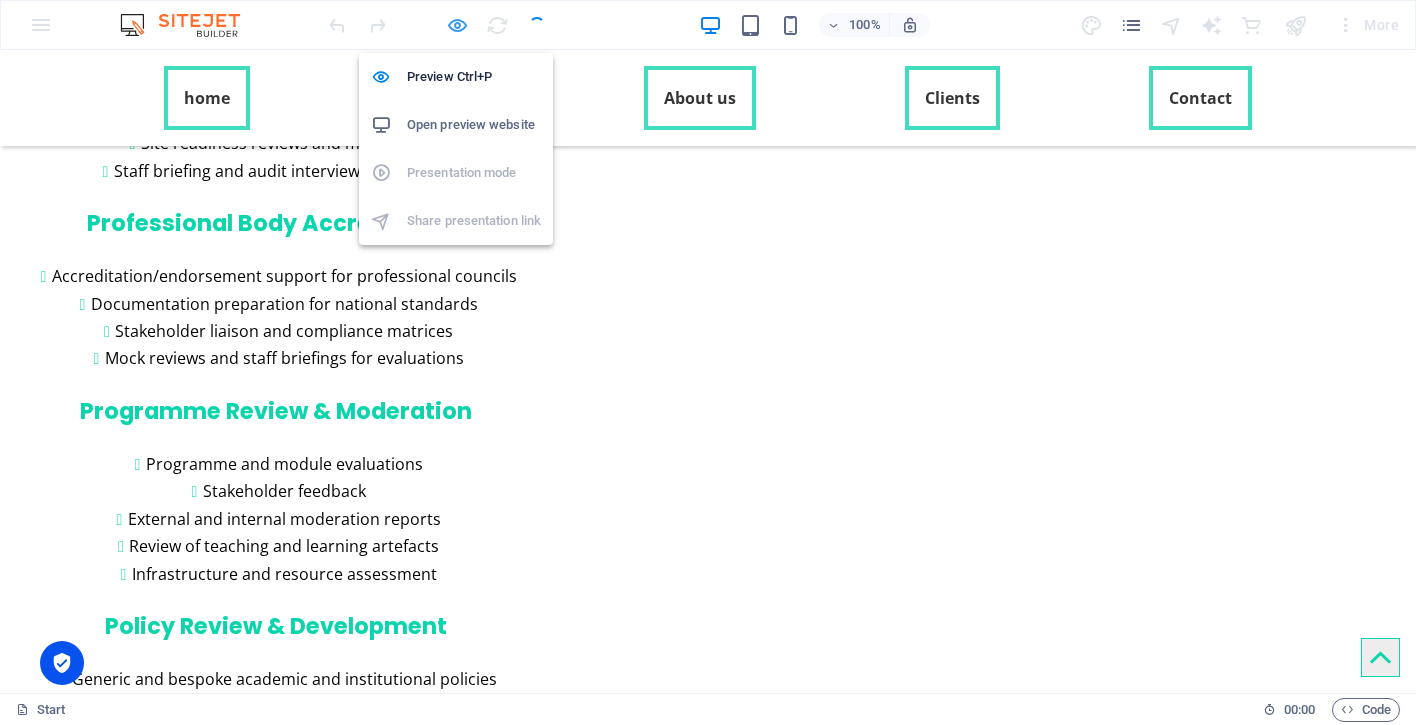 click at bounding box center (457, 25) 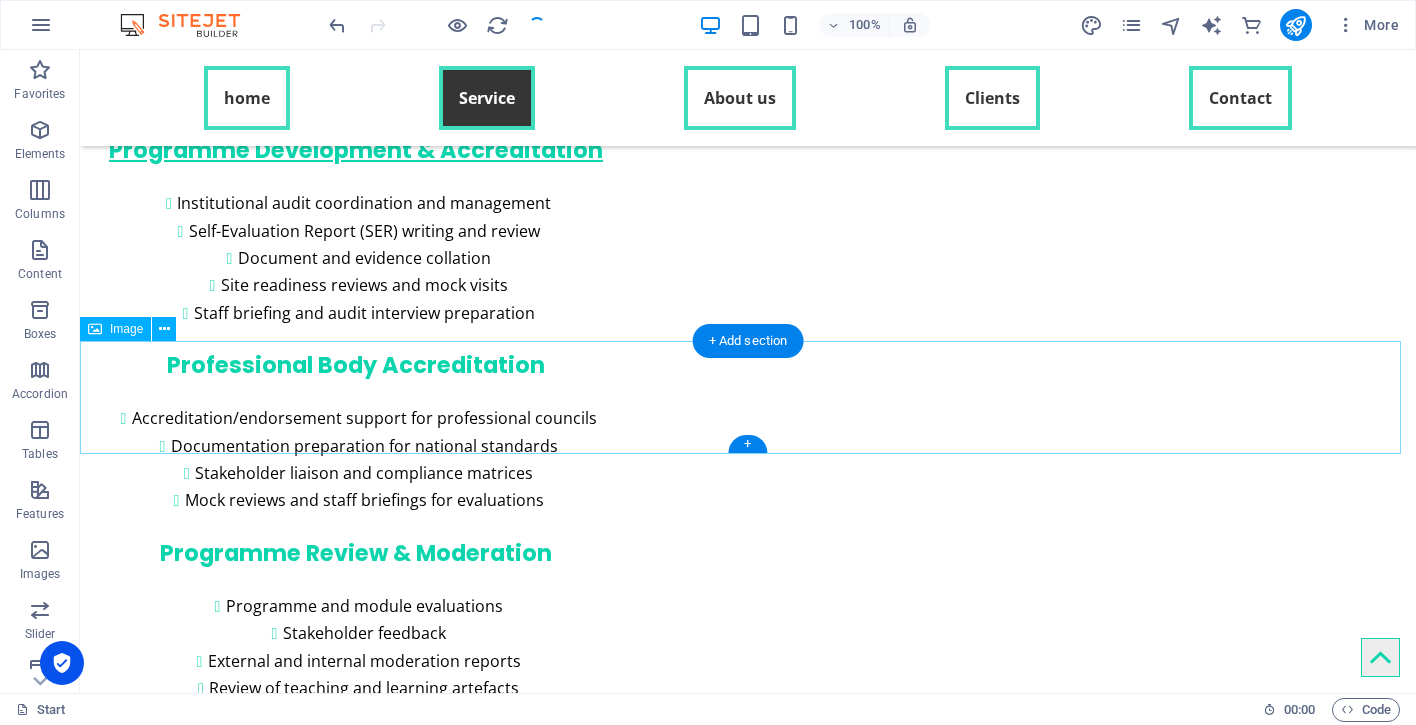 click at bounding box center [748, 2070] 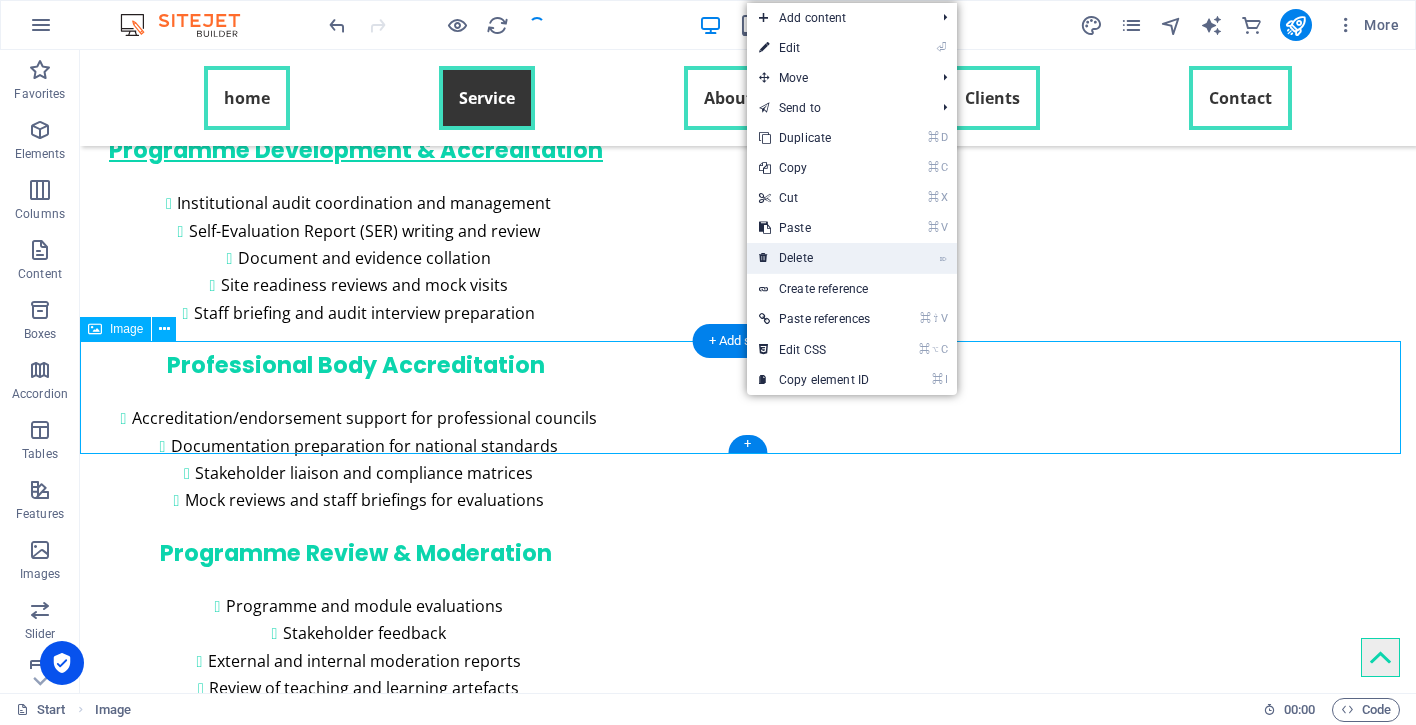 click on "⌦  Delete" at bounding box center [814, 258] 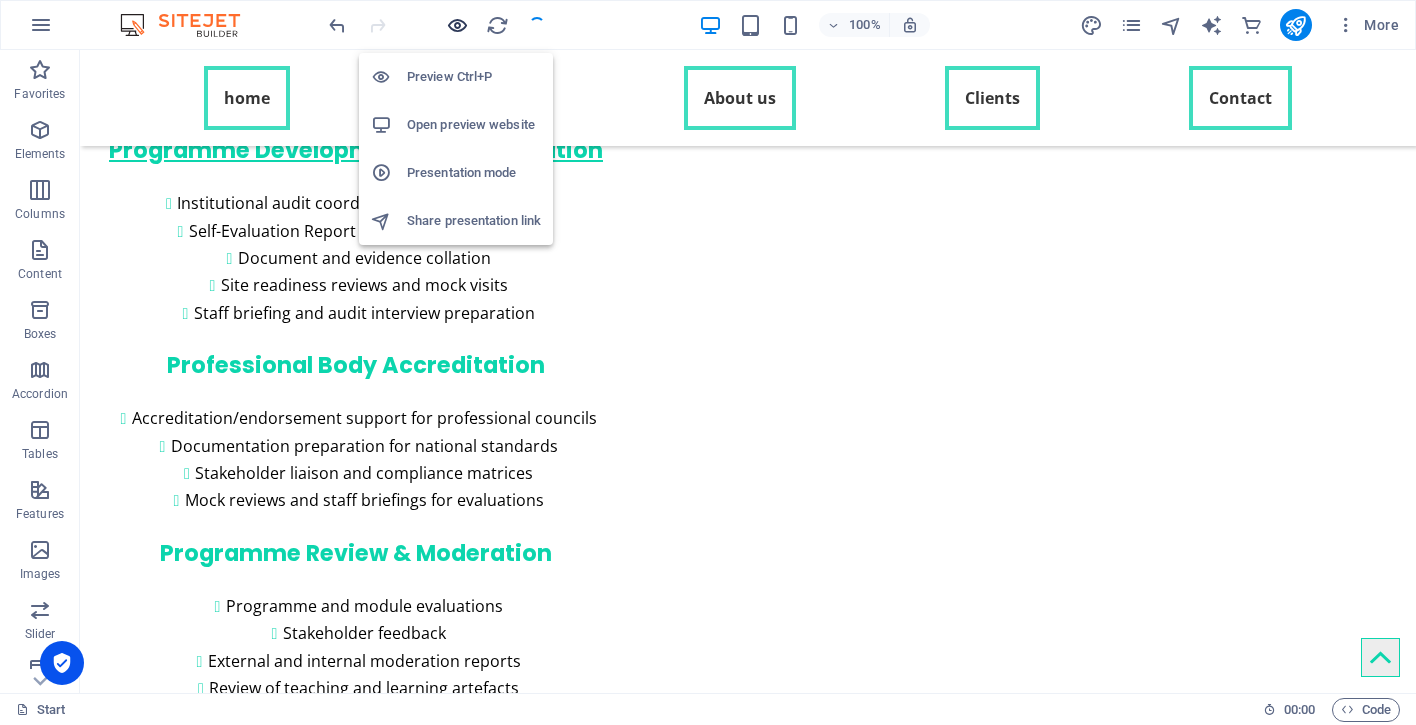 click at bounding box center (457, 25) 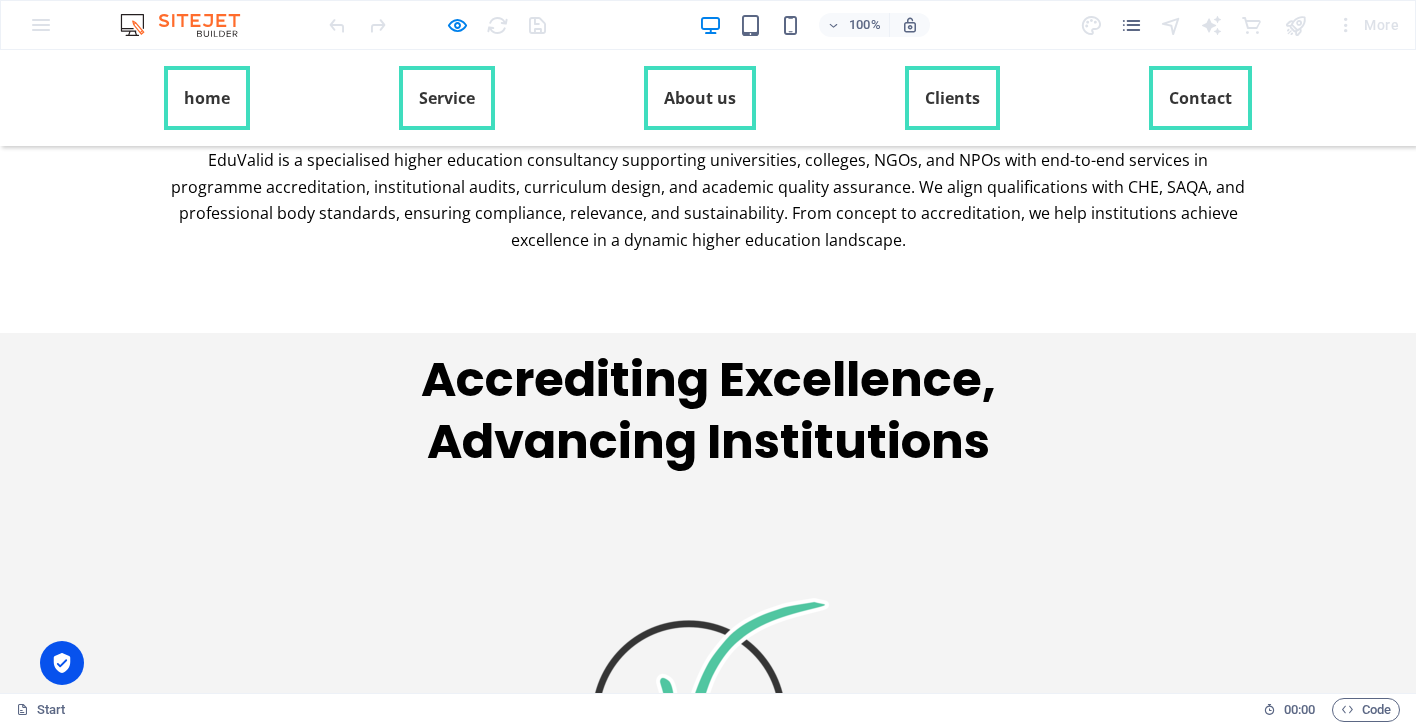 scroll, scrollTop: 0, scrollLeft: 0, axis: both 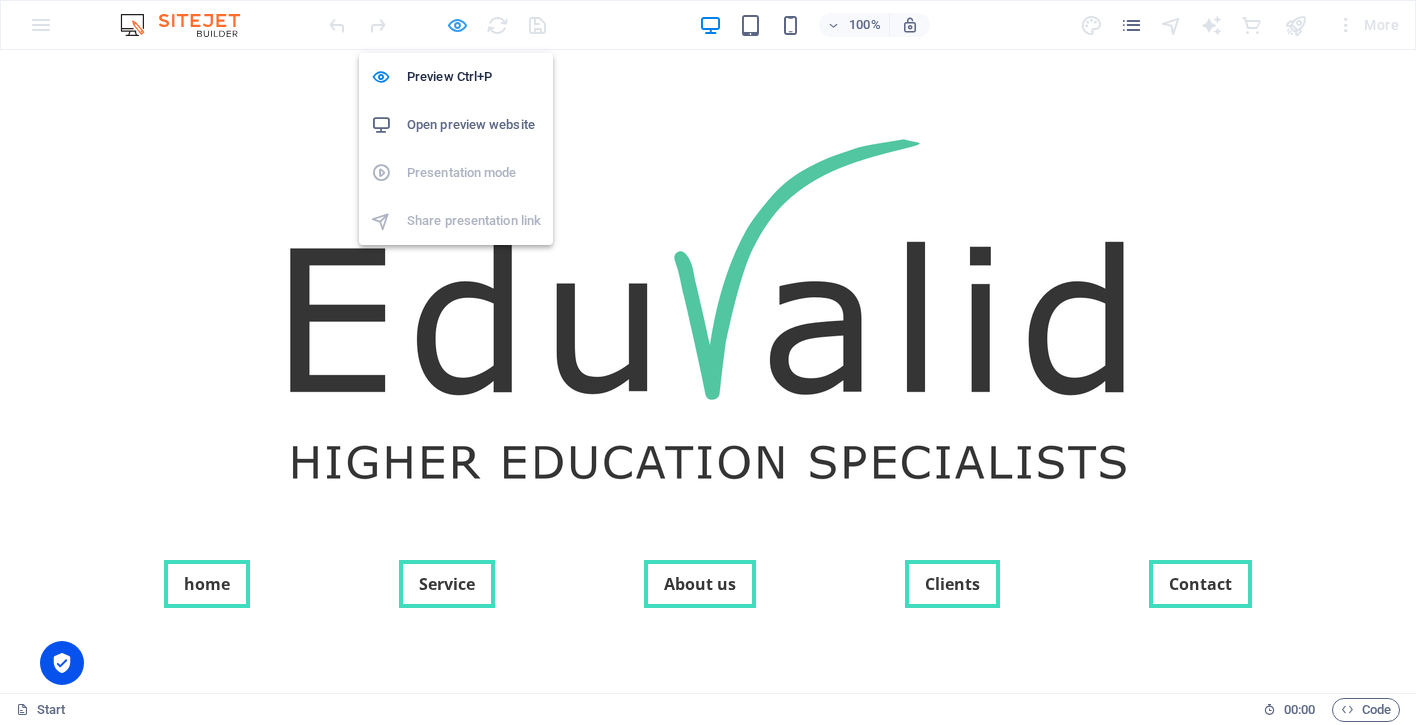 click at bounding box center [457, 25] 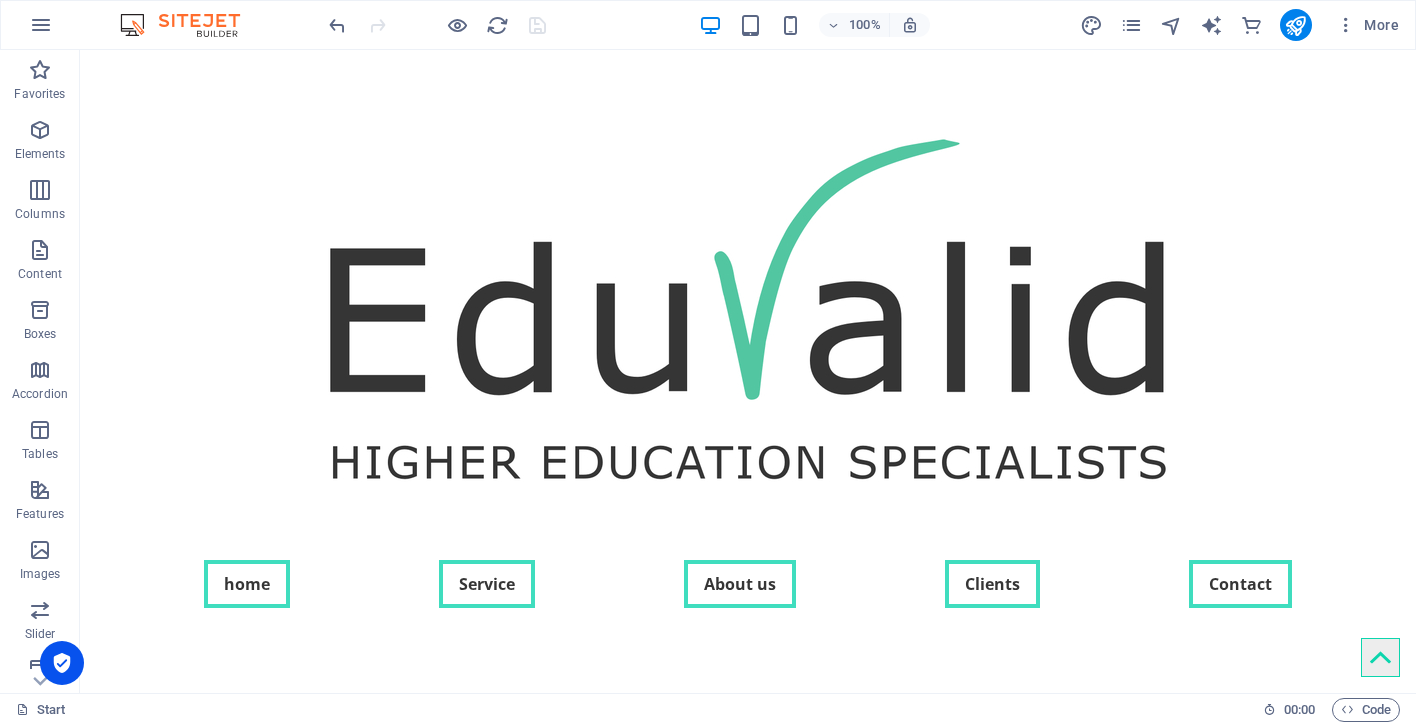 click at bounding box center (437, 25) 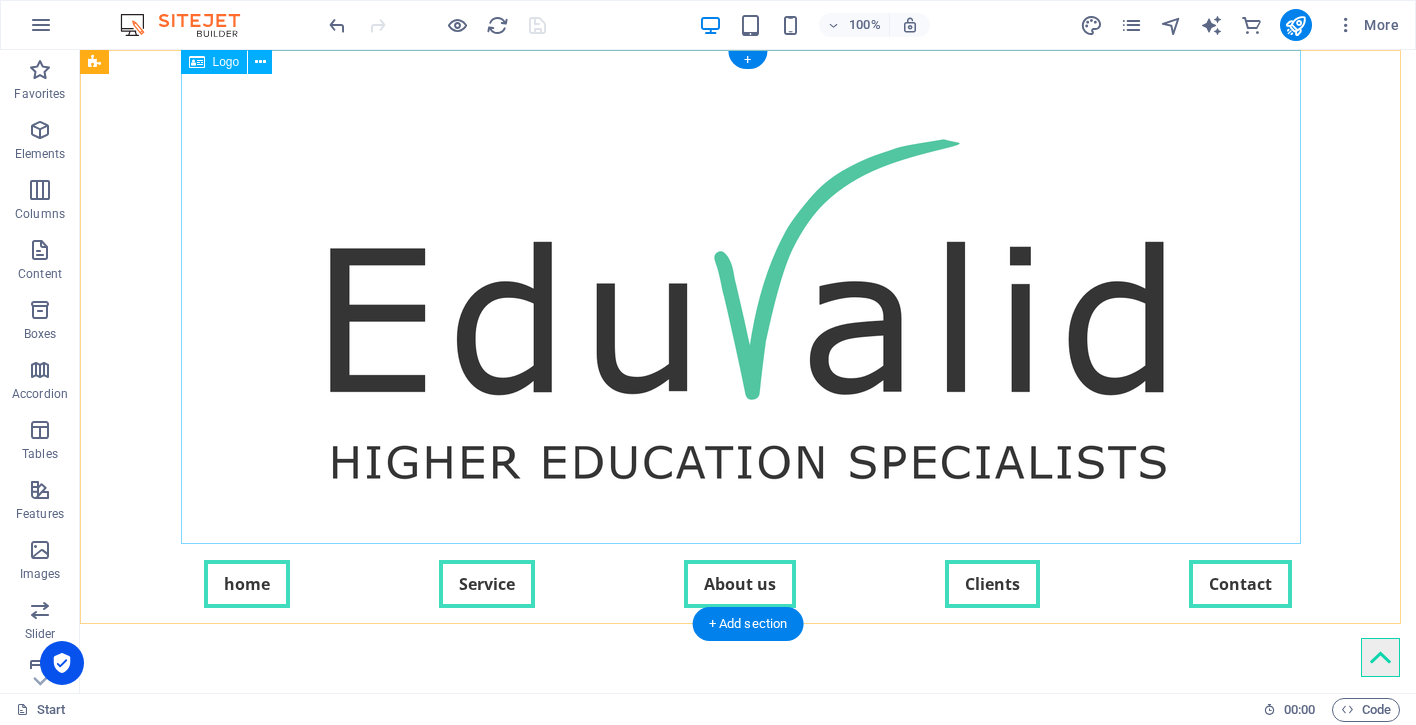click at bounding box center (748, 297) 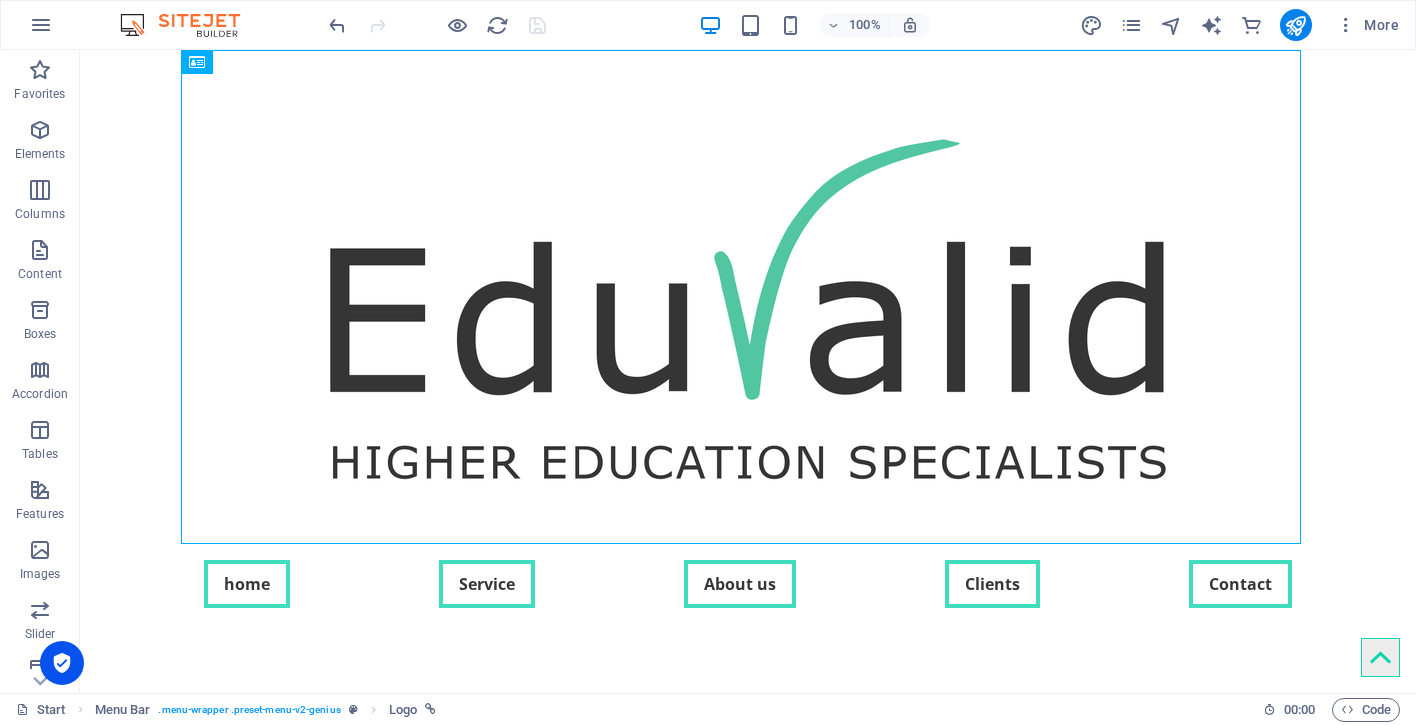 click at bounding box center [437, 25] 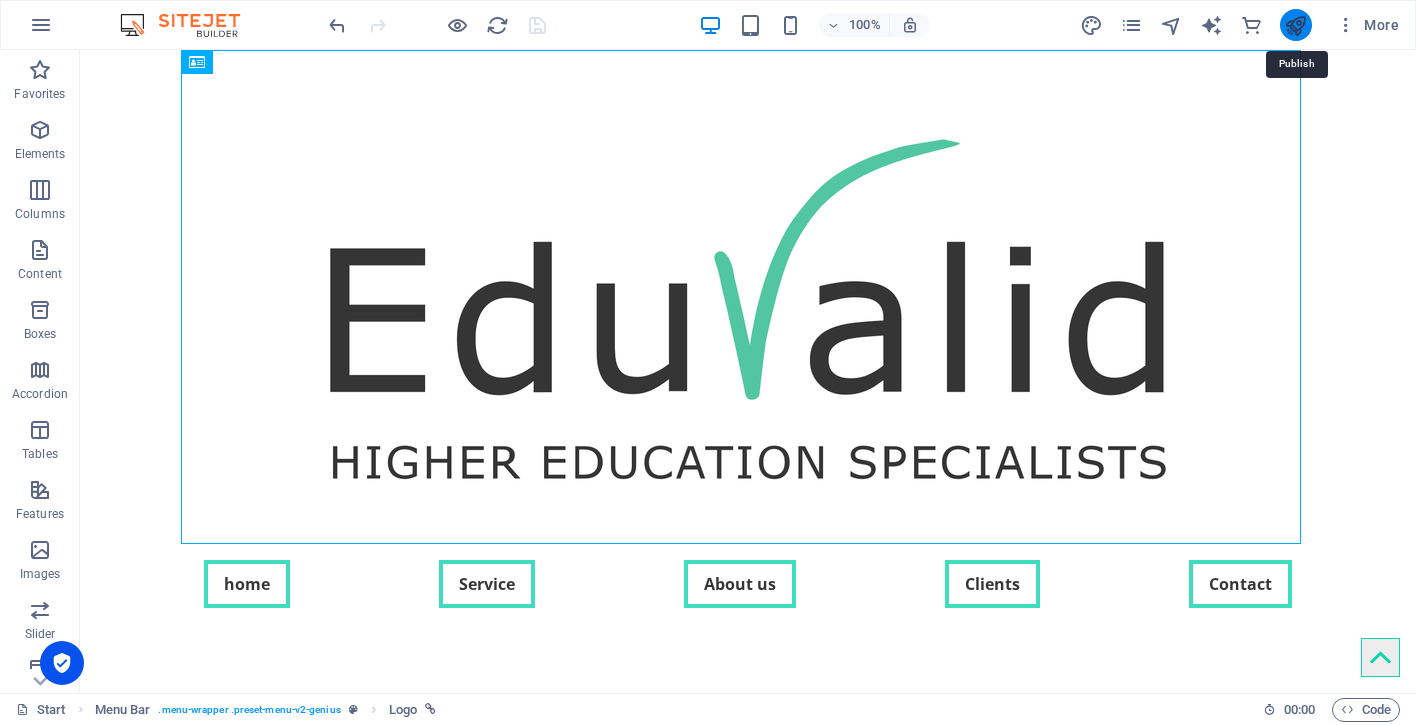 click at bounding box center [1295, 25] 